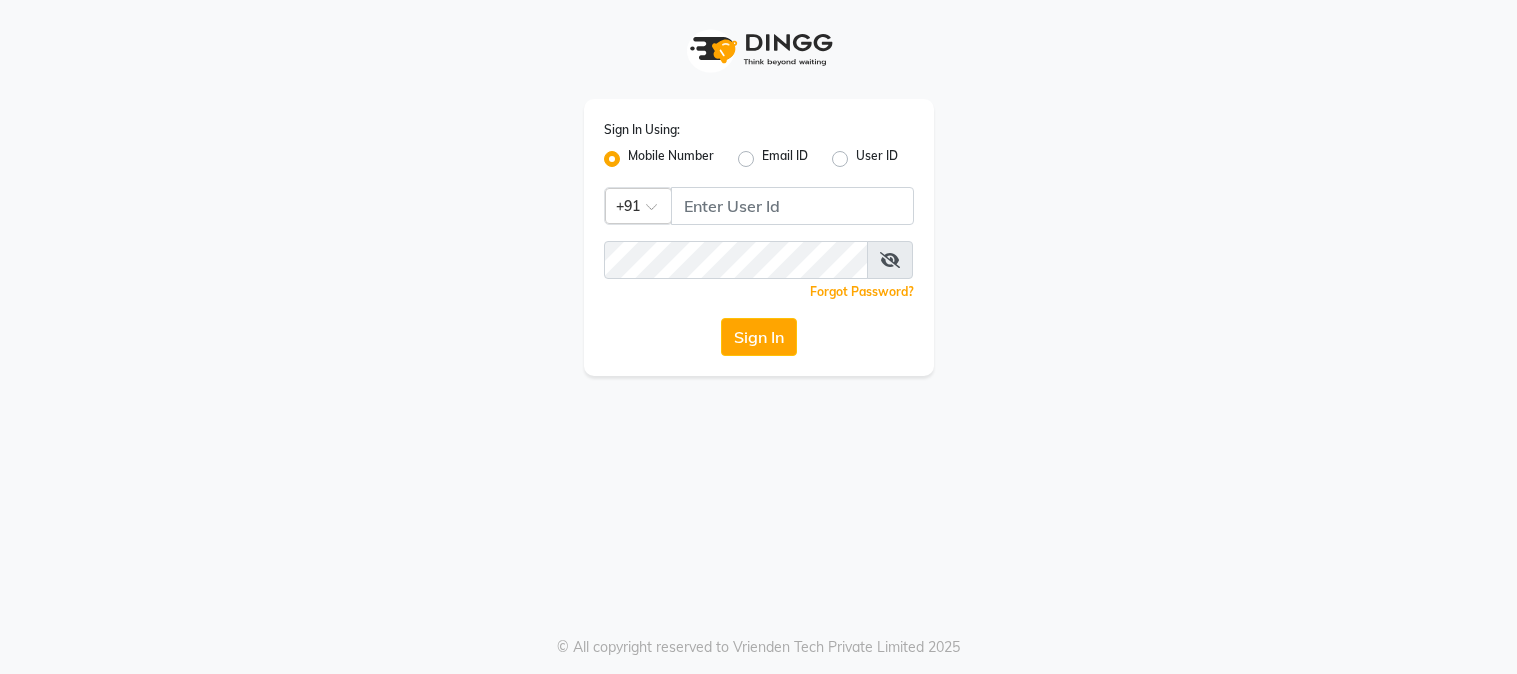 scroll, scrollTop: 0, scrollLeft: 0, axis: both 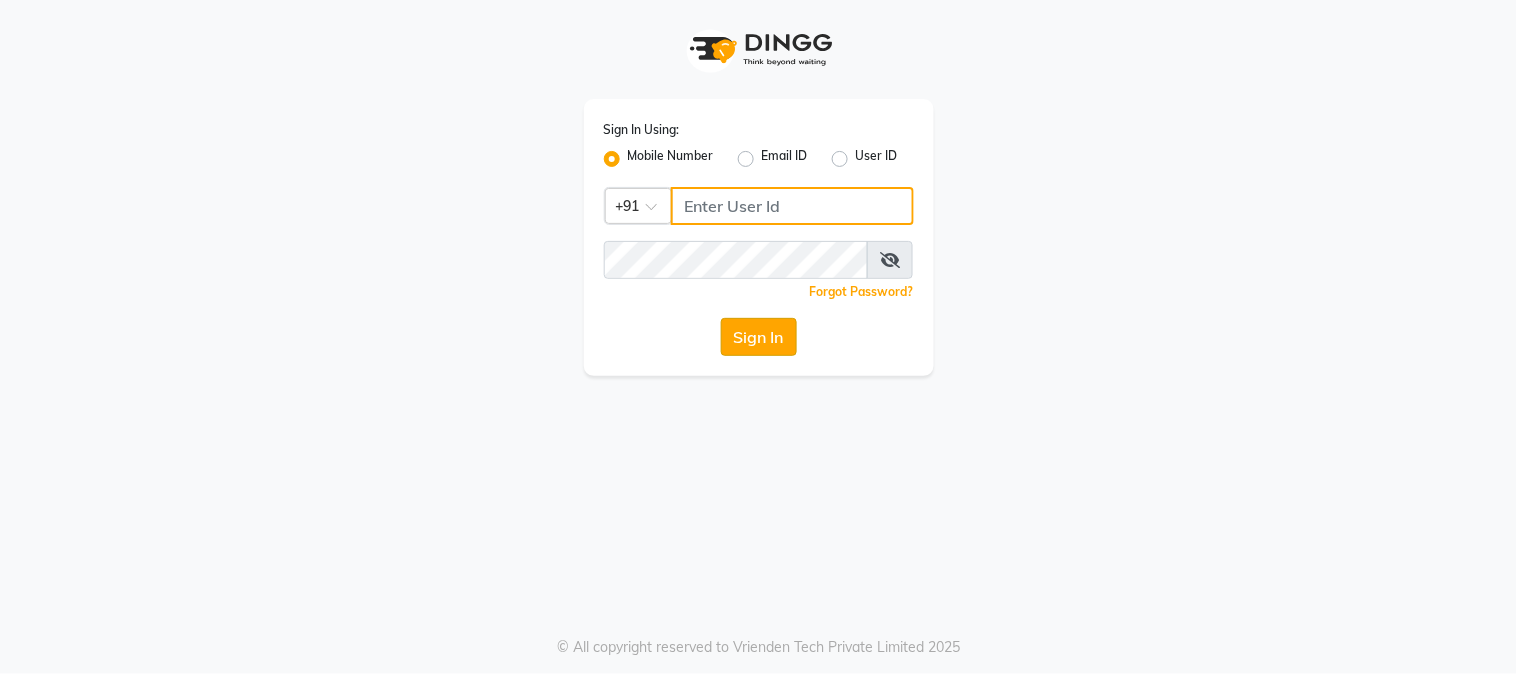 type on "[PHONE]" 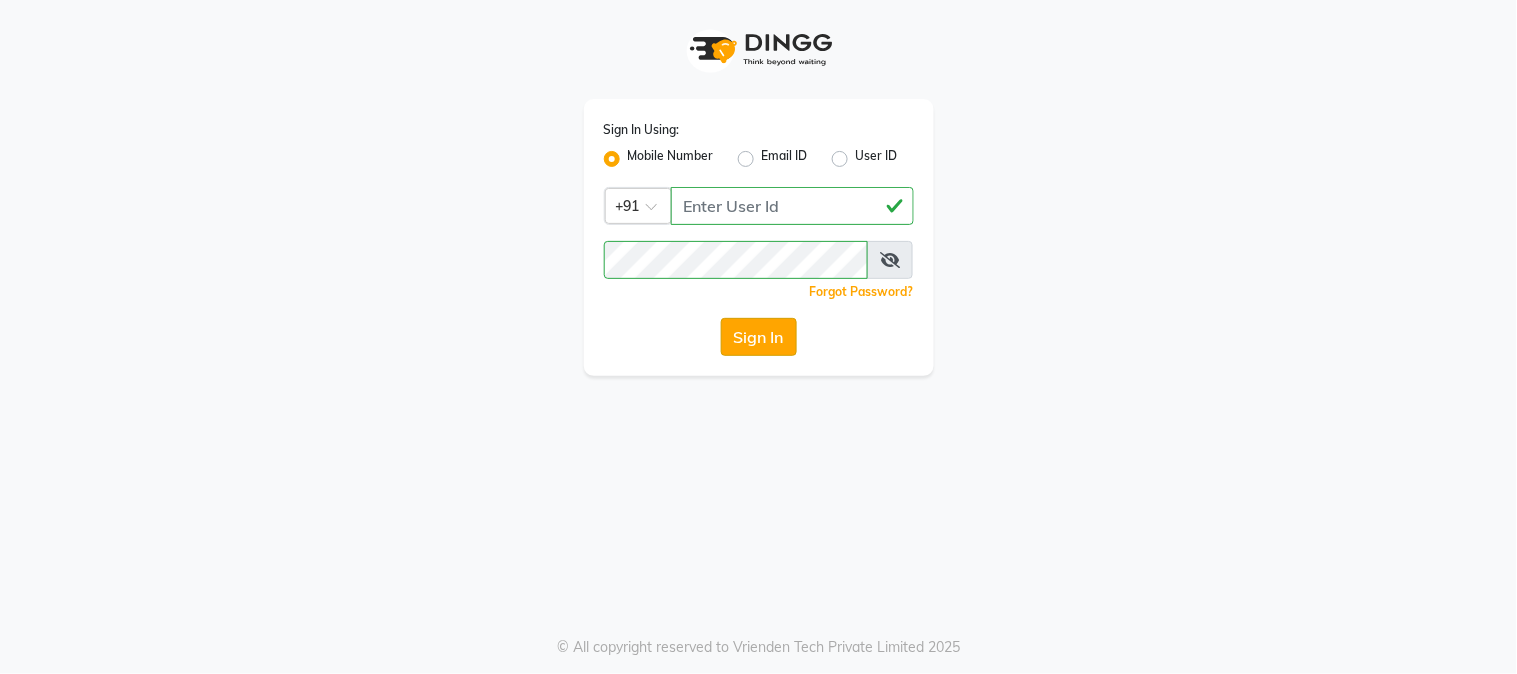 click on "Sign In" 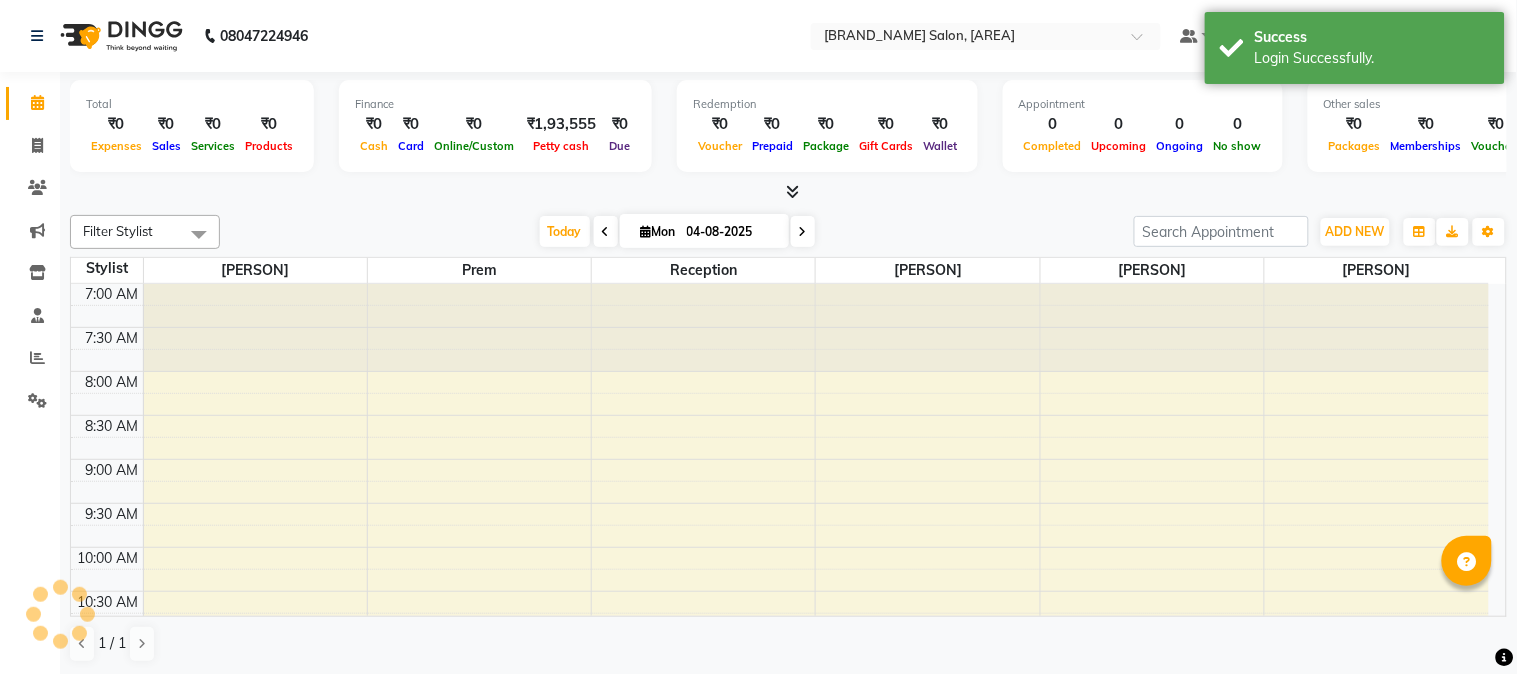 scroll, scrollTop: 0, scrollLeft: 0, axis: both 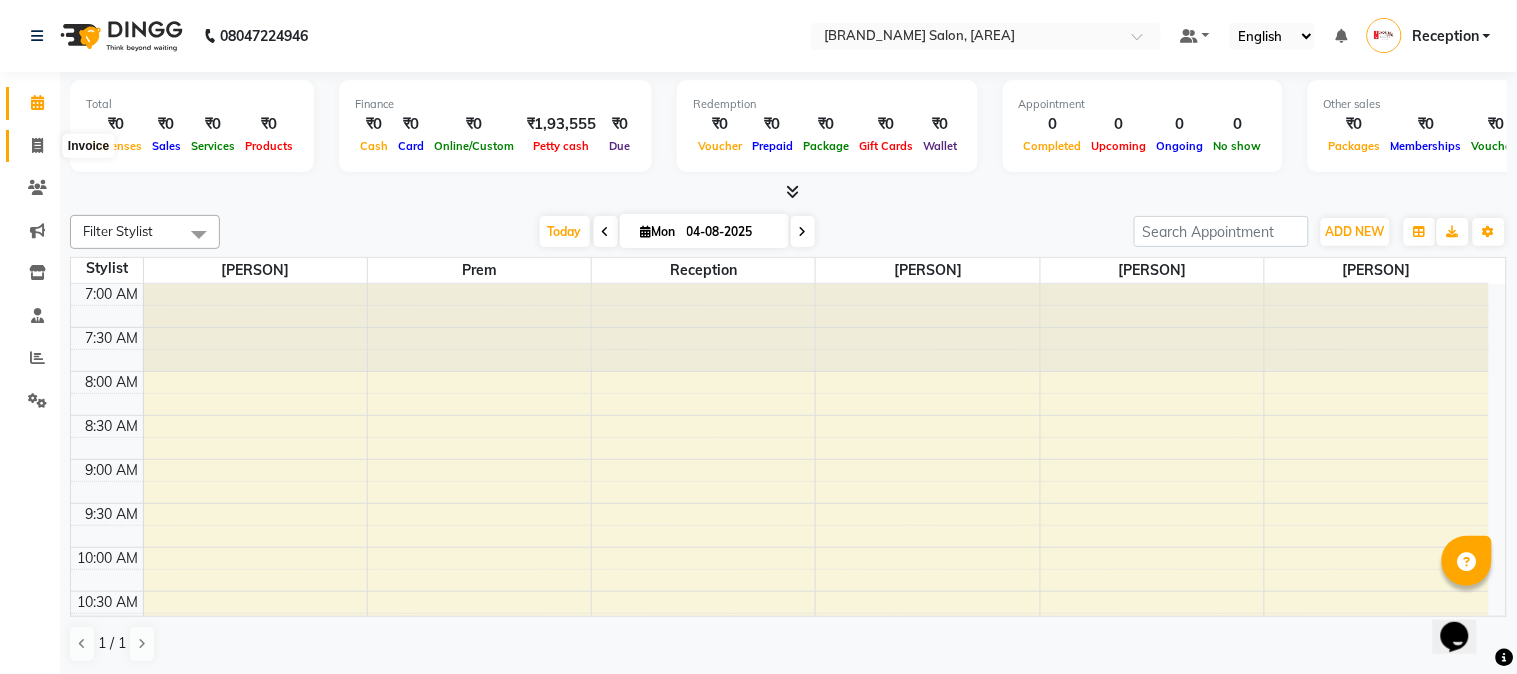 click 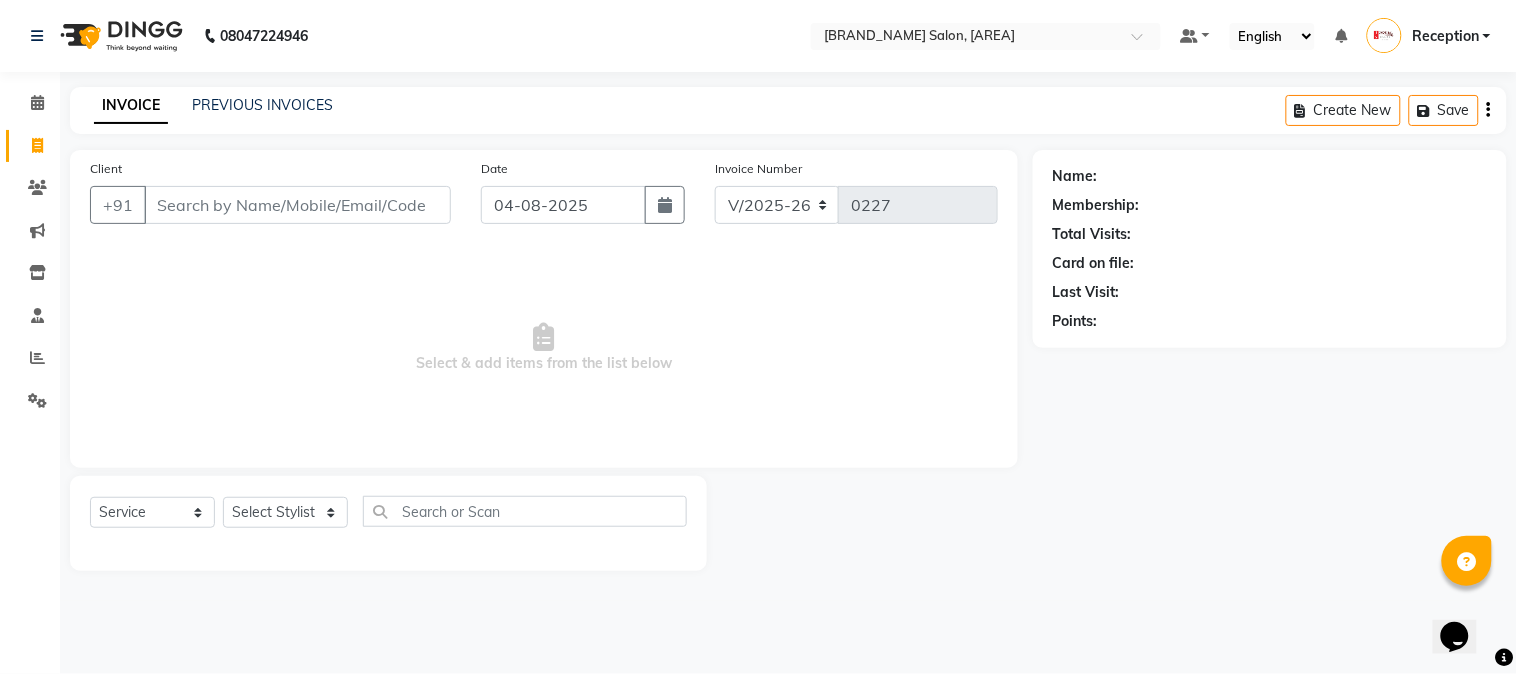 click on "Client" at bounding box center [297, 205] 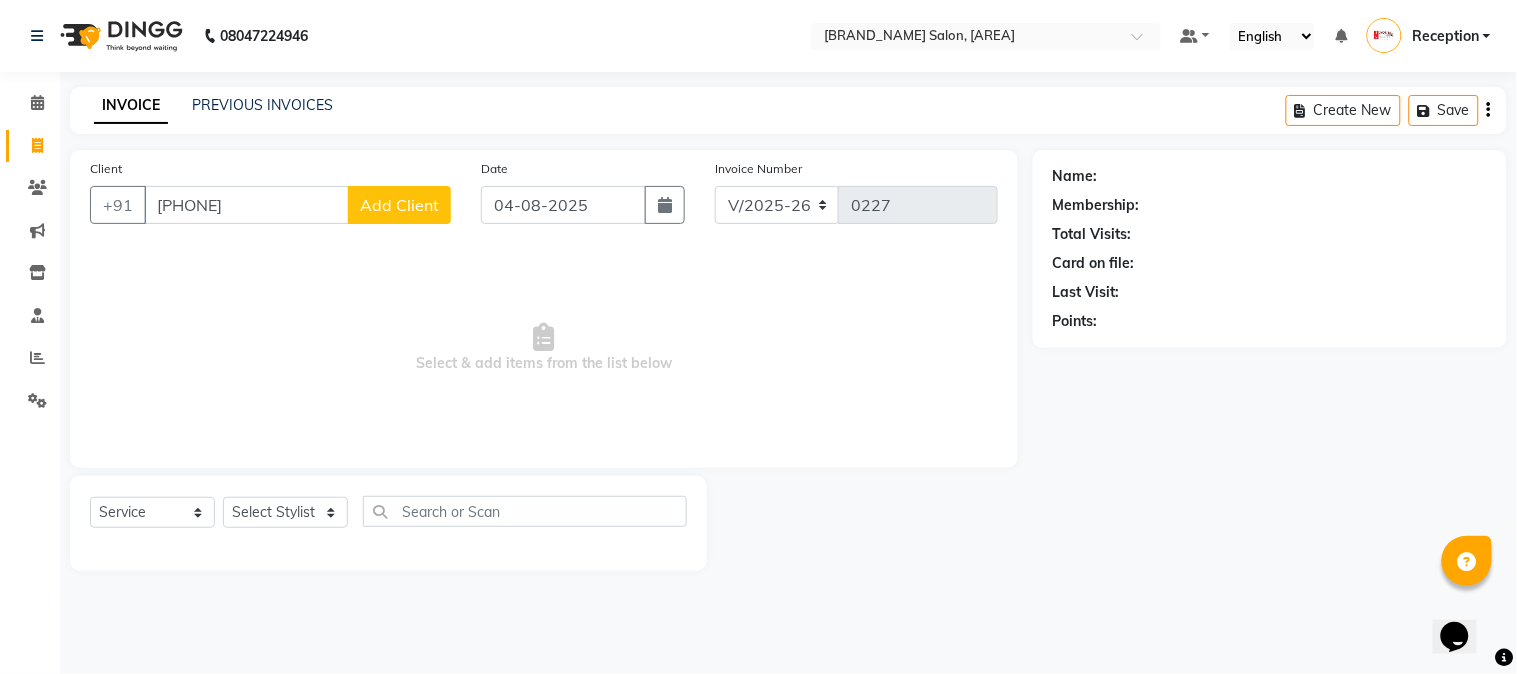 type on "[PHONE]" 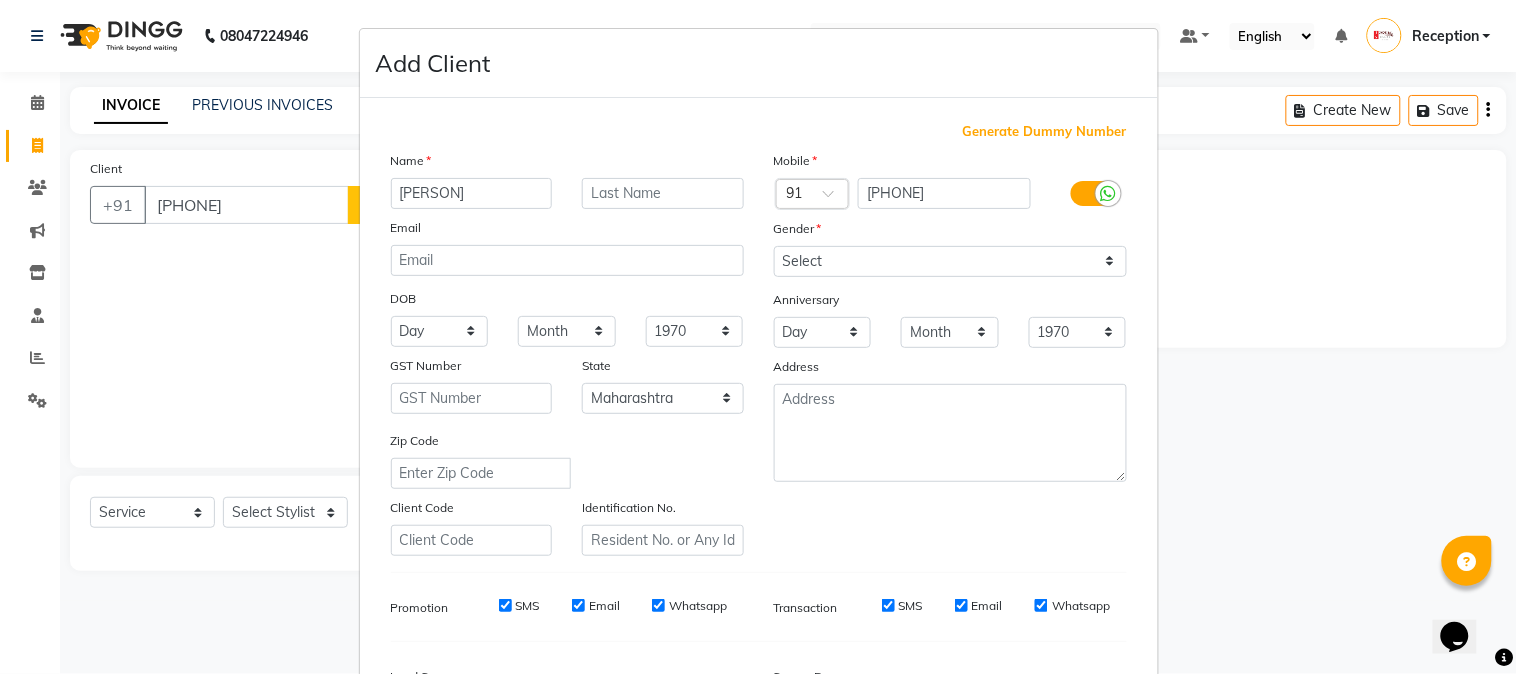 type on "[PERSON]" 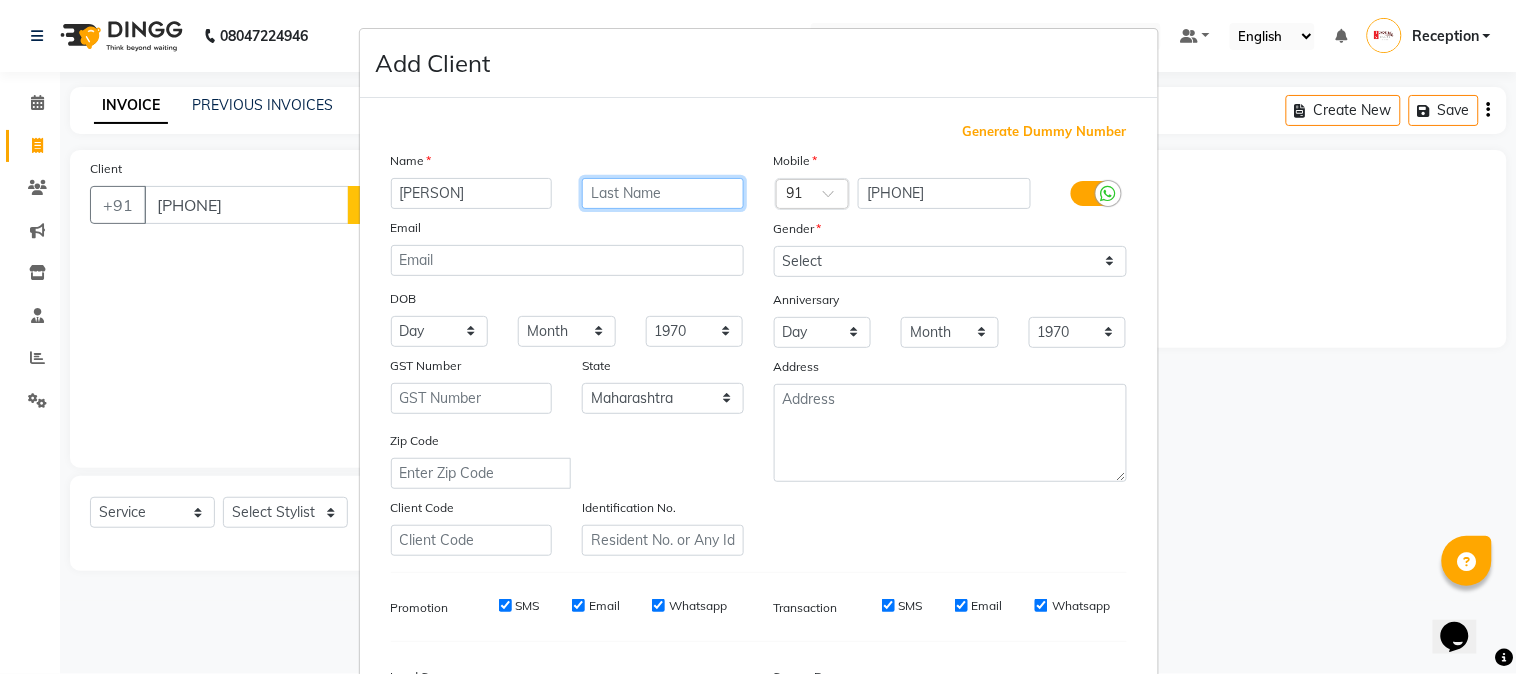 click at bounding box center [663, 193] 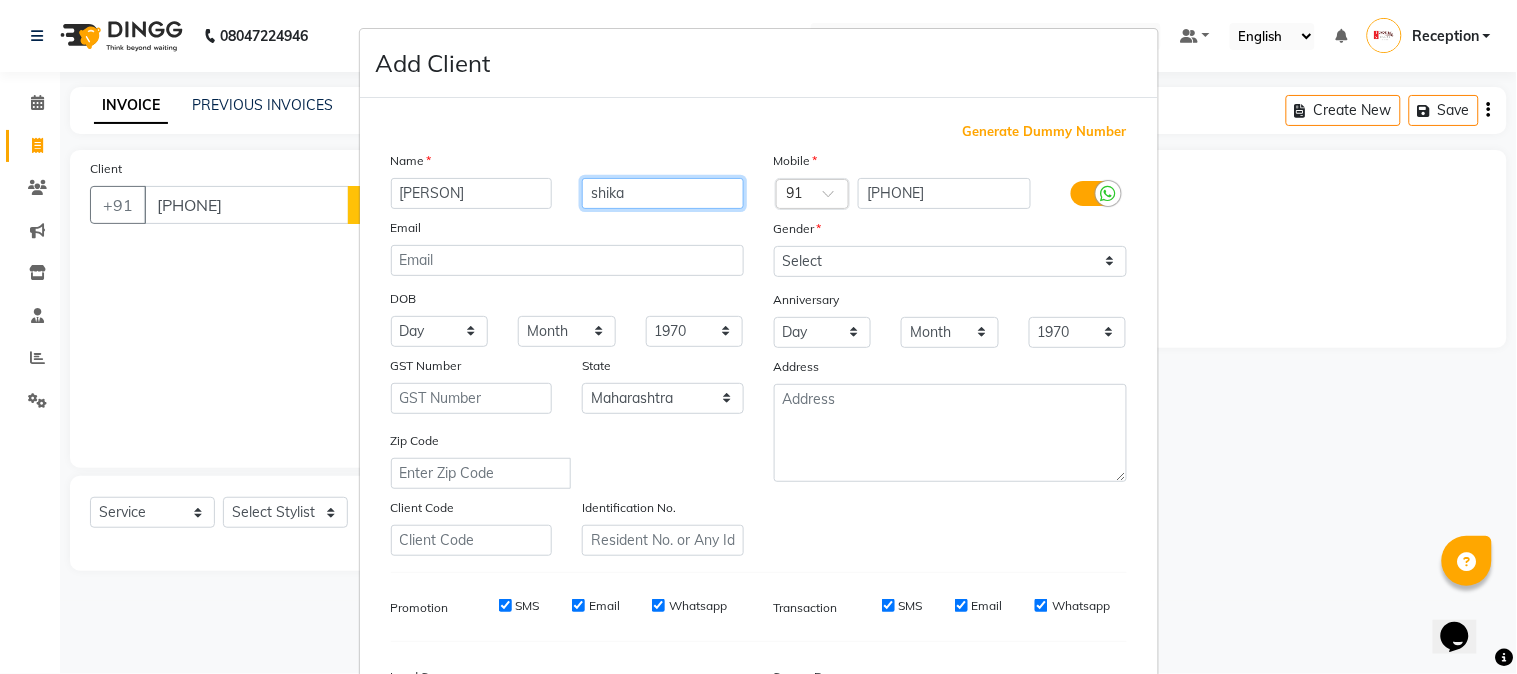 type on "shika" 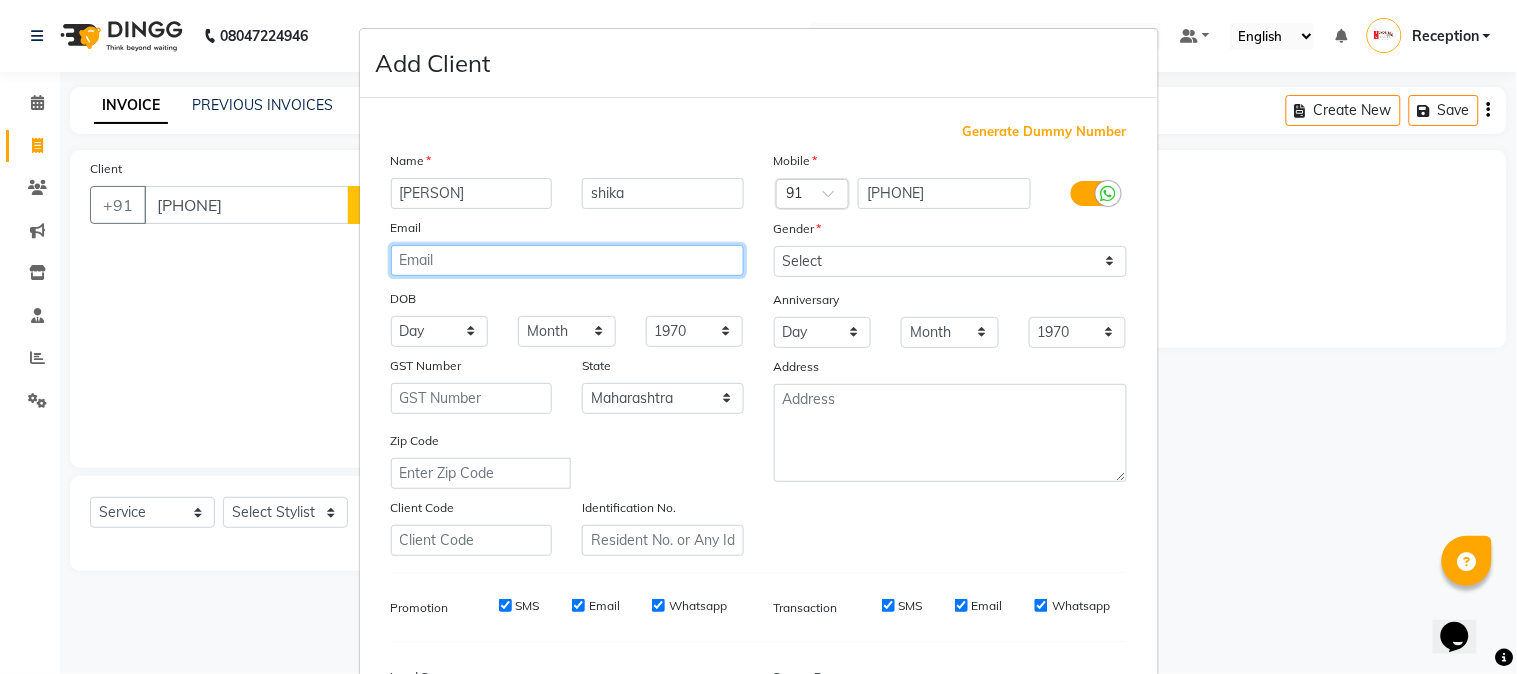 click at bounding box center (567, 260) 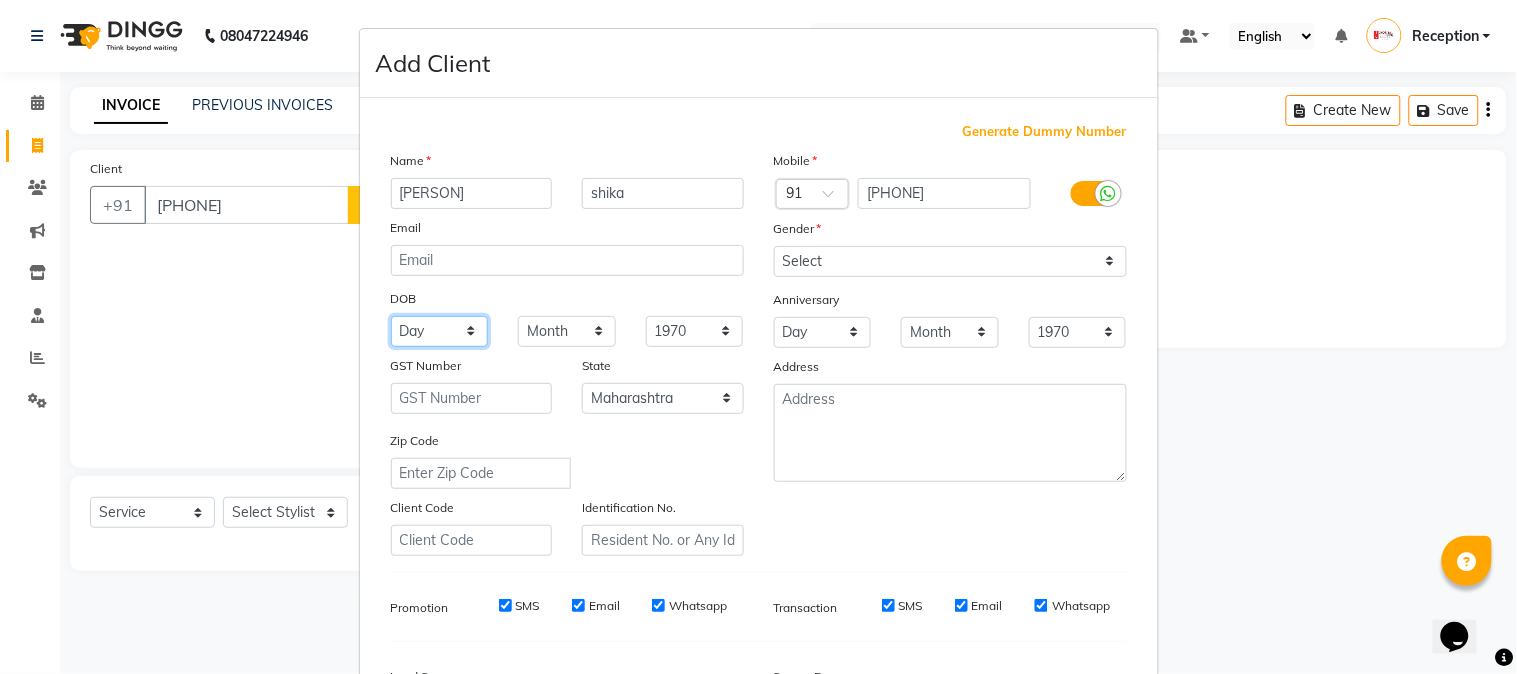 click on "Day 01 02 03 04 05 06 07 08 09 10 11 12 13 14 15 16 17 18 19 20 21 22 23 24 25 26 27 28 29 30 31" at bounding box center (440, 331) 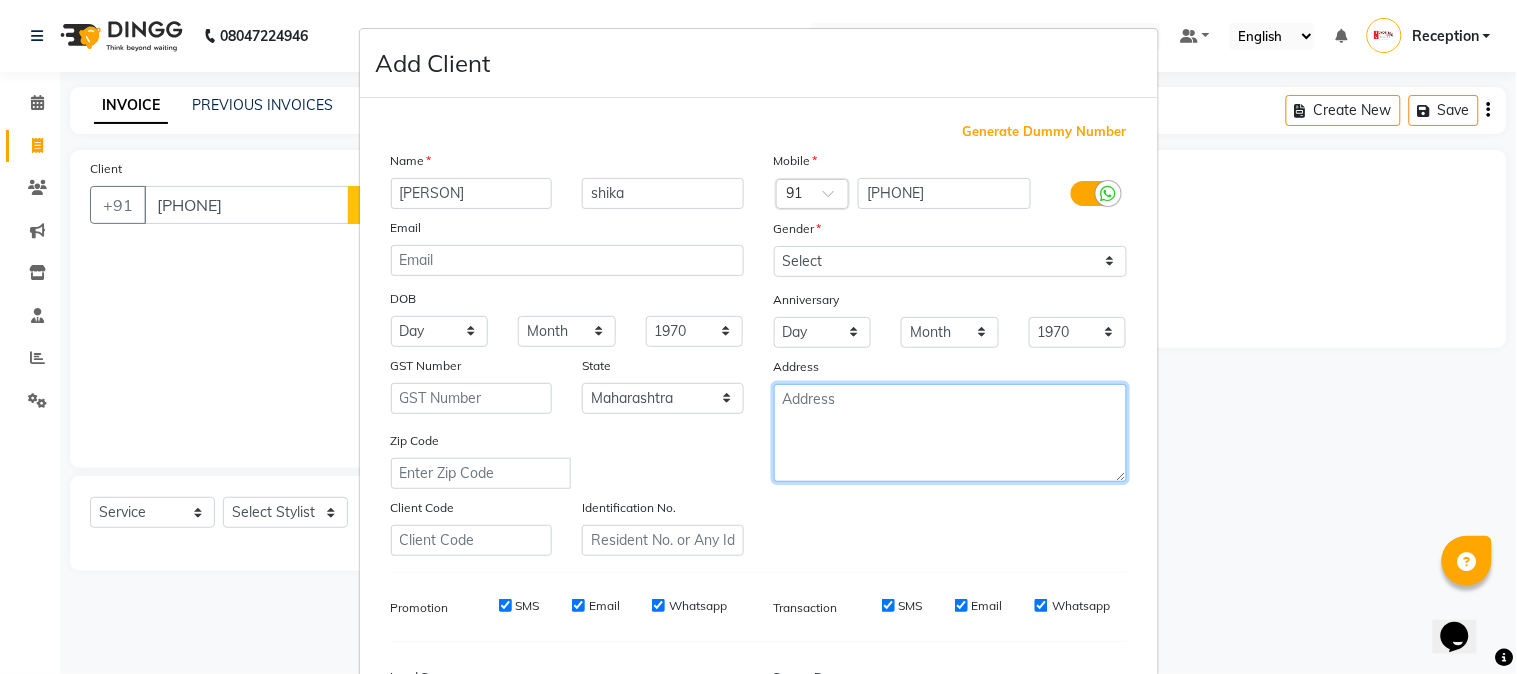 click at bounding box center (950, 433) 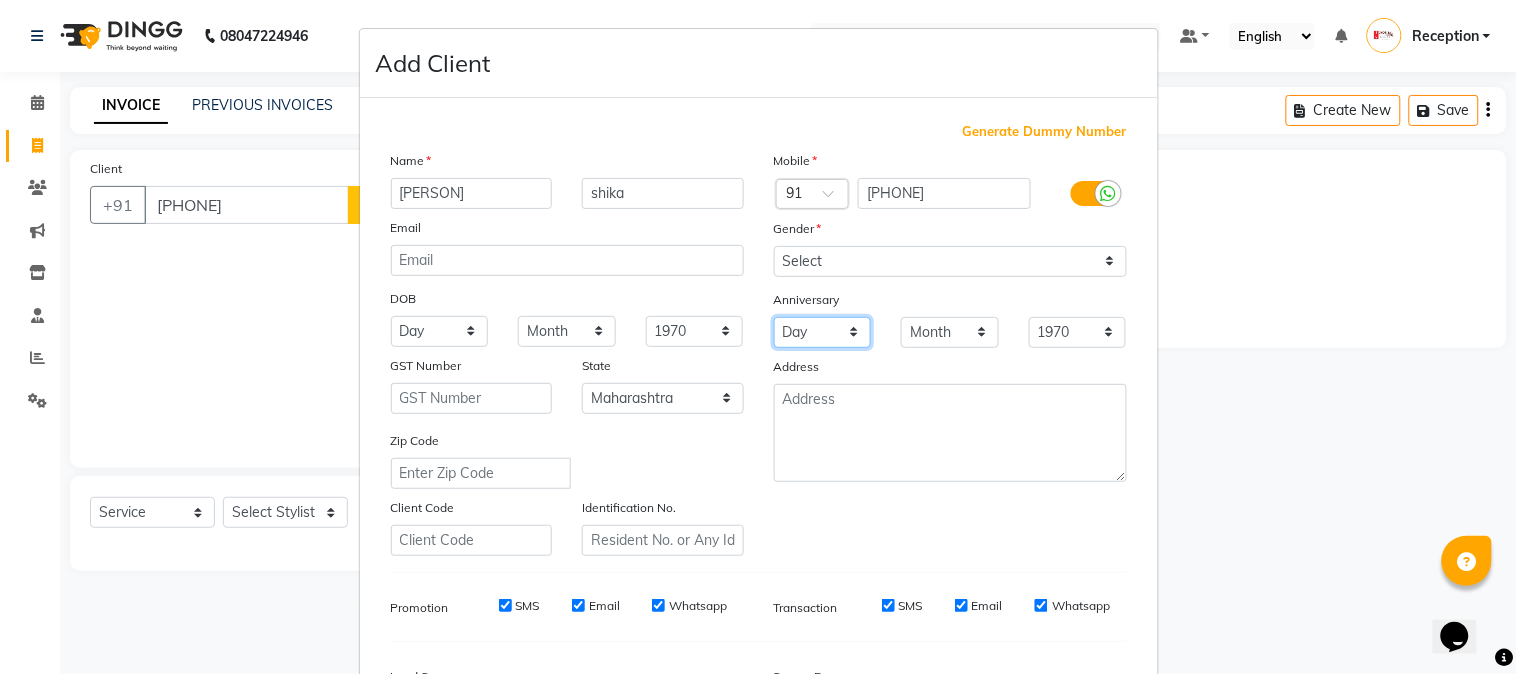 click on "Day 01 02 03 04 05 06 07 08 09 10 11 12 13 14 15 16 17 18 19 20 21 22 23 24 25 26 27 28 29 30 31" at bounding box center [823, 332] 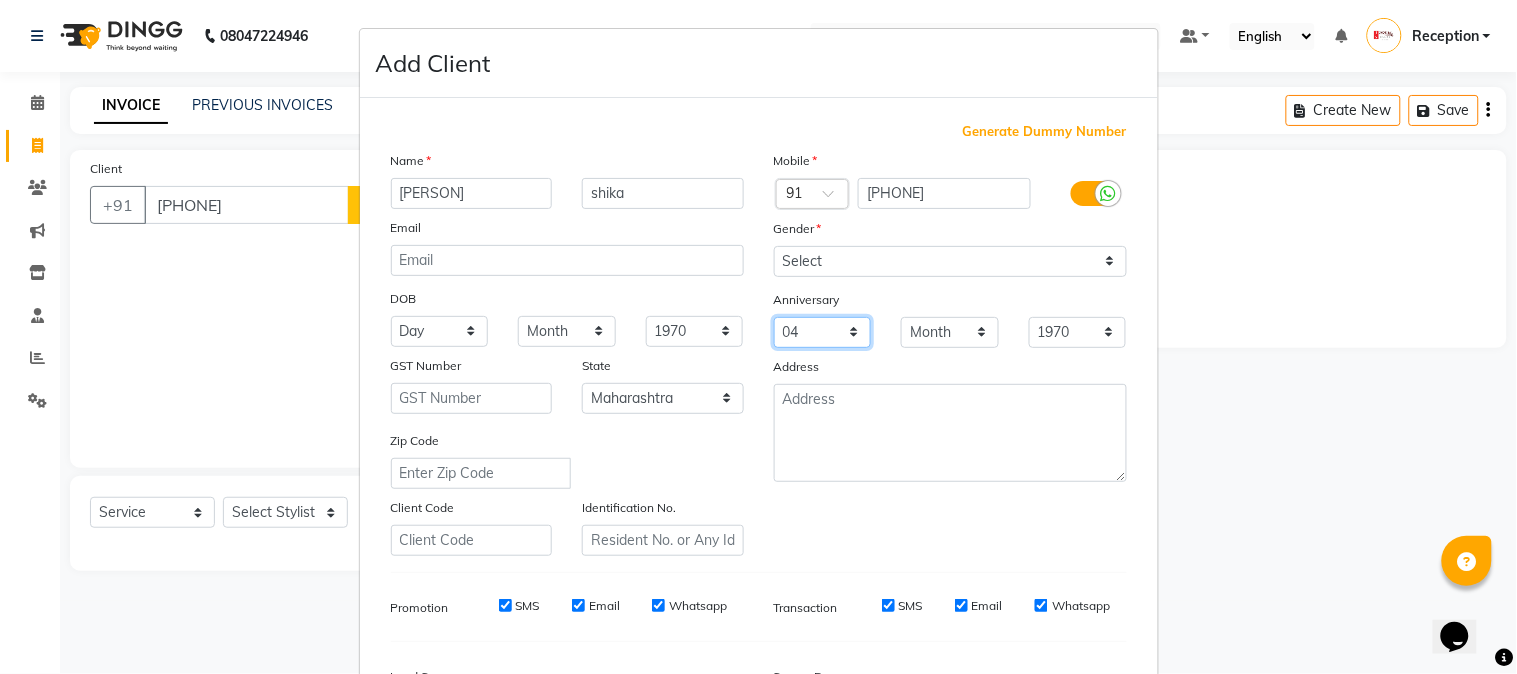 click on "Day 01 02 03 04 05 06 07 08 09 10 11 12 13 14 15 16 17 18 19 20 21 22 23 24 25 26 27 28 29 30 31" at bounding box center [823, 332] 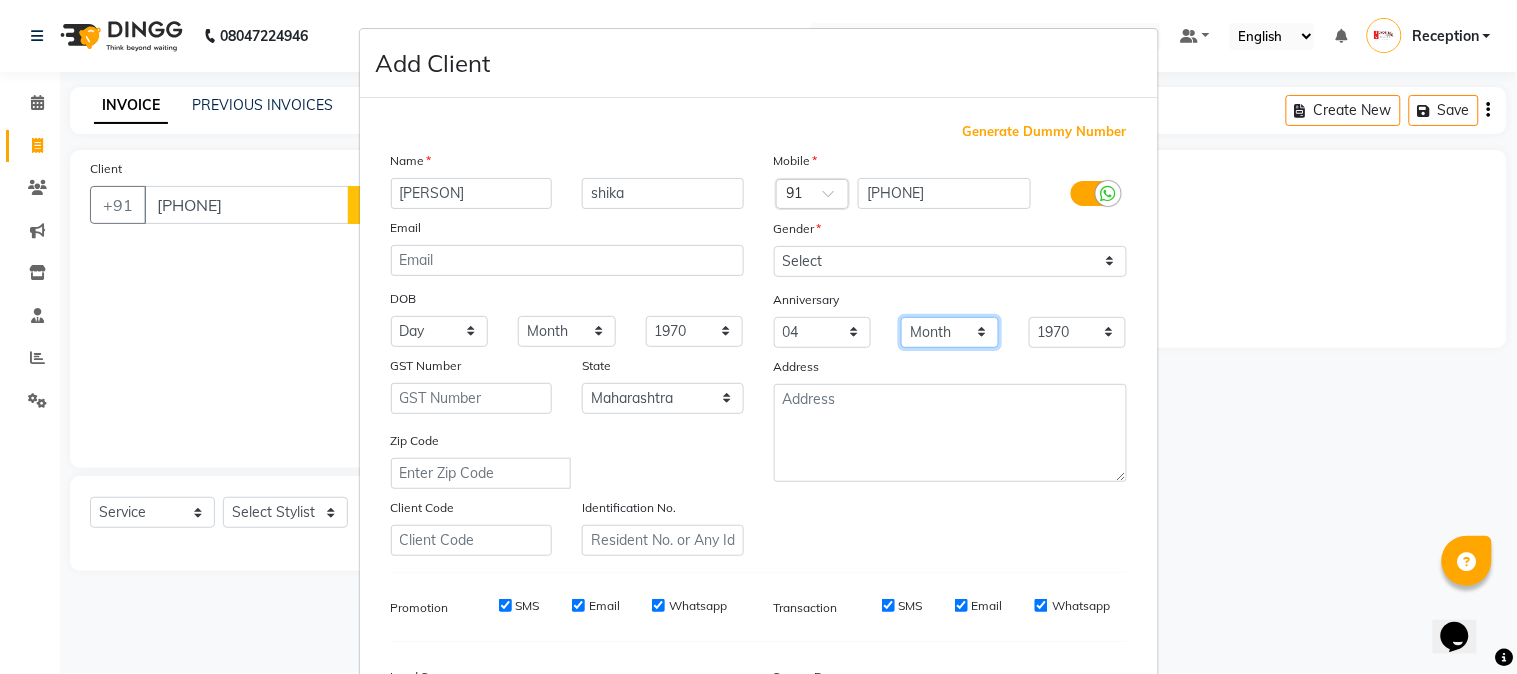 click on "Month January February March April May June July August September October November December" at bounding box center (950, 332) 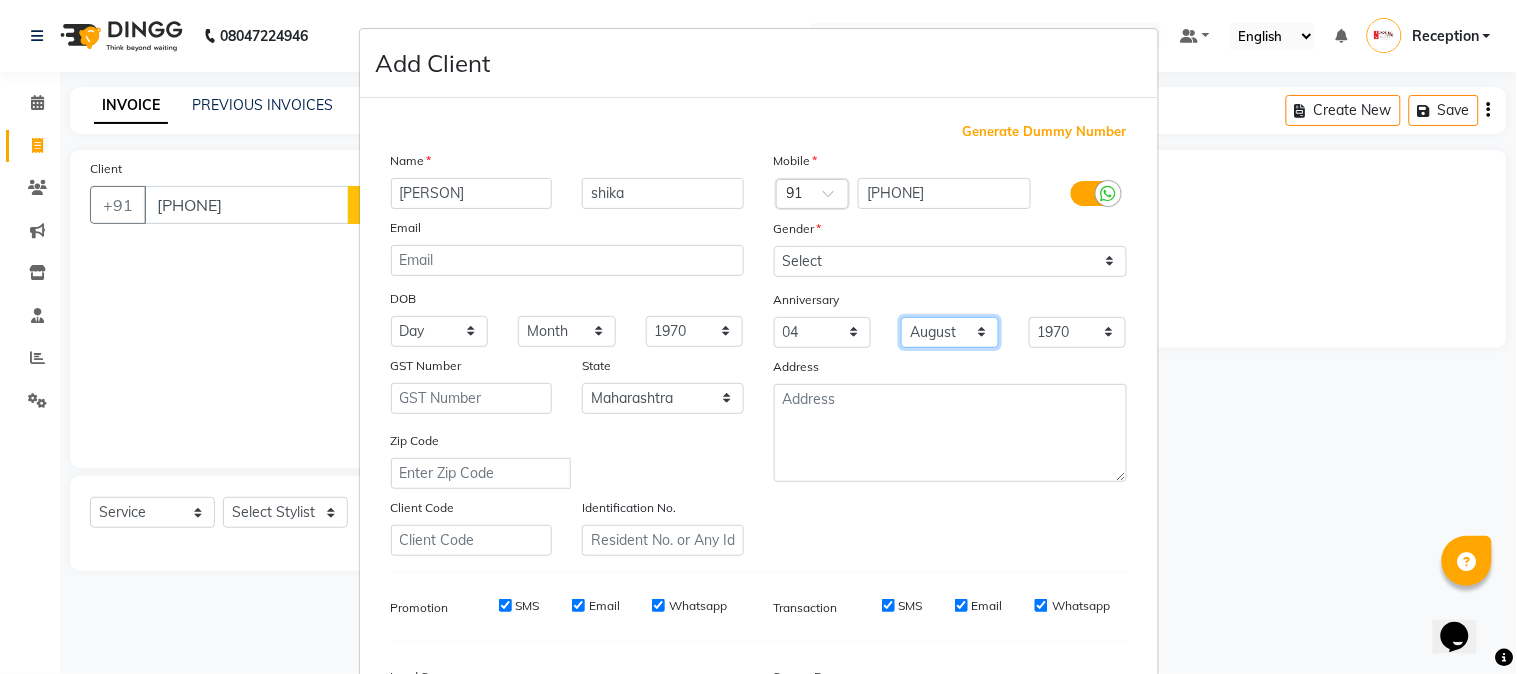 click on "Month January February March April May June July August September October November December" at bounding box center [950, 332] 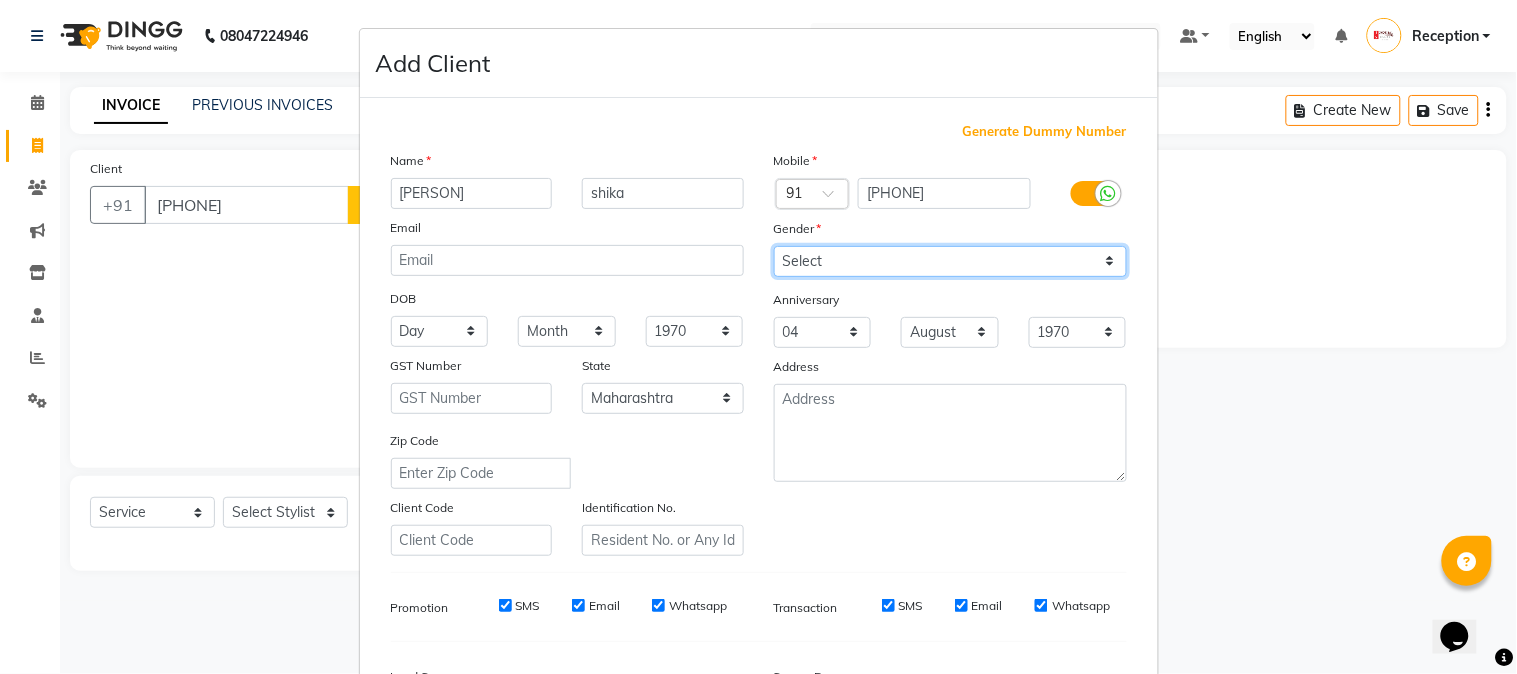 click on "Select Male Female Other Prefer Not To Say" at bounding box center (950, 261) 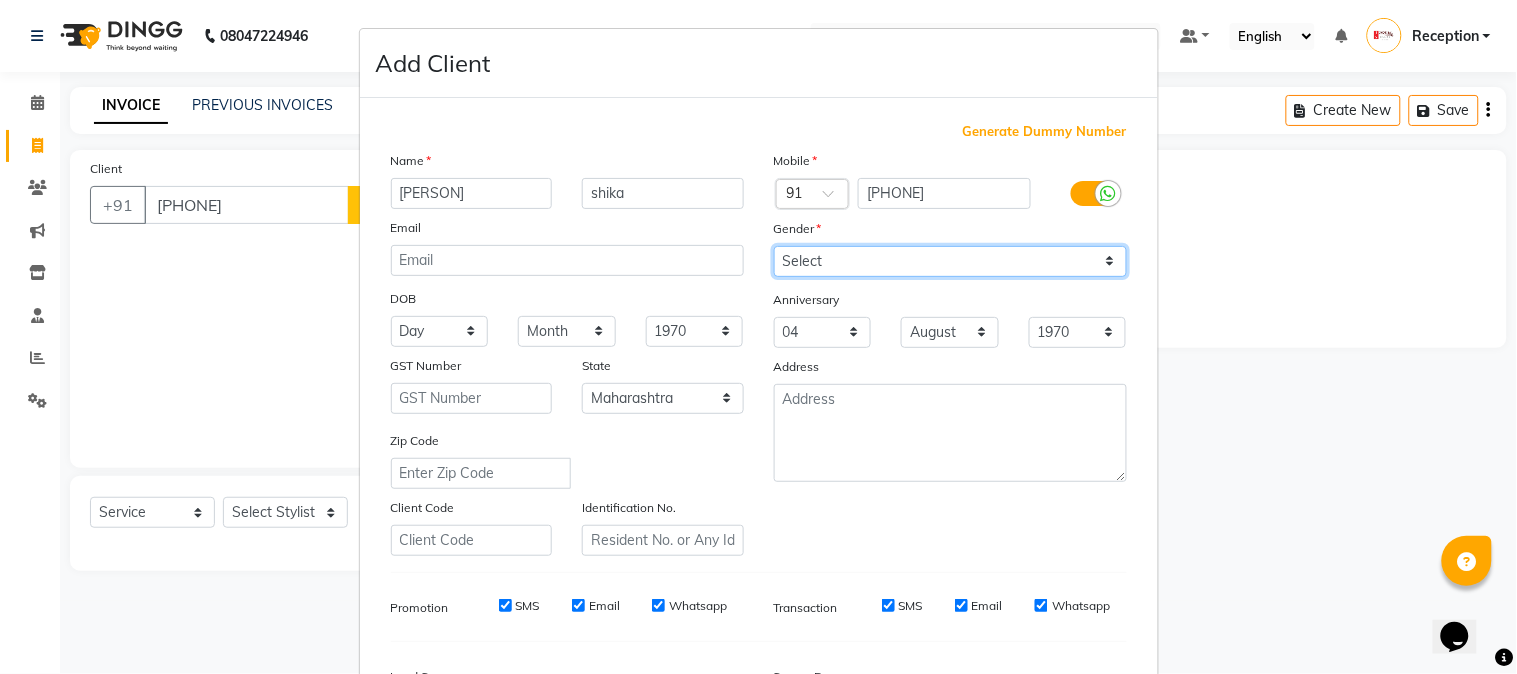 select on "male" 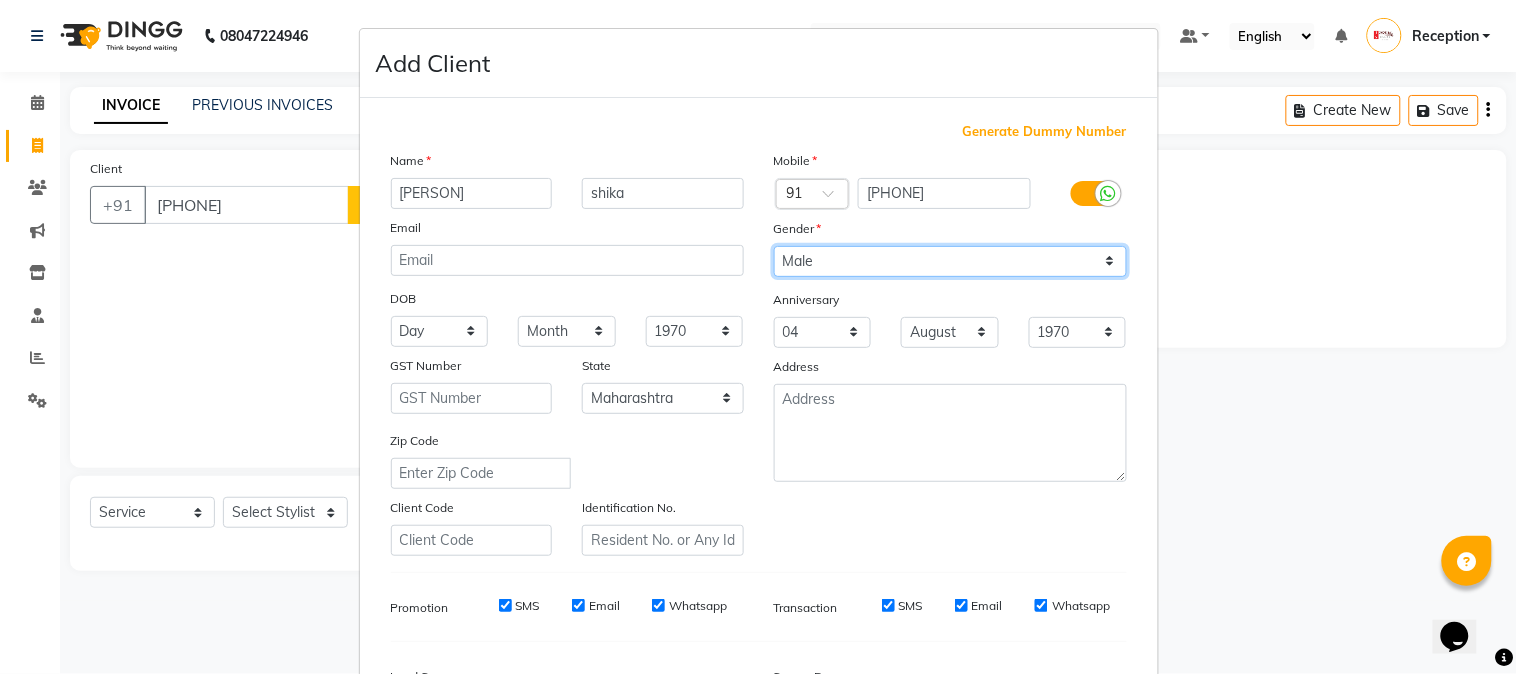 click on "Select Male Female Other Prefer Not To Say" at bounding box center [950, 261] 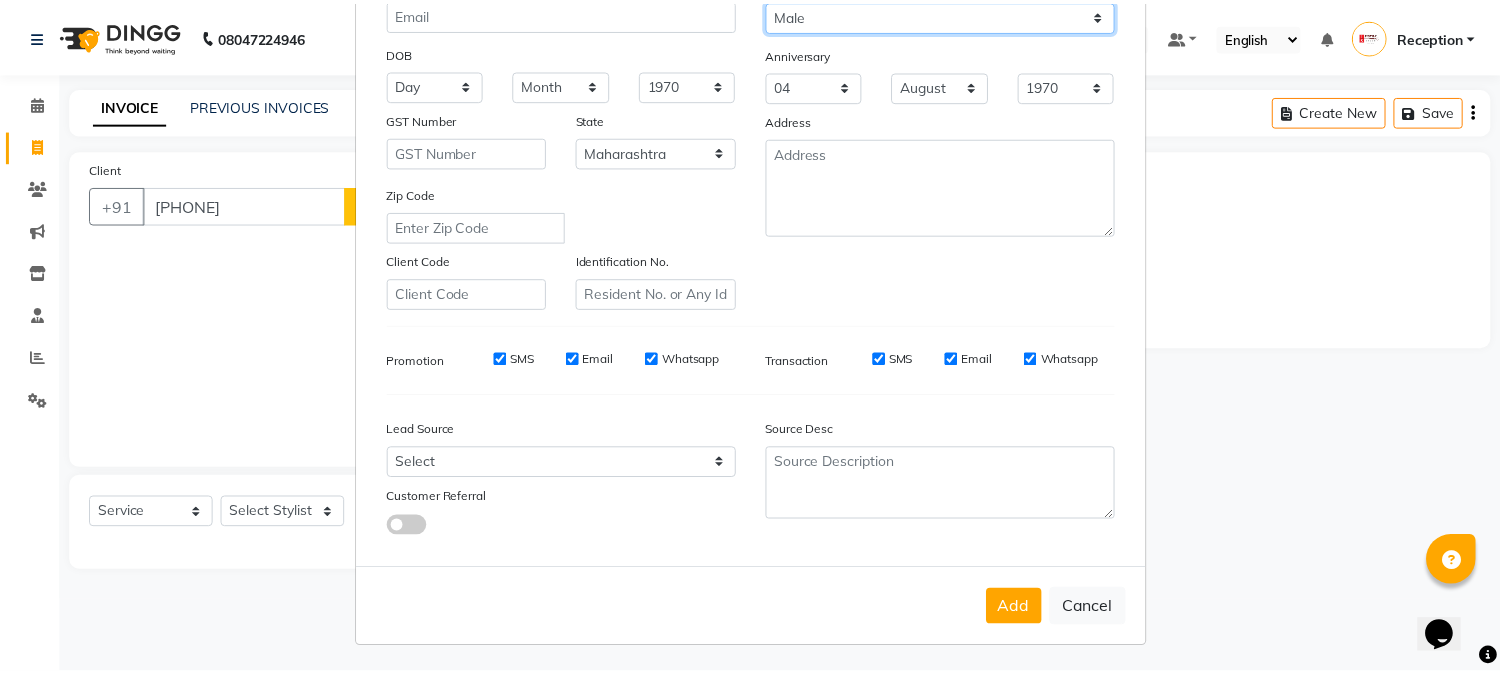 scroll, scrollTop: 250, scrollLeft: 0, axis: vertical 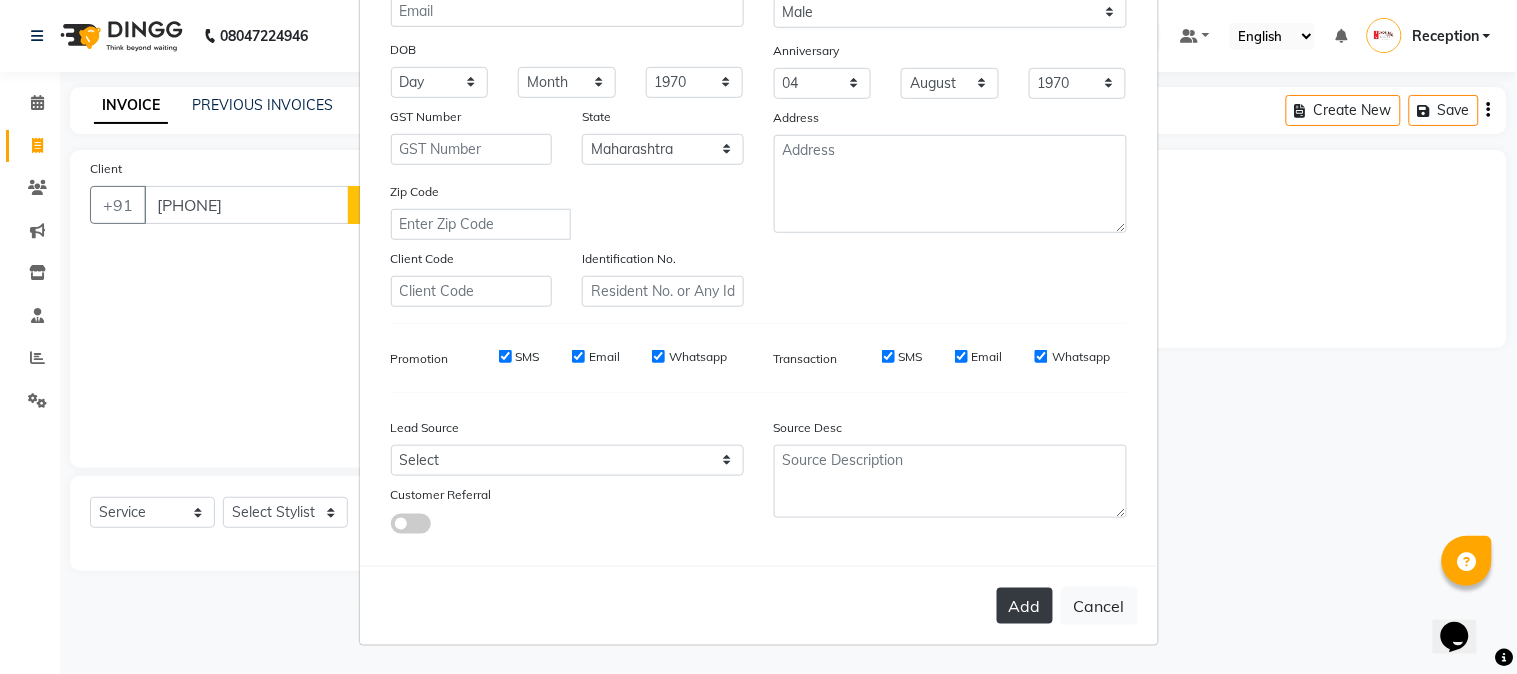 click on "Add" at bounding box center [1025, 606] 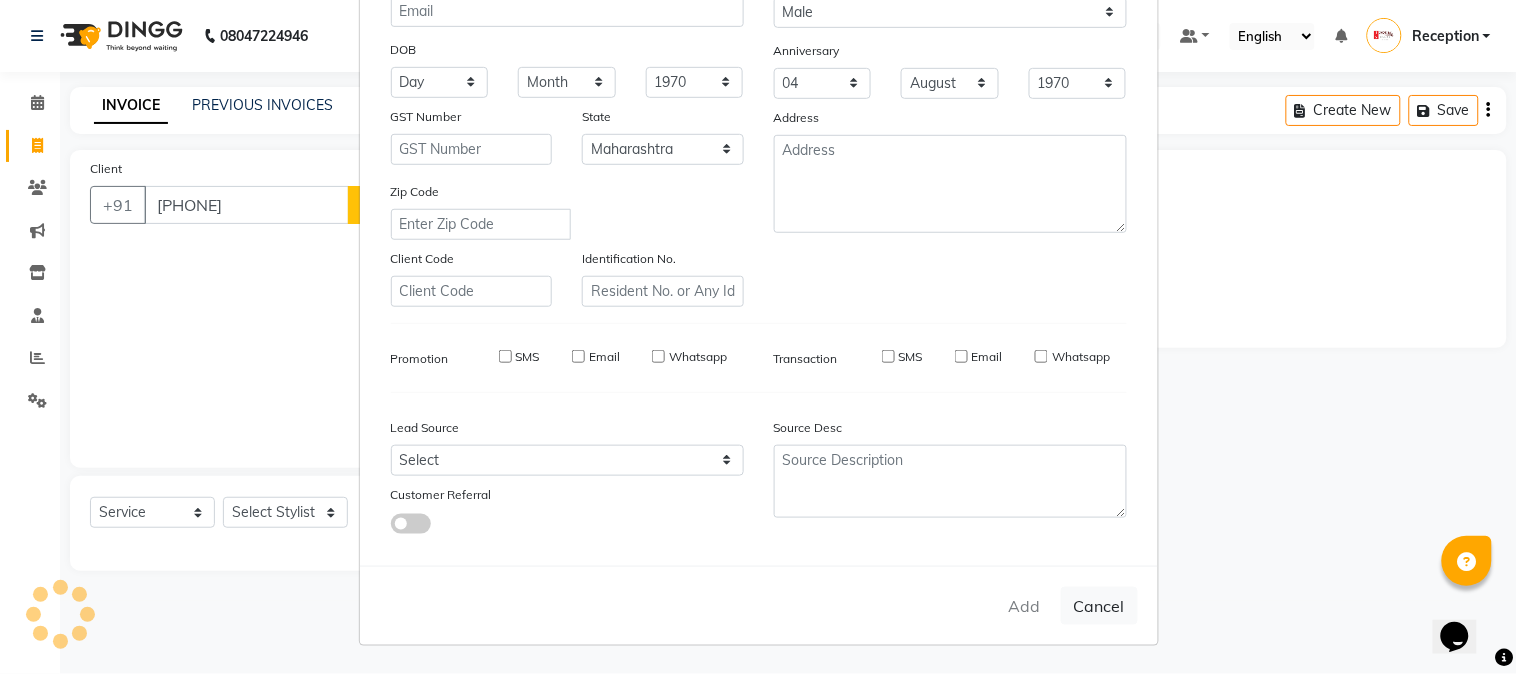 type on "79******91" 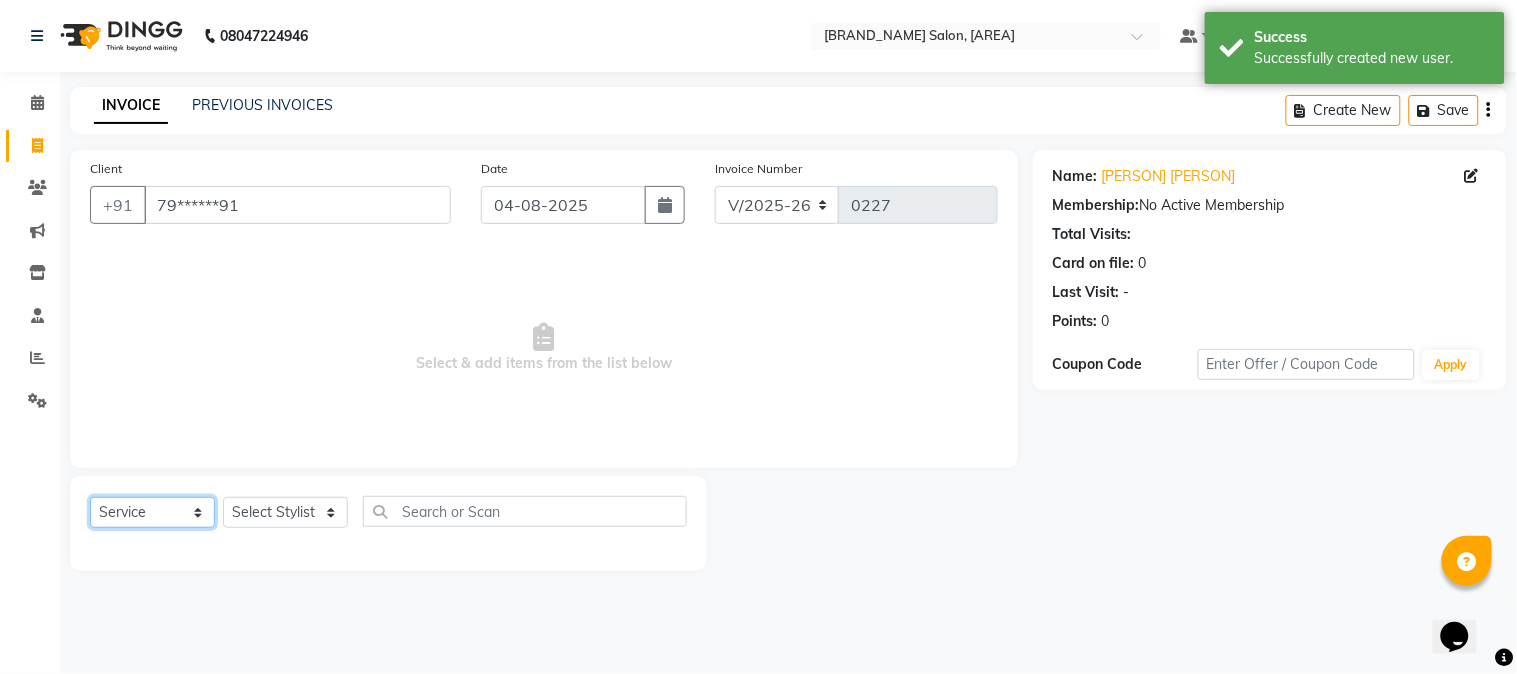 click on "Select  Service  Product  Membership  Package Voucher Prepaid Gift Card" 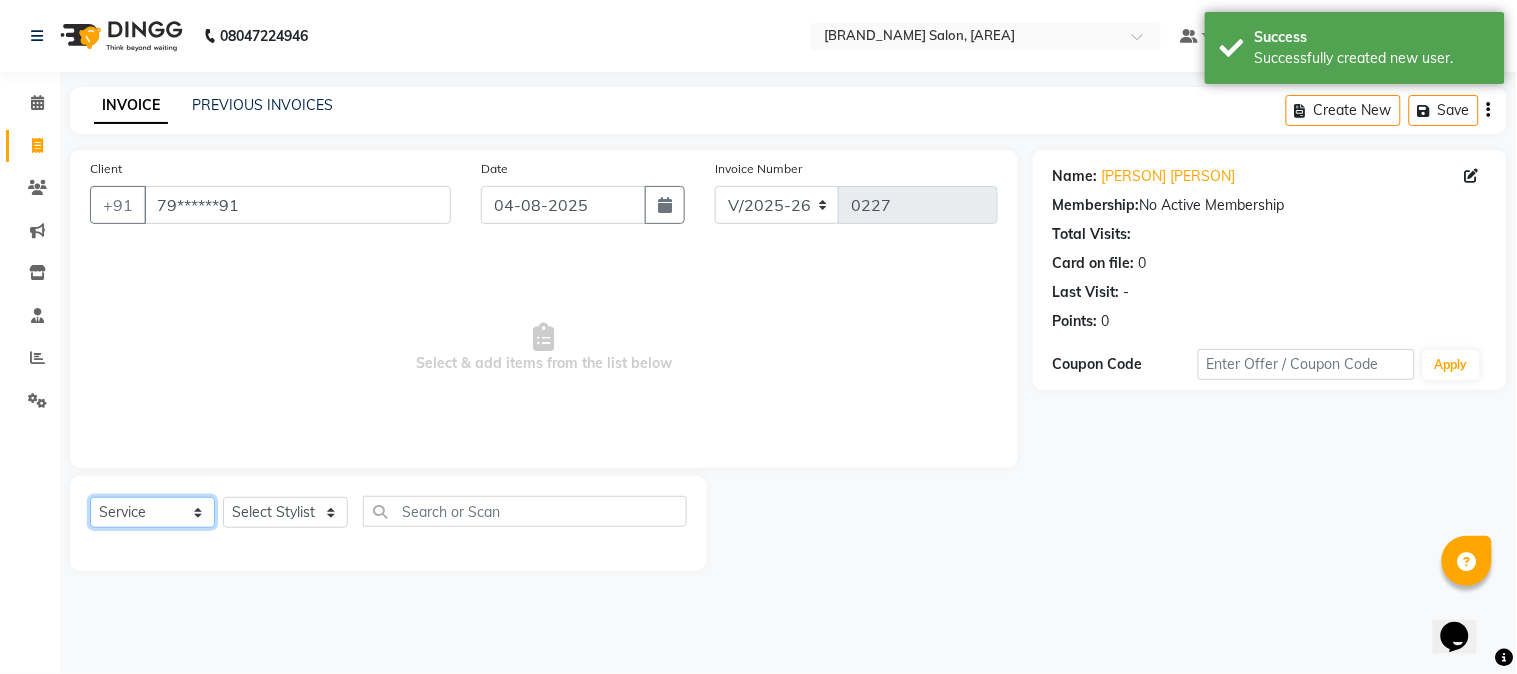 click on "Select  Service  Product  Membership  Package Voucher Prepaid Gift Card" 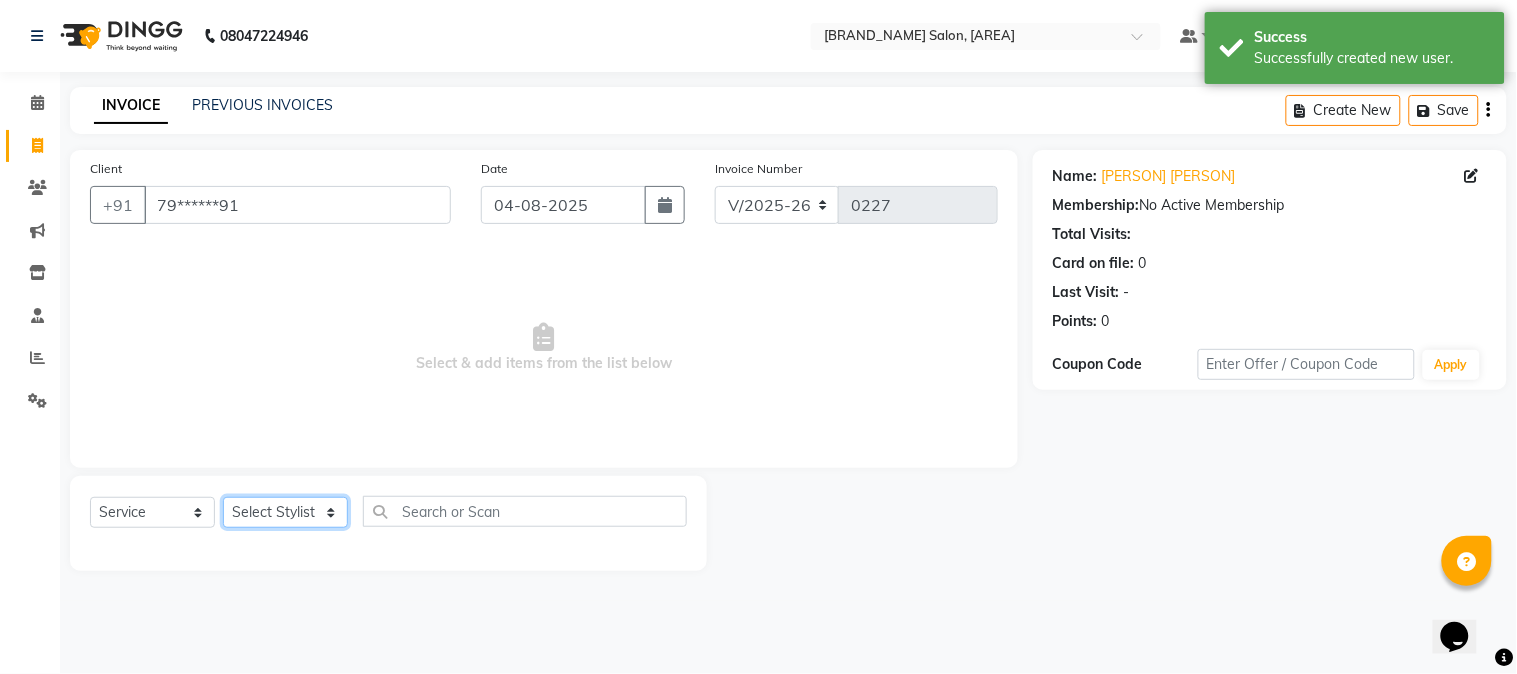 click on "Select Stylist [PERSON] [PERSON]  [PERSON]  [PERSON]  [PERSON]  [PERSON]" 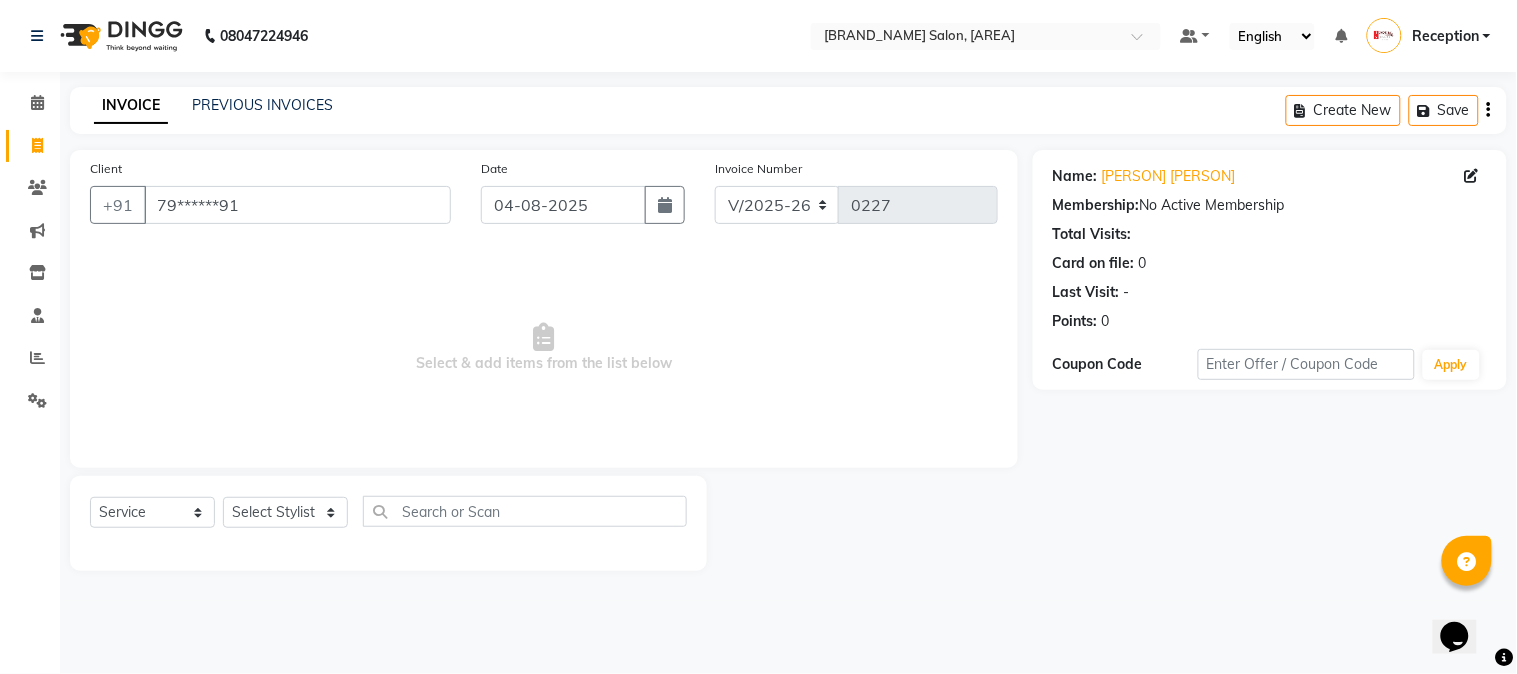 click on "Select & add items from the list below" at bounding box center (544, 348) 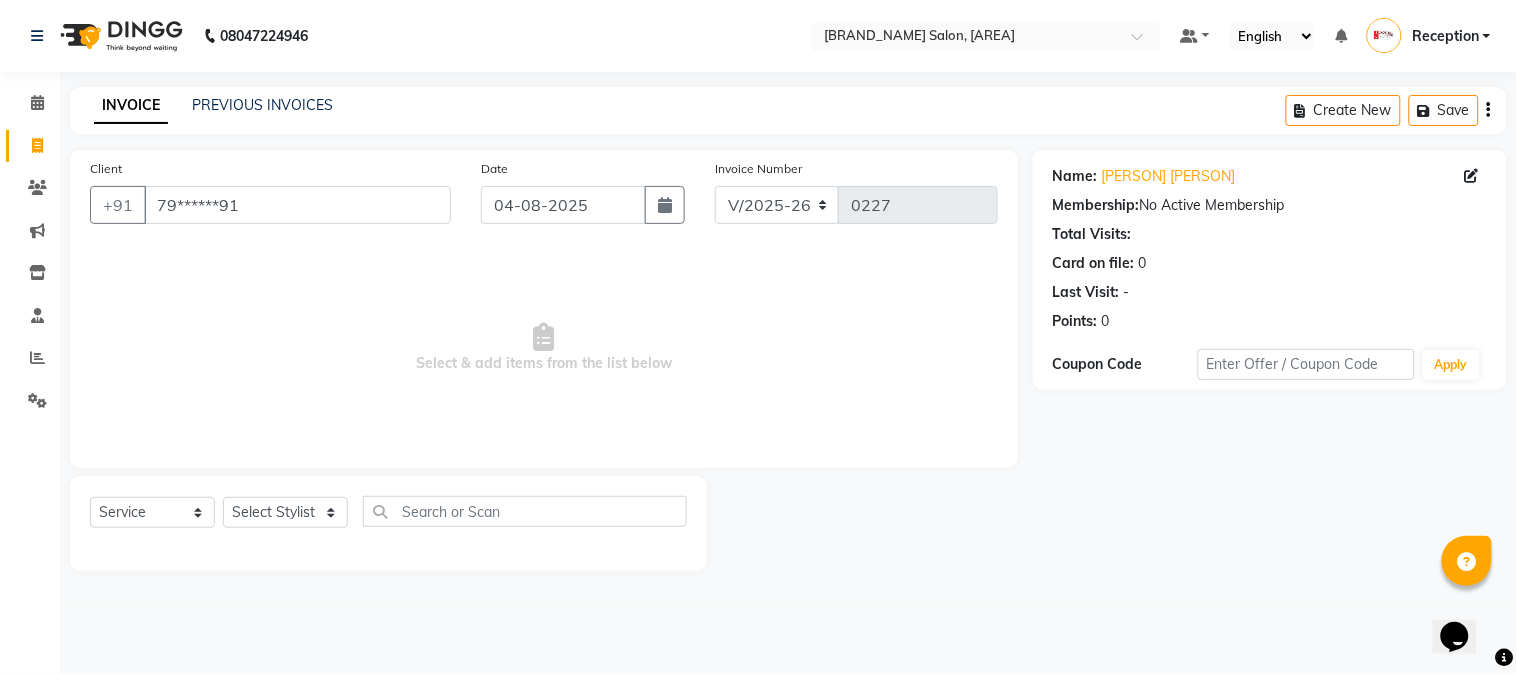 click on "Select & add items from the list below" at bounding box center (544, 348) 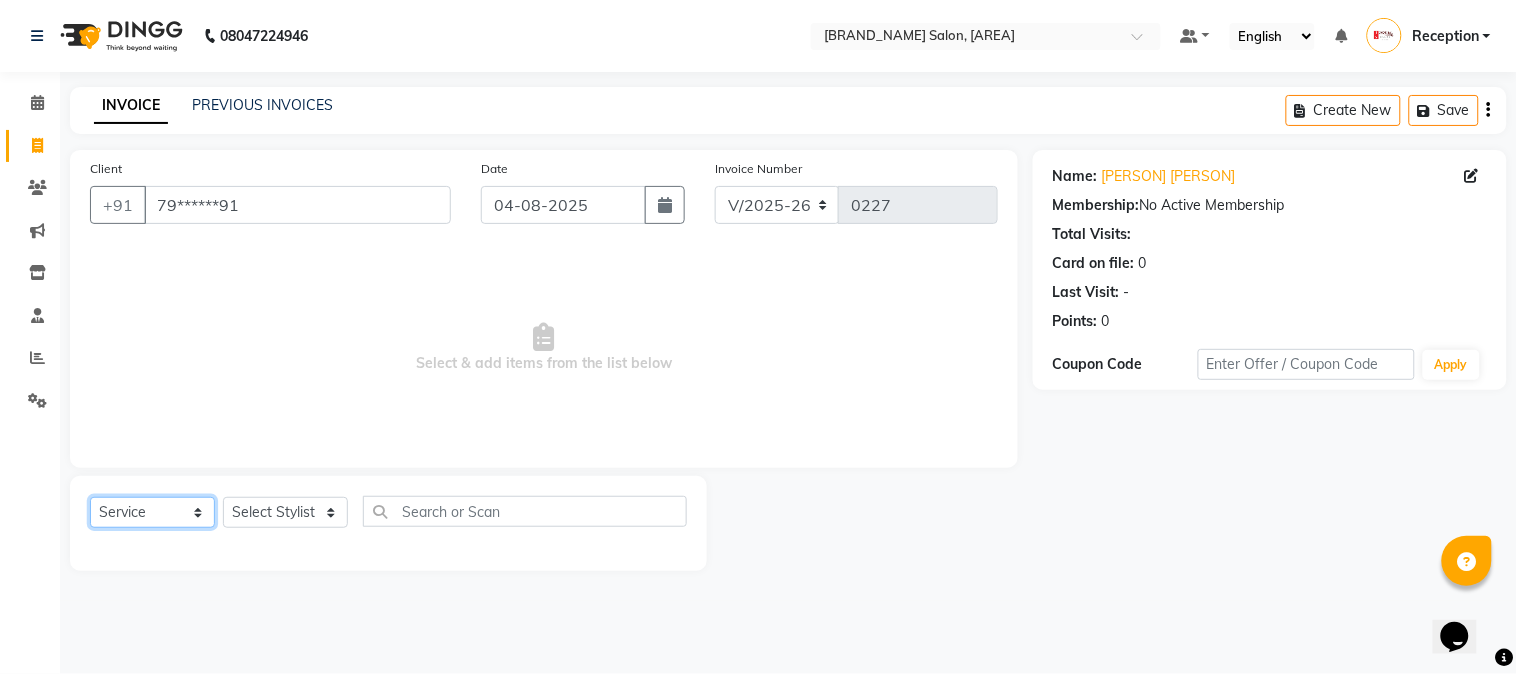 click on "Select  Service  Product  Membership  Package Voucher Prepaid Gift Card" 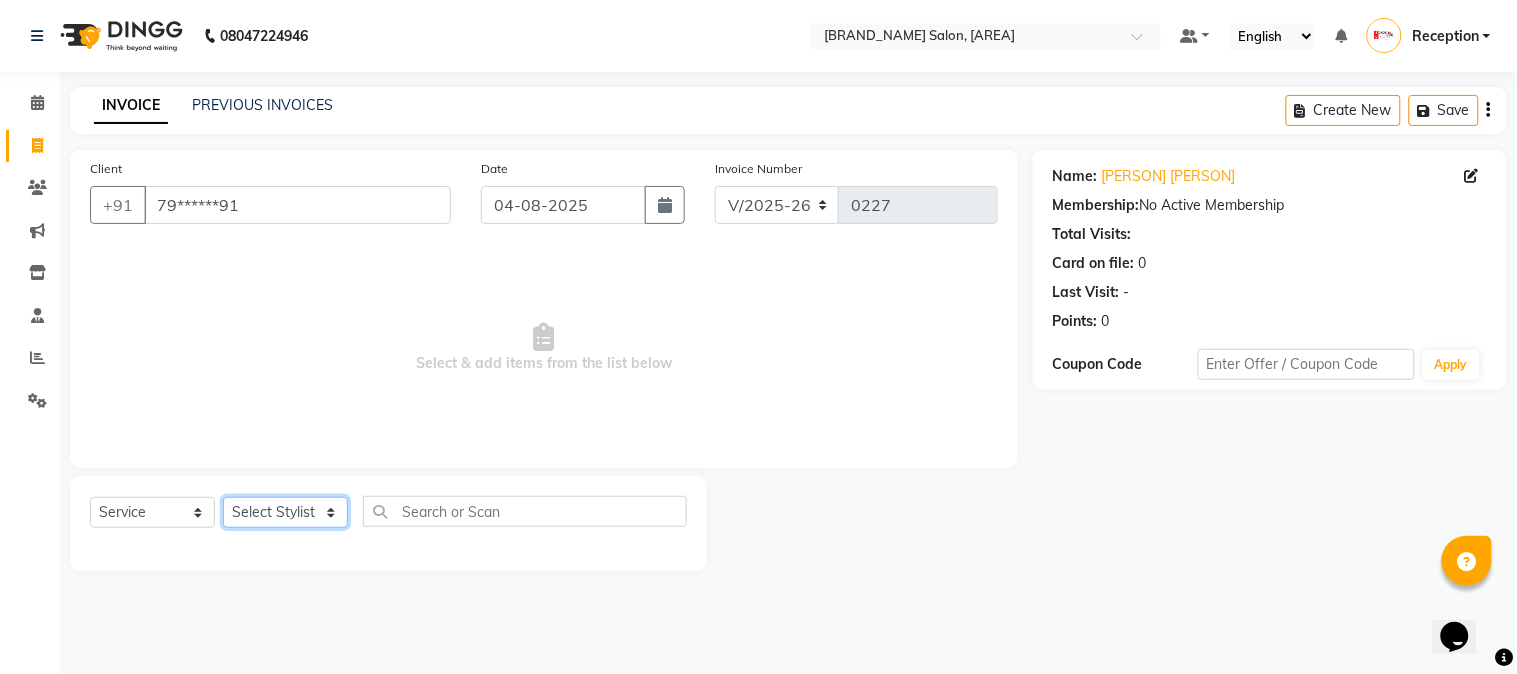 click on "Select Stylist [PERSON] [PERSON]  [PERSON]  [PERSON]  [PERSON]  [PERSON]" 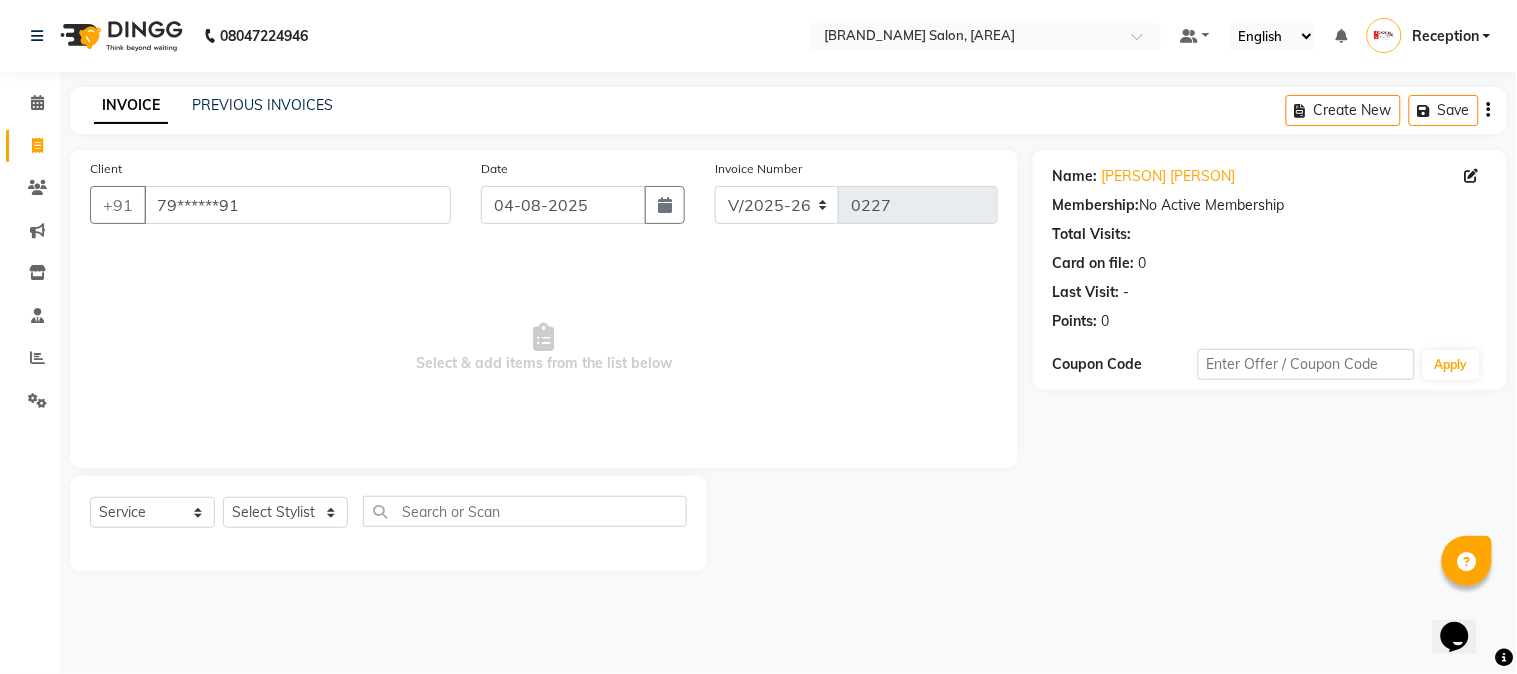 click on "Save Client +[COUNTRY_CODE] [PHONE] Date [DATE] Invoice Number V/2025 V/2025-26 0227 Select & add items from the list below Select Service Product Membership Package Voucher Prepaid Gift Card Select Stylist [PERSON] [PERSON] [PERSON] [PERSON] [PERSON] [PERSON] Name: [PERSON] [PERSON] Membership: No Active Membership Total Visits: Card on file: 0 Last Visit: - Points: 0 Coupon Code Apply" at bounding box center [758, 337] 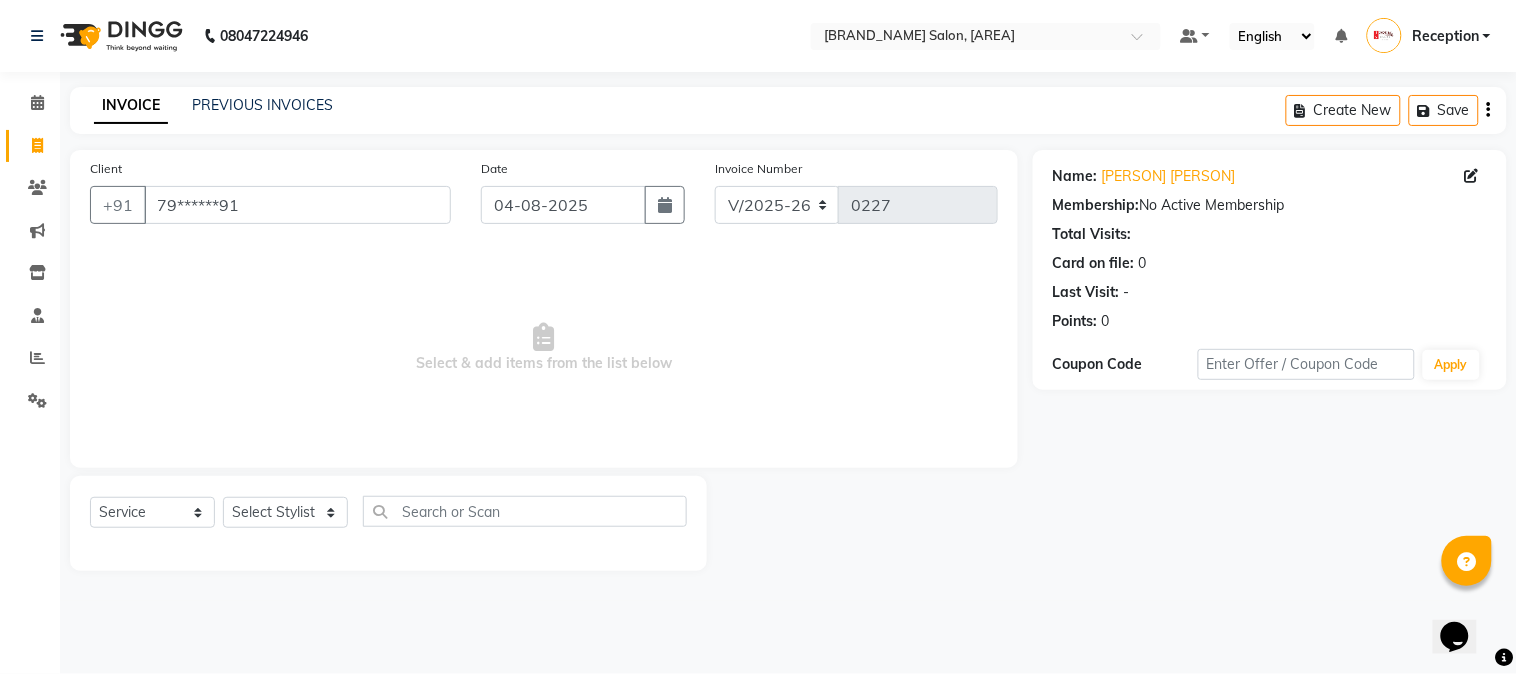 click on "Select & add items from the list below" at bounding box center [544, 348] 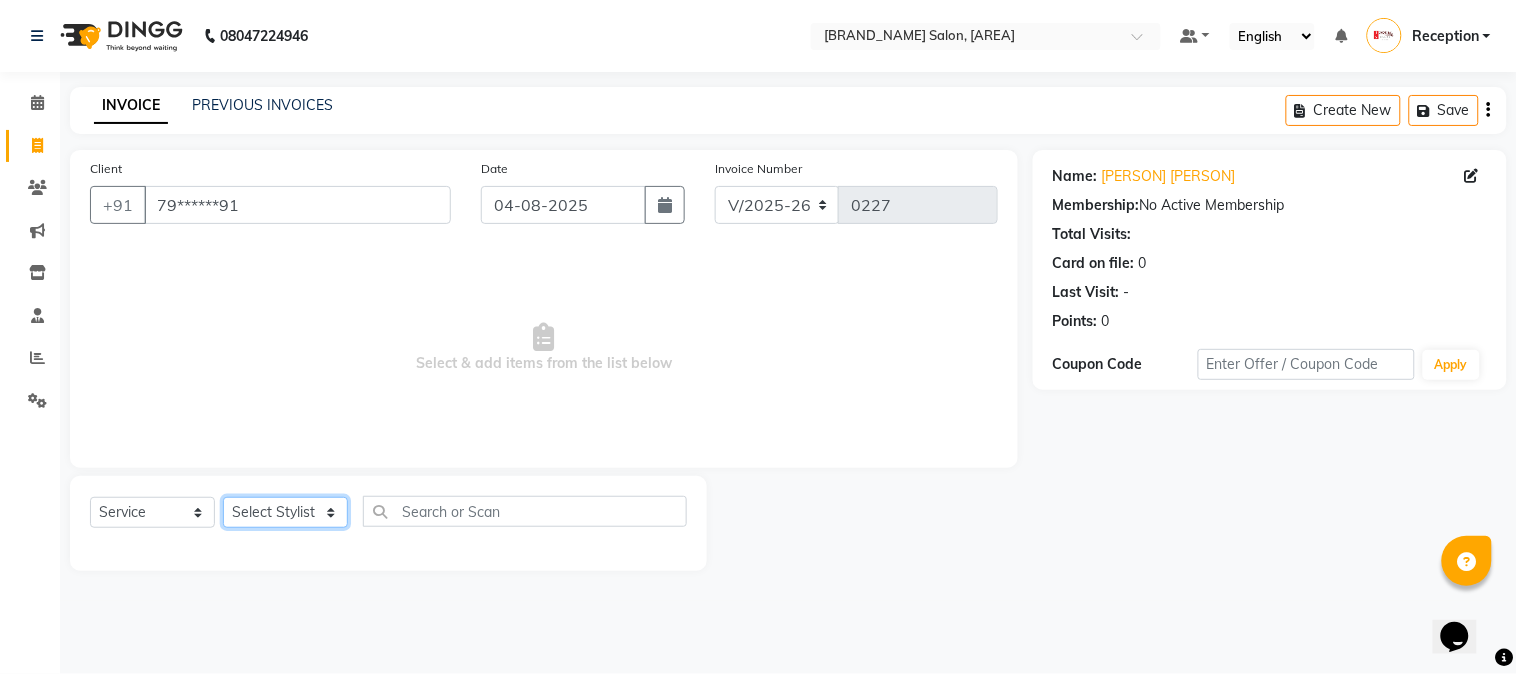 click on "Select Stylist [PERSON] [PERSON]  [PERSON]  [PERSON]  [PERSON]  [PERSON]" 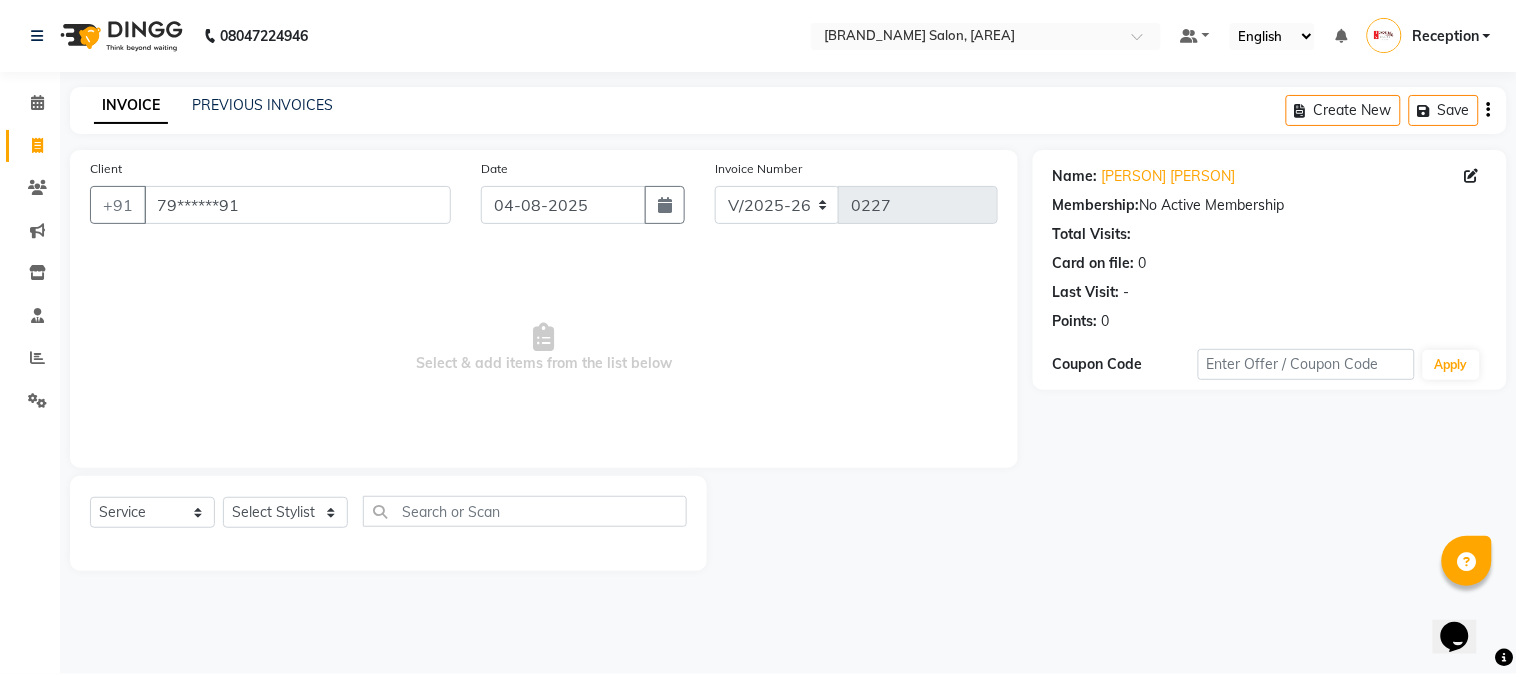 click on "Select  Service  Product  Membership  Package Voucher Prepaid Gift Card  Select Stylist [PERSON] [PERSON]  [PERSON]  [PERSON]  [PERSON]  [PERSON]" 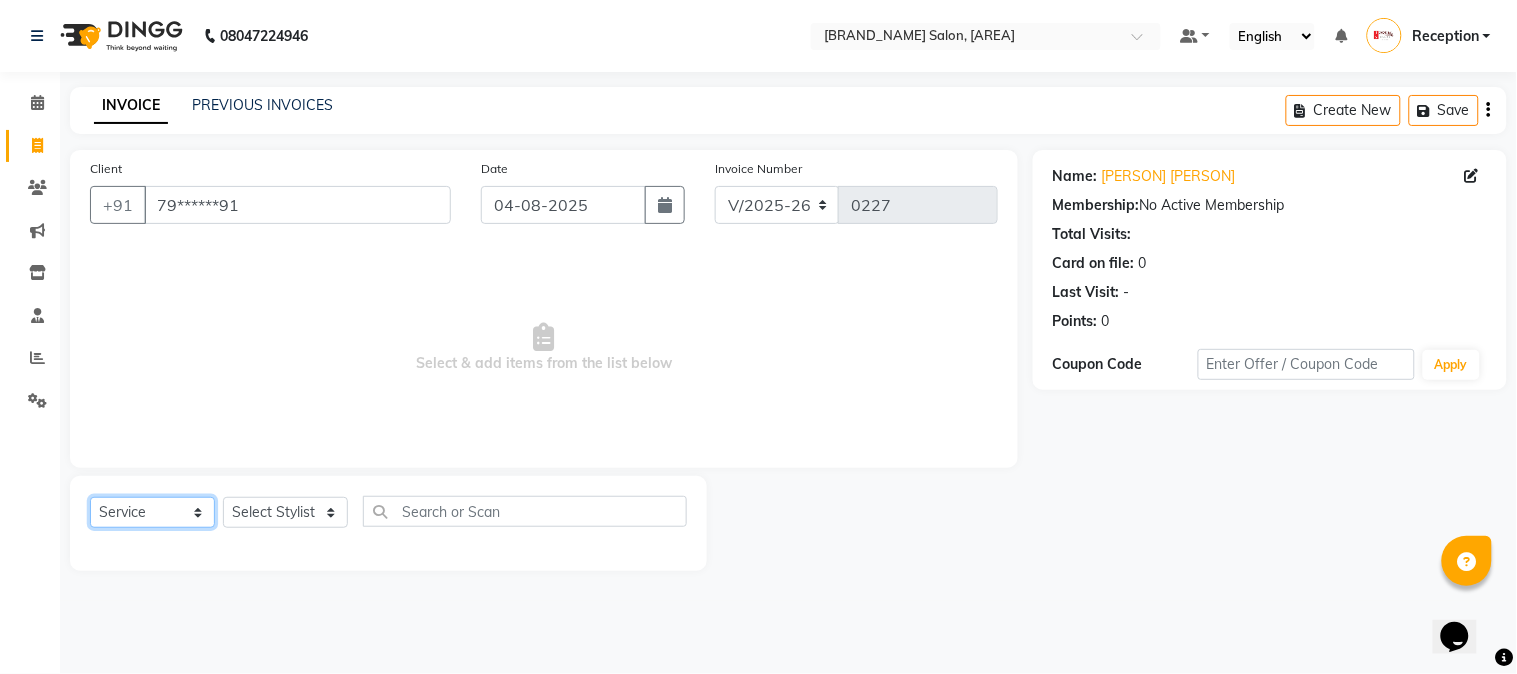 drag, startPoint x: 163, startPoint y: 506, endPoint x: 171, endPoint y: 497, distance: 12.0415945 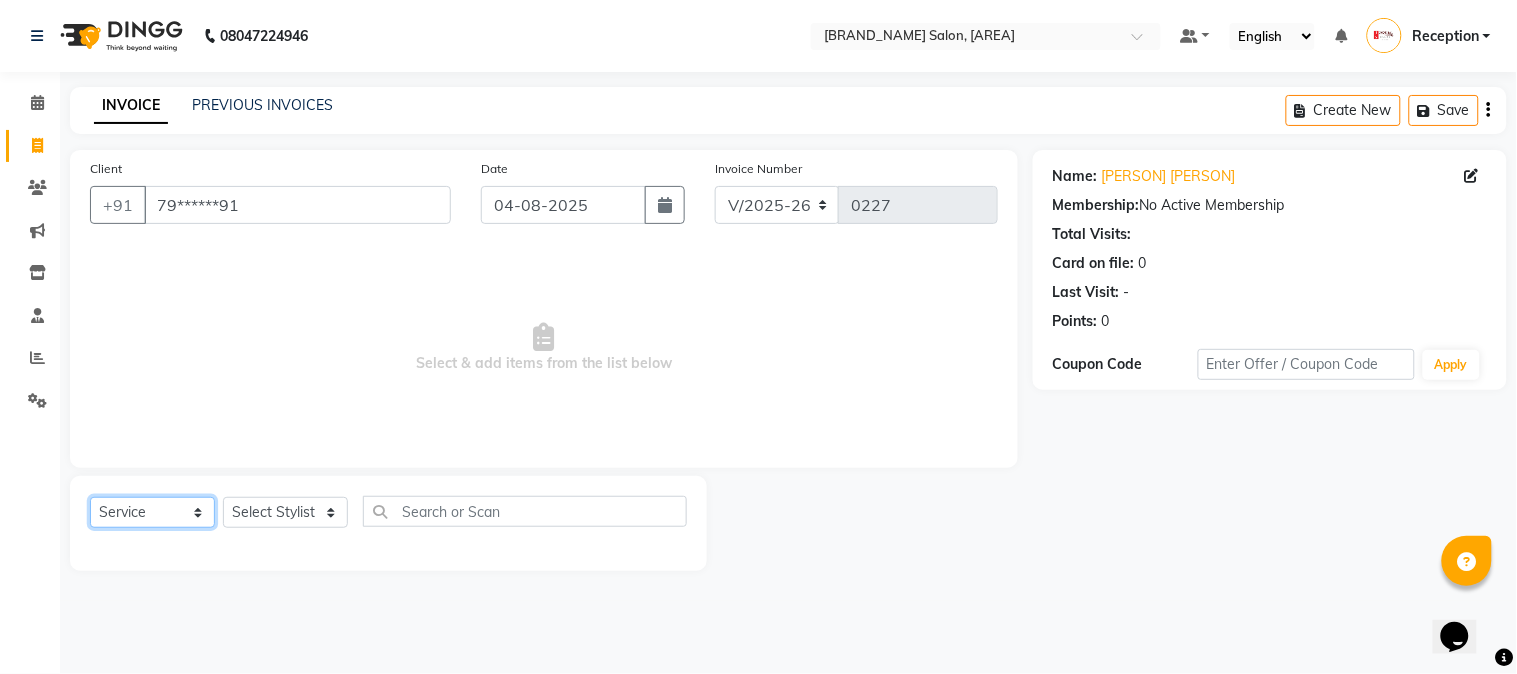 click on "Select  Service  Product  Membership  Package Voucher Prepaid Gift Card" 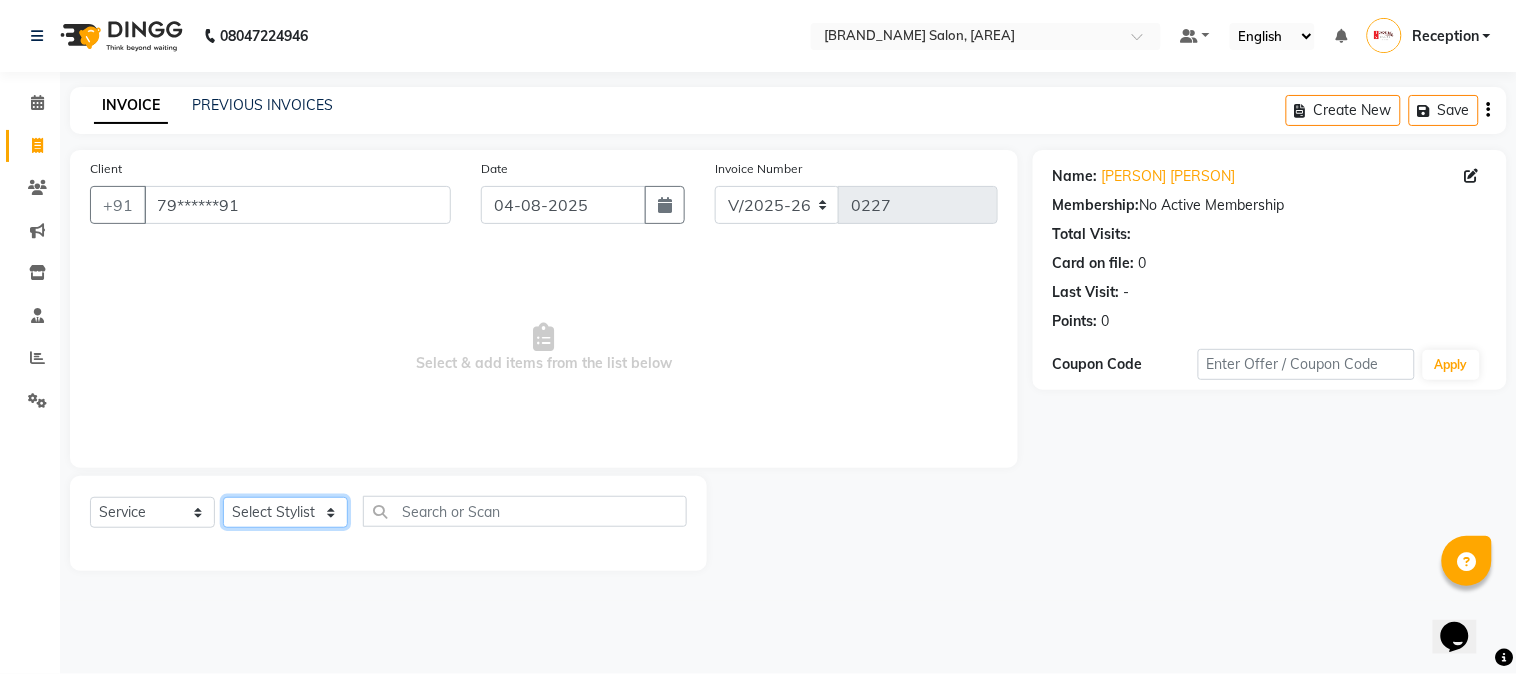 click on "Select Stylist [PERSON] [PERSON]  [PERSON]  [PERSON]  [PERSON]  [PERSON]" 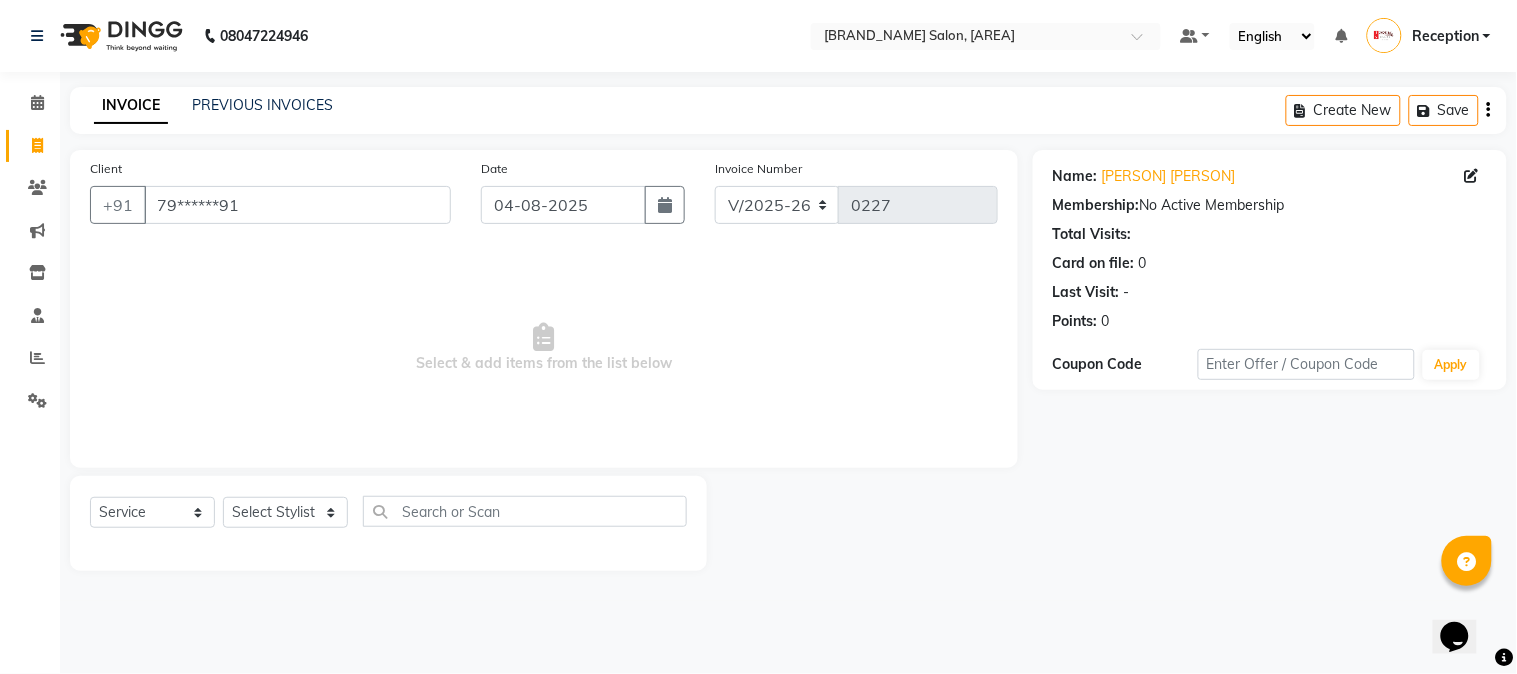 drag, startPoint x: 468, startPoint y: 473, endPoint x: 370, endPoint y: 497, distance: 100.89599 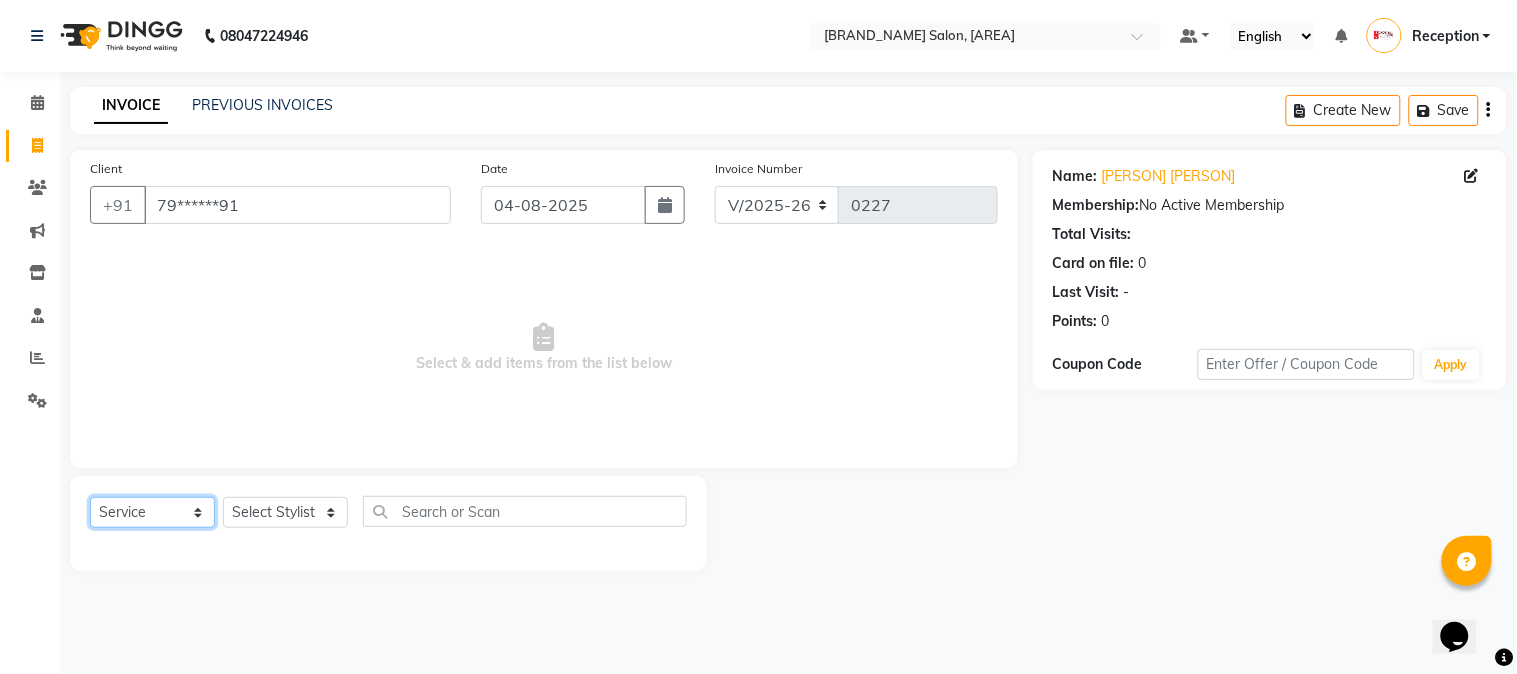 click on "Select  Service  Product  Membership  Package Voucher Prepaid Gift Card" 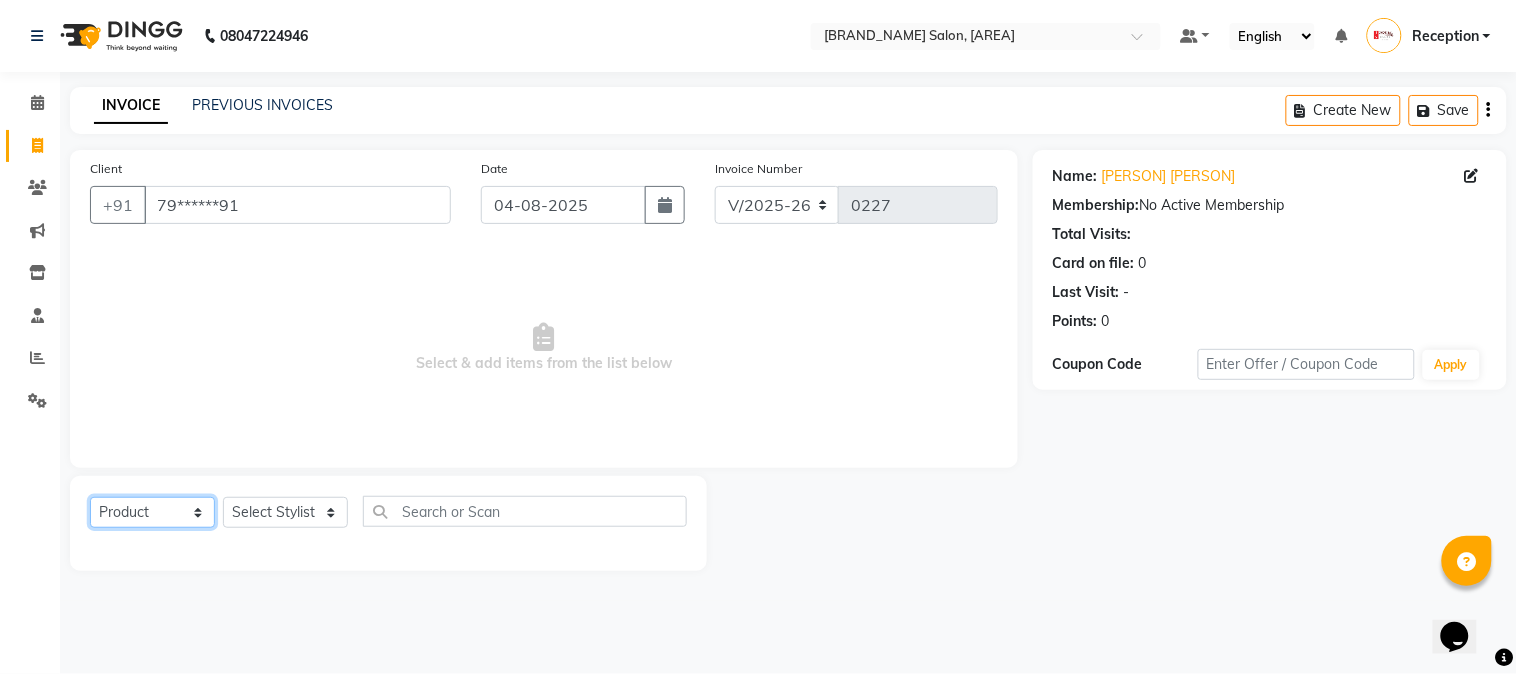 click on "Select  Service  Product  Membership  Package Voucher Prepaid Gift Card" 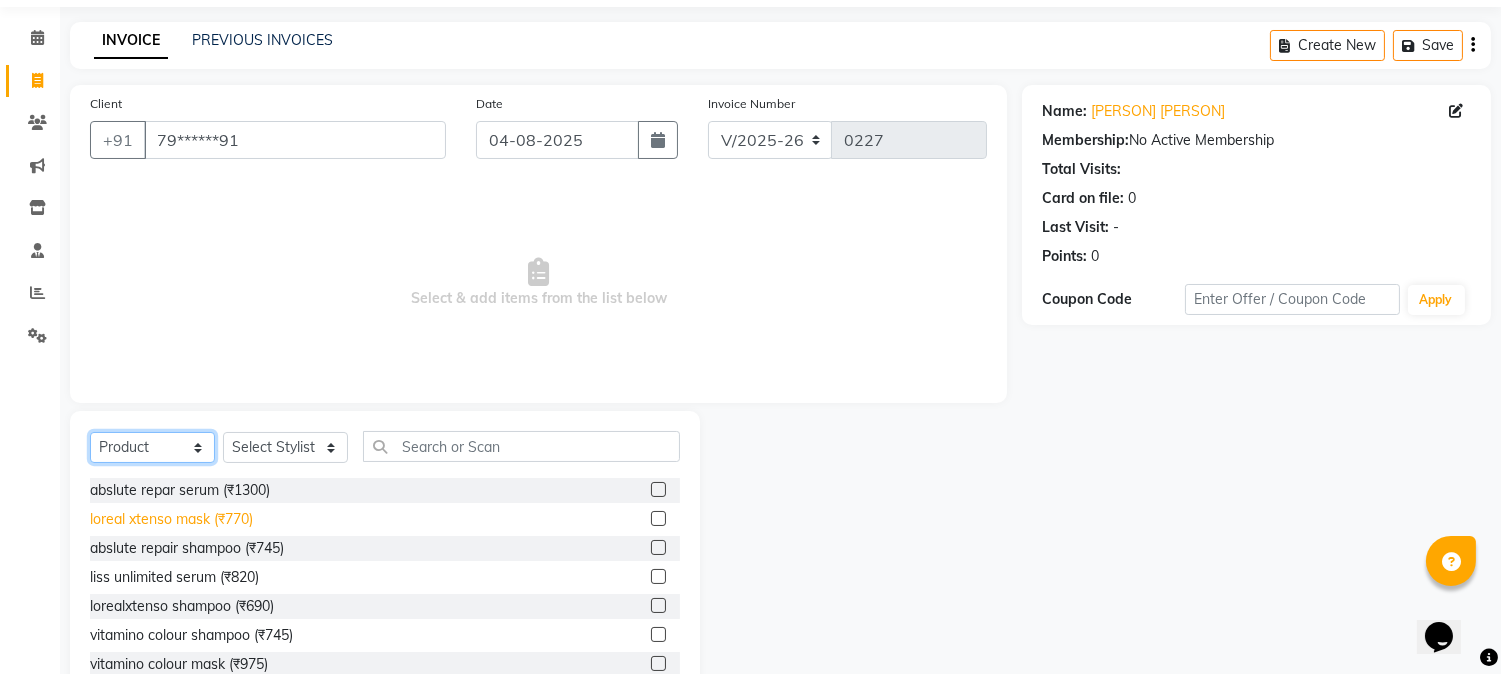 scroll, scrollTop: 126, scrollLeft: 0, axis: vertical 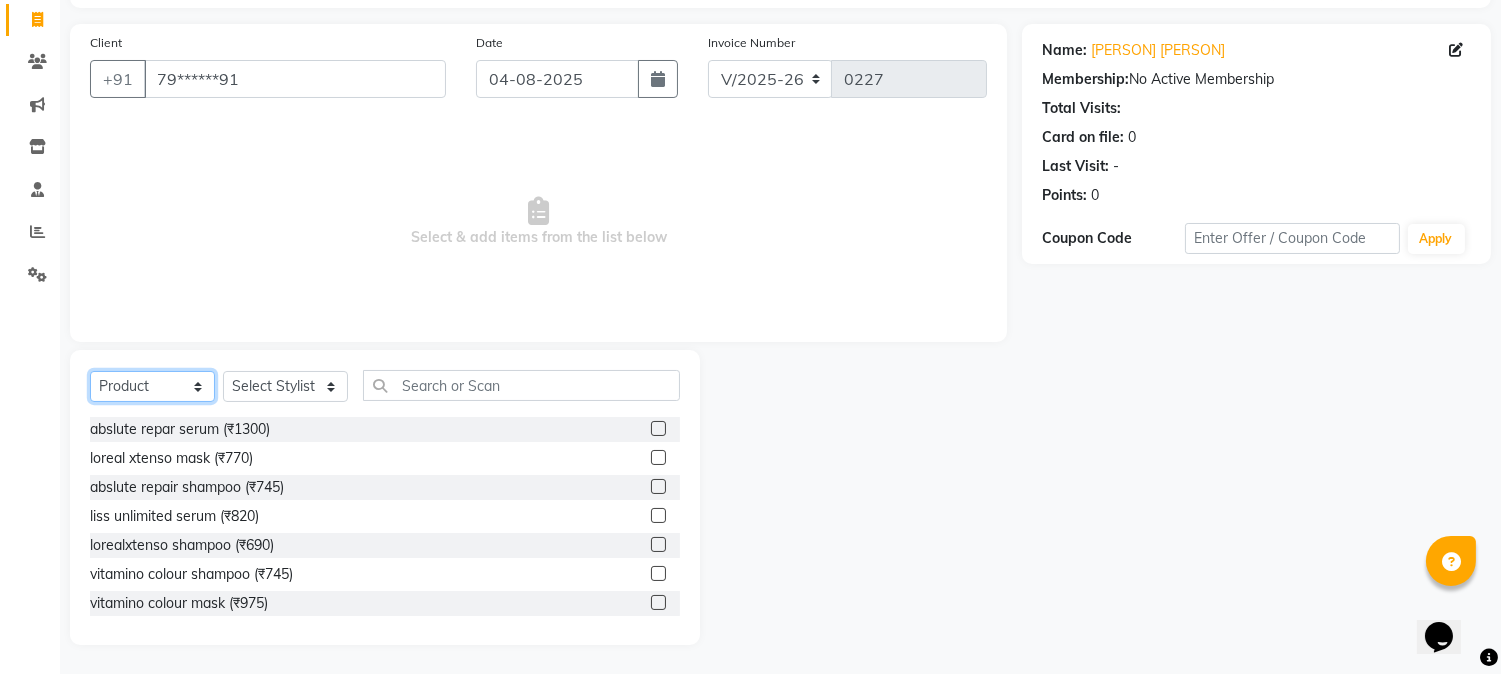 click on "Select  Service  Product  Membership  Package Voucher Prepaid Gift Card" 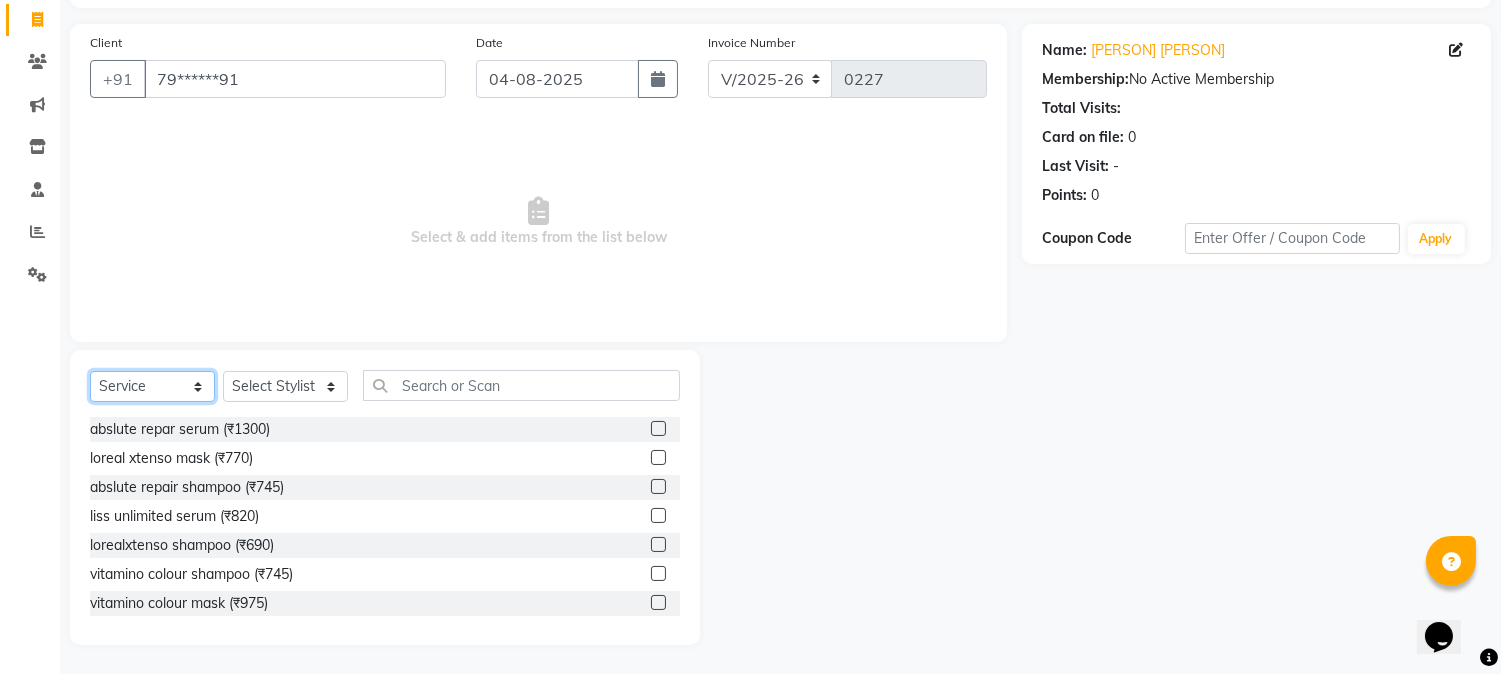 click on "Select  Service  Product  Membership  Package Voucher Prepaid Gift Card" 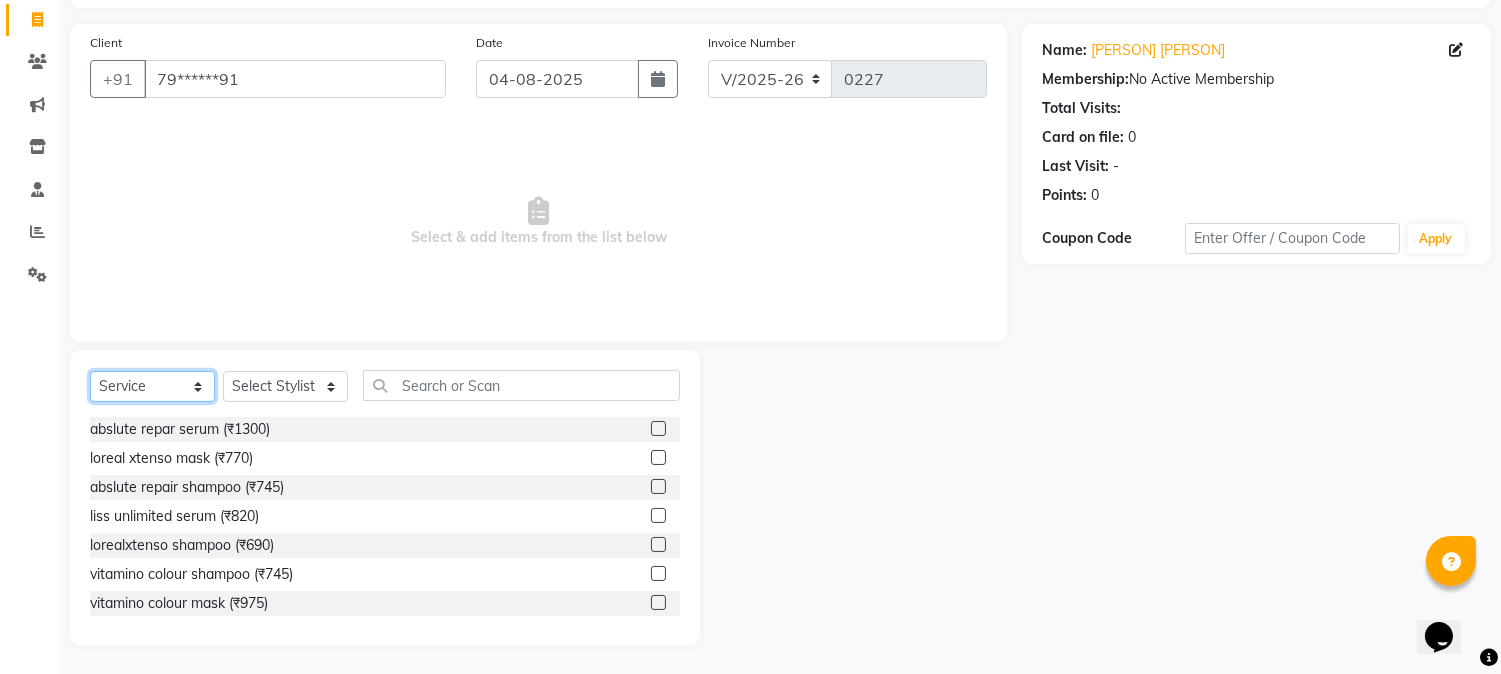 scroll, scrollTop: 0, scrollLeft: 0, axis: both 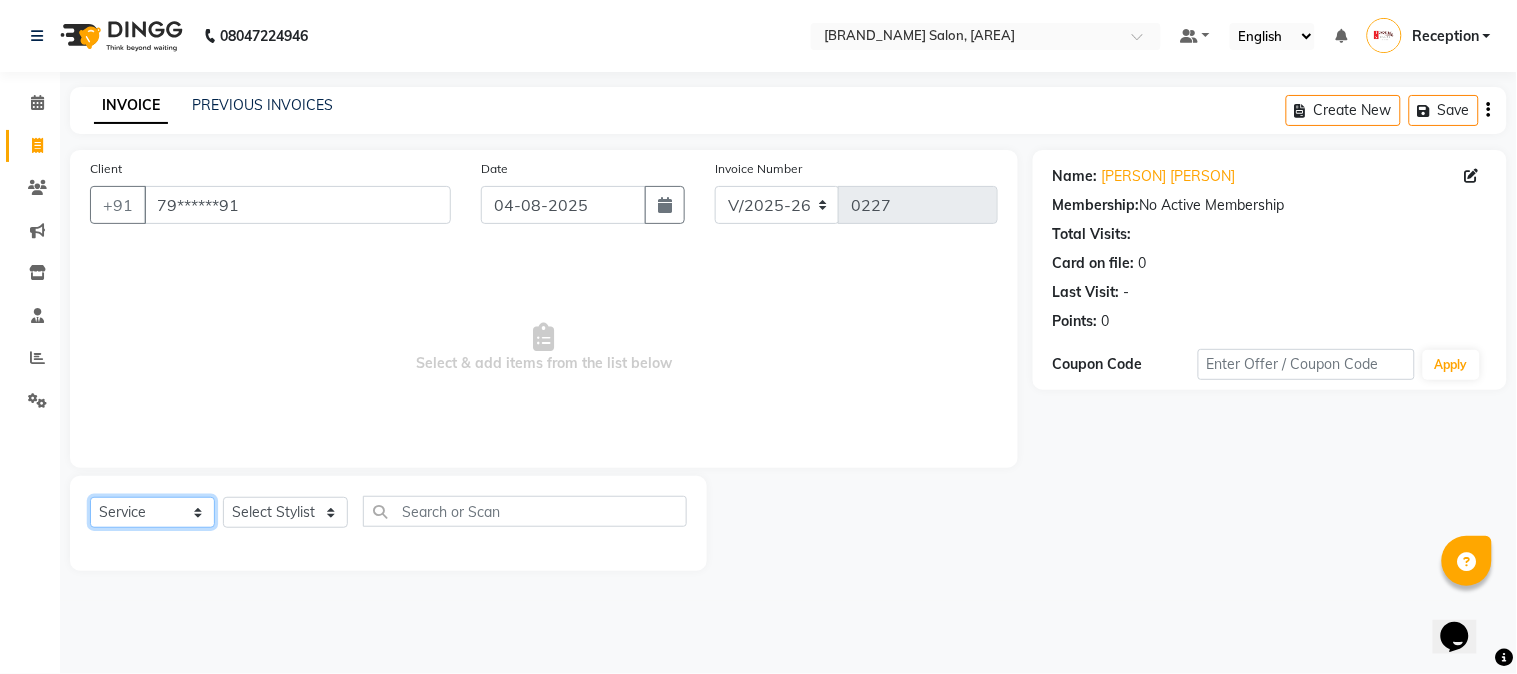 drag, startPoint x: 168, startPoint y: 523, endPoint x: 177, endPoint y: 517, distance: 10.816654 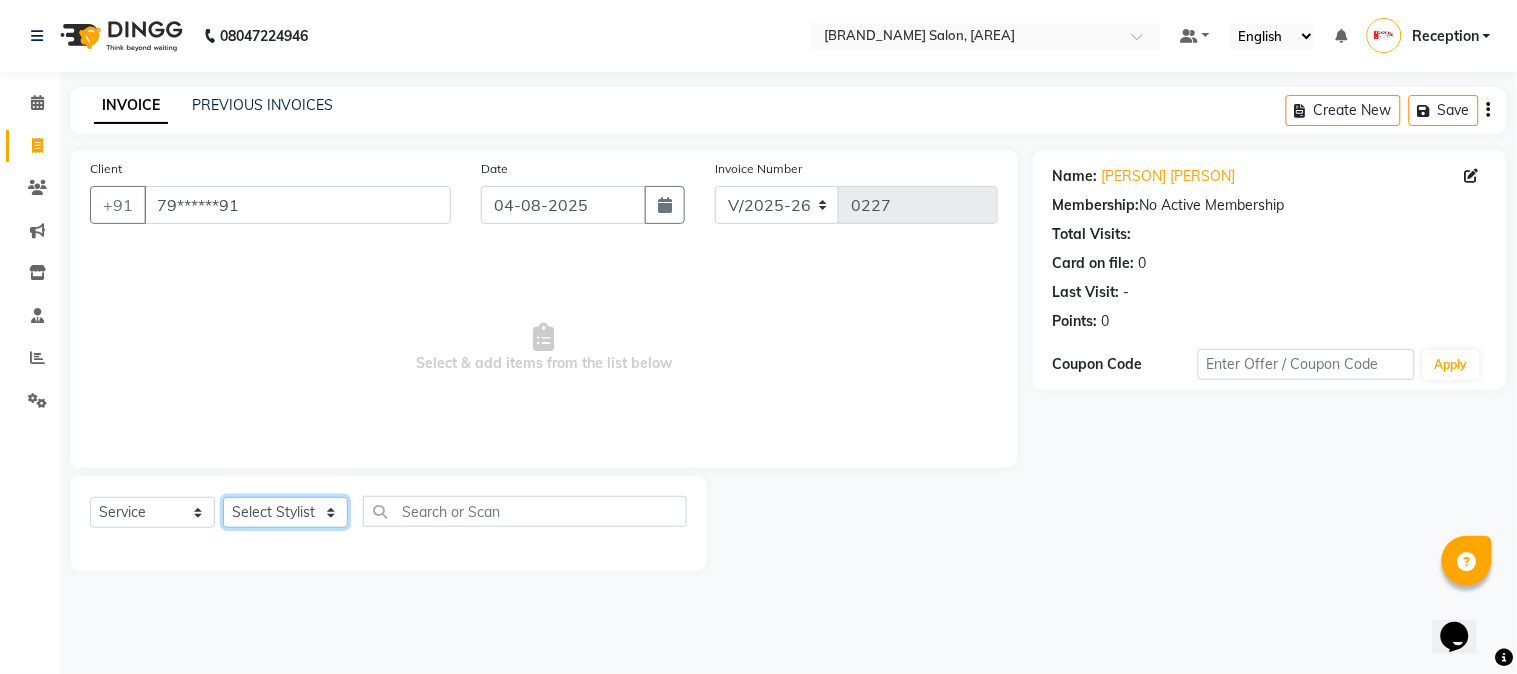 click on "Select Stylist [PERSON] [PERSON]  [PERSON]  [PERSON]  [PERSON]  [PERSON]" 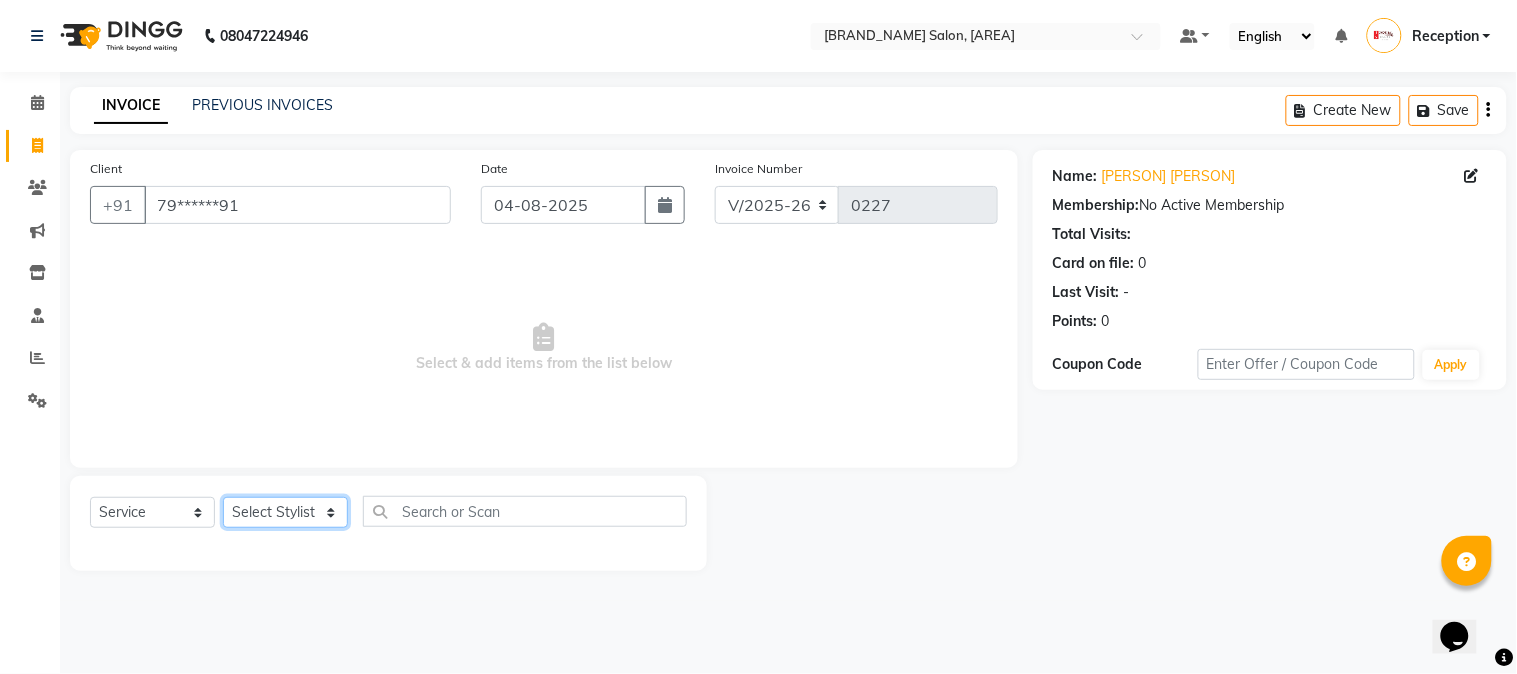 select on "59472" 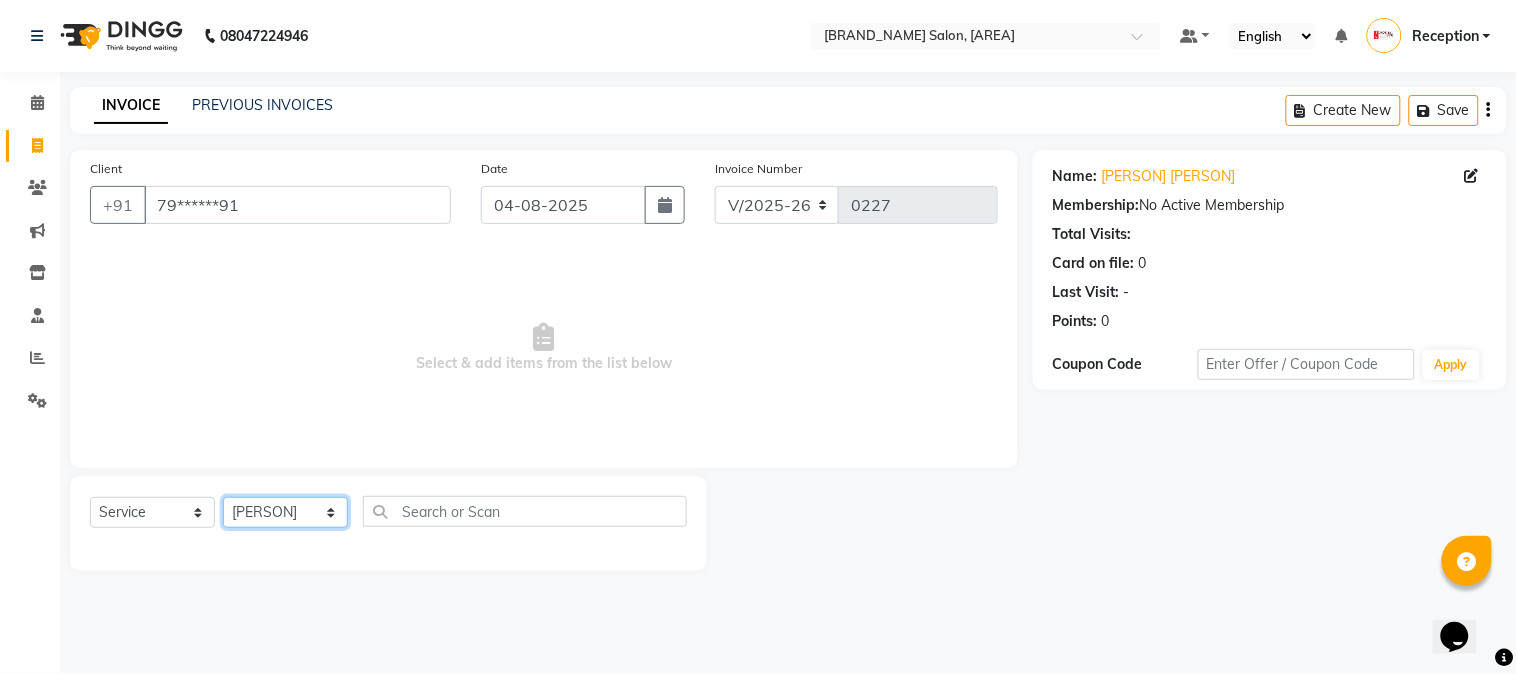 click on "Select Stylist [PERSON] [PERSON]  [PERSON]  [PERSON]  [PERSON]  [PERSON]" 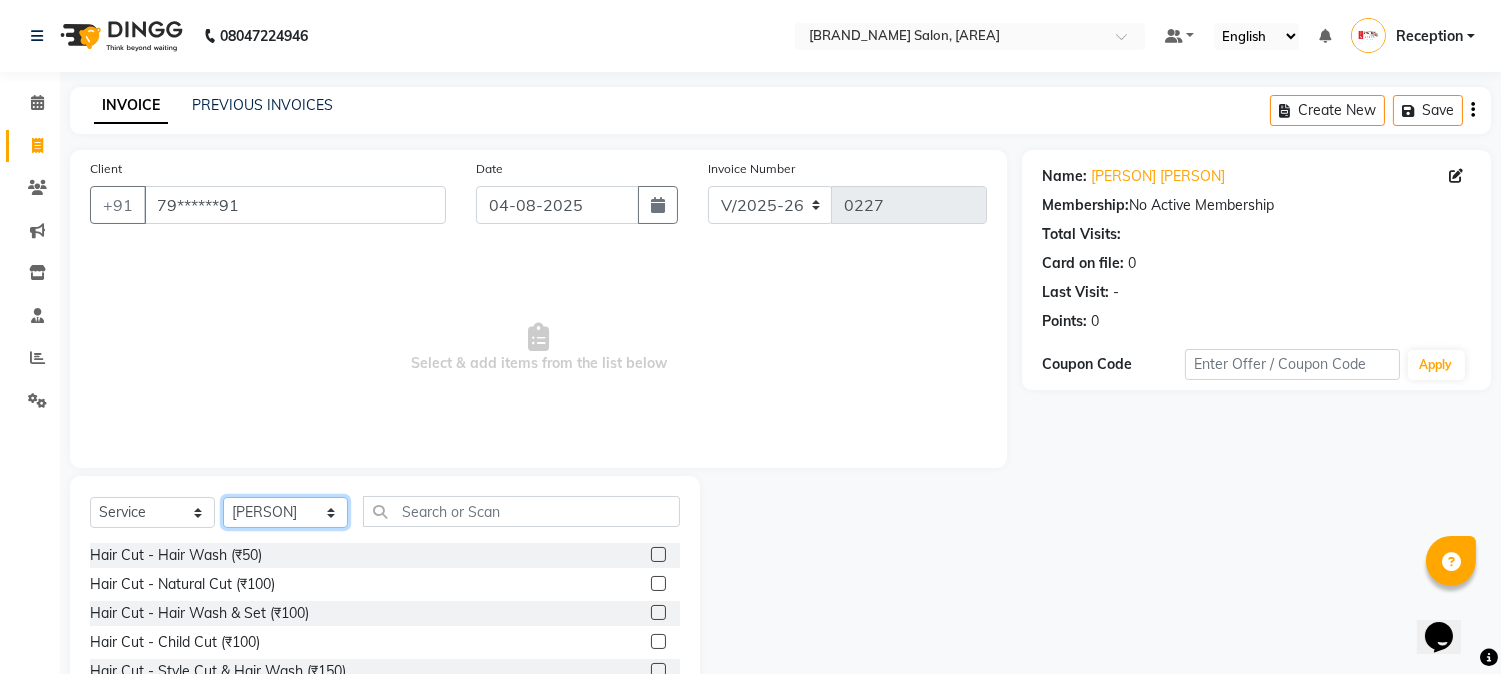 scroll, scrollTop: 126, scrollLeft: 0, axis: vertical 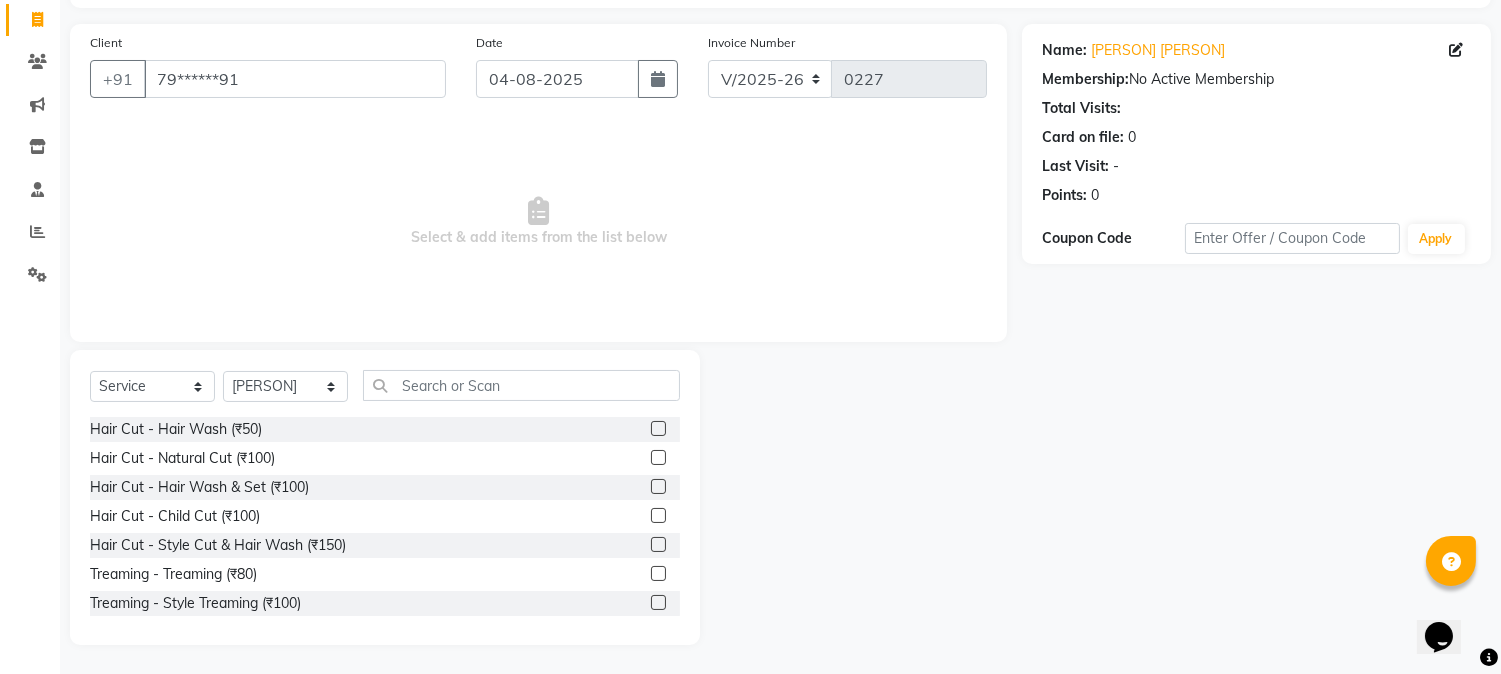 click 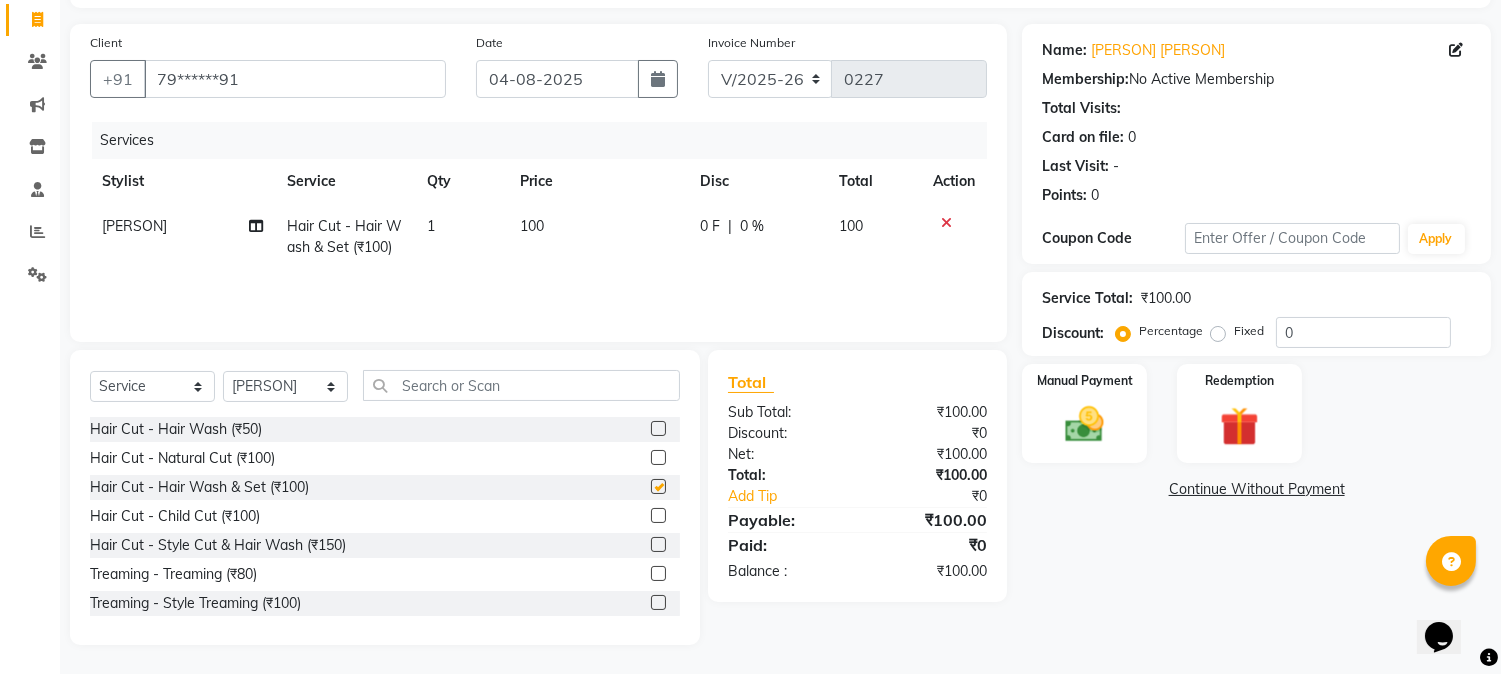 checkbox on "false" 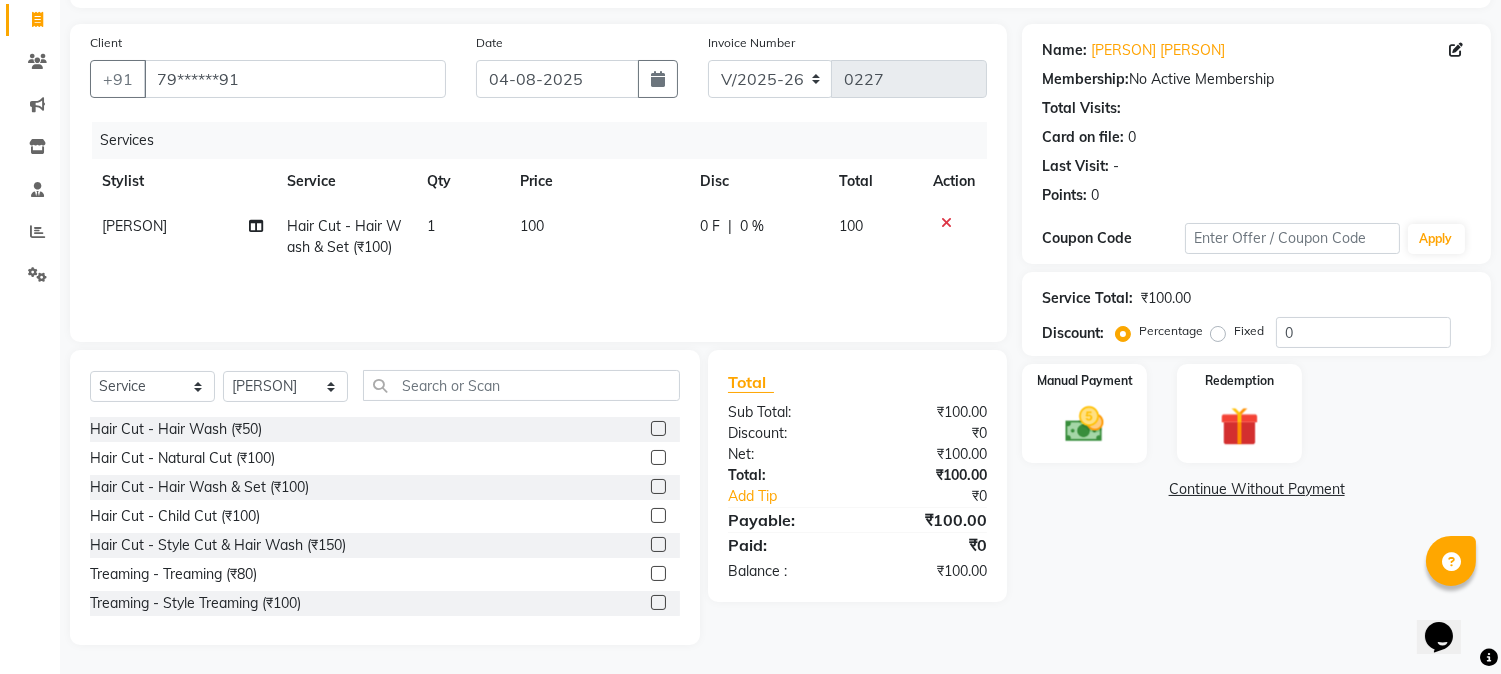 click on "Continue Without Payment" 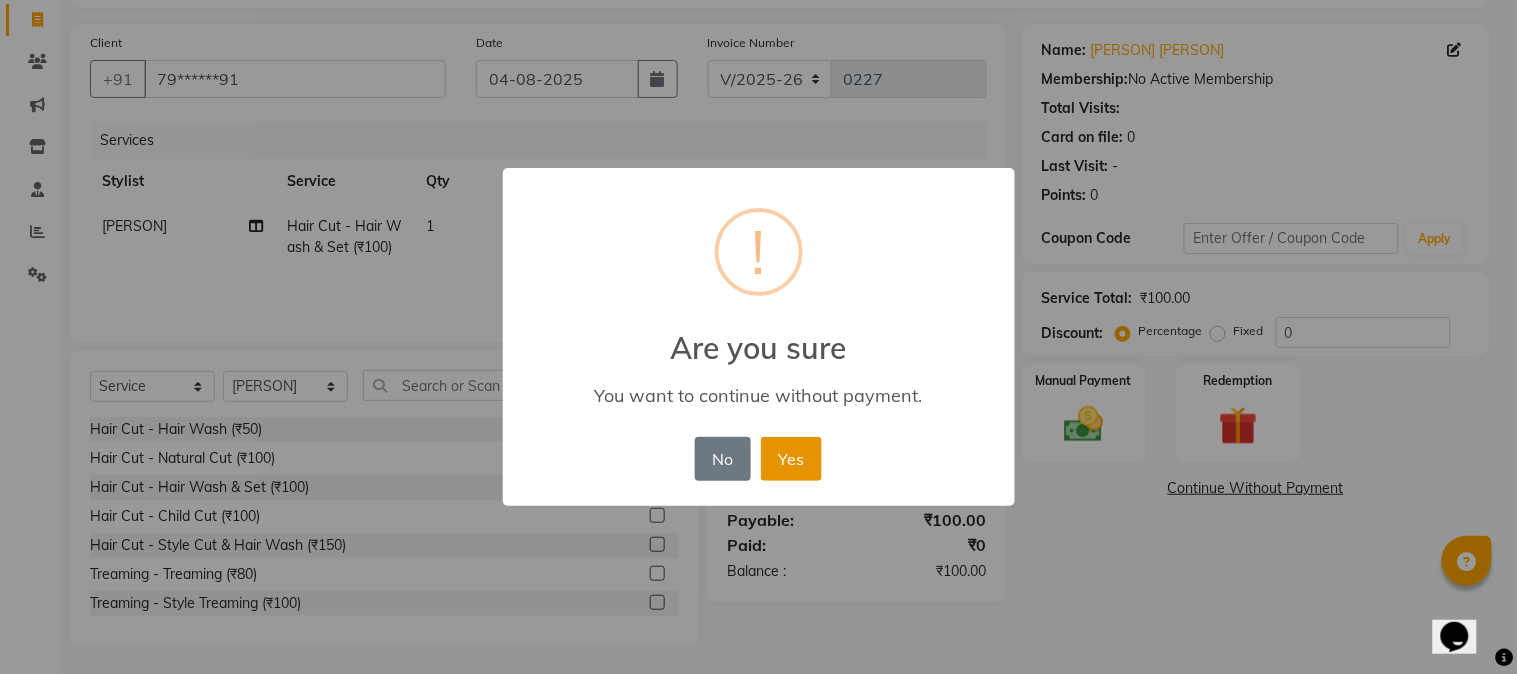 click on "Yes" at bounding box center (791, 459) 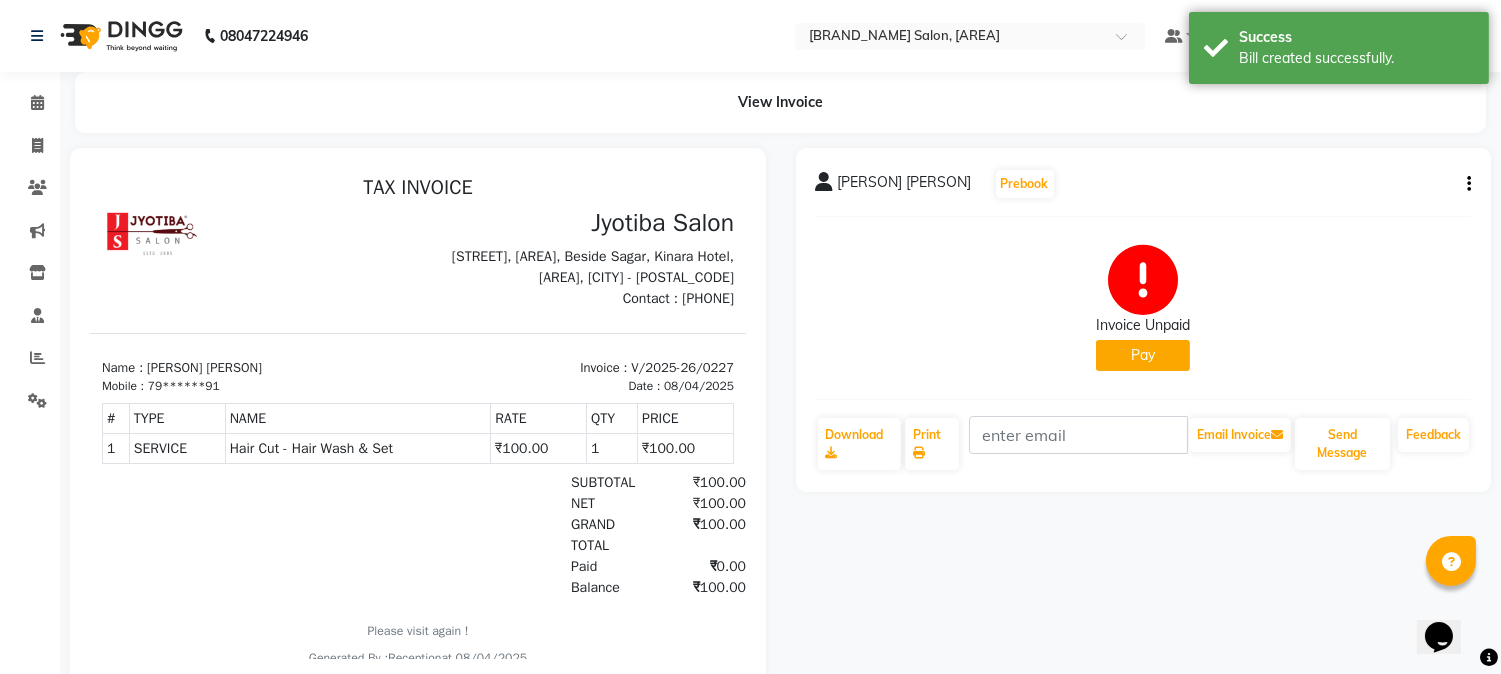 scroll, scrollTop: 0, scrollLeft: 0, axis: both 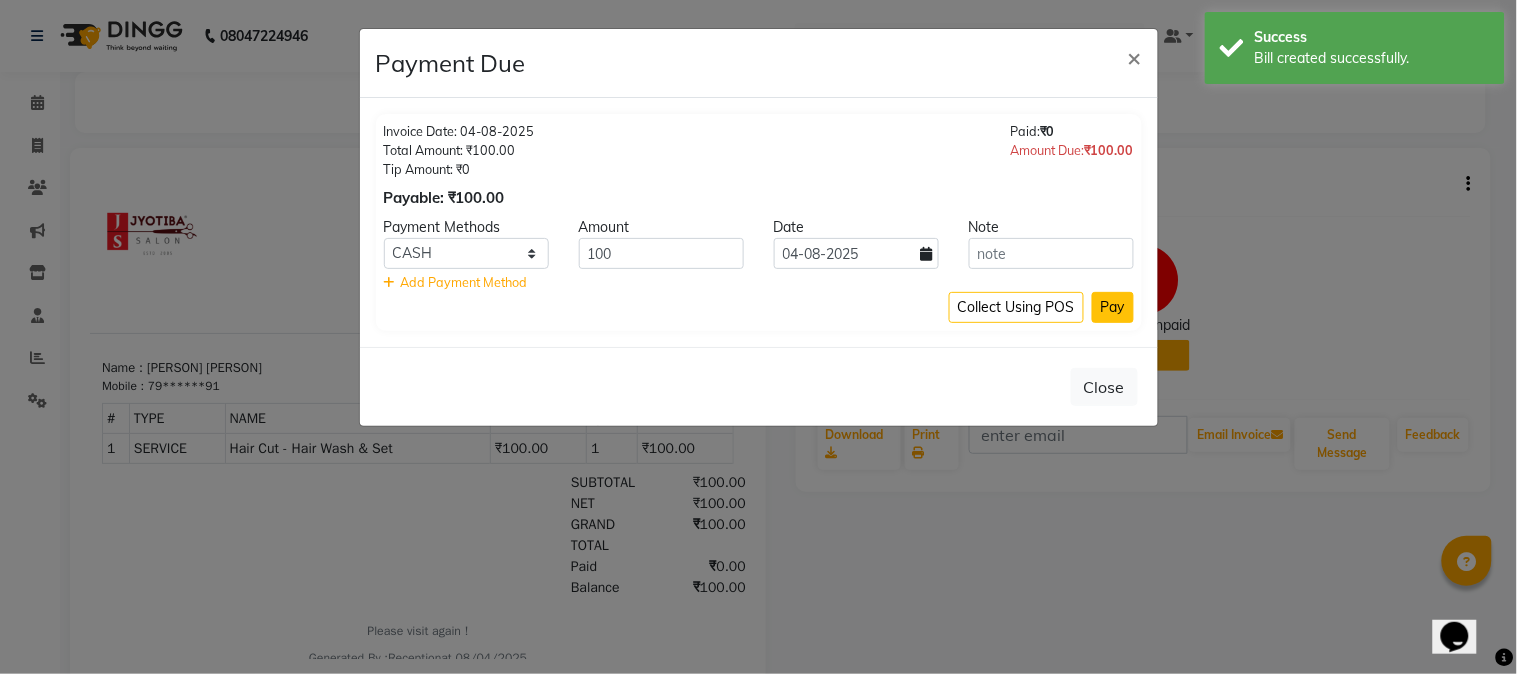 click on "Pay" 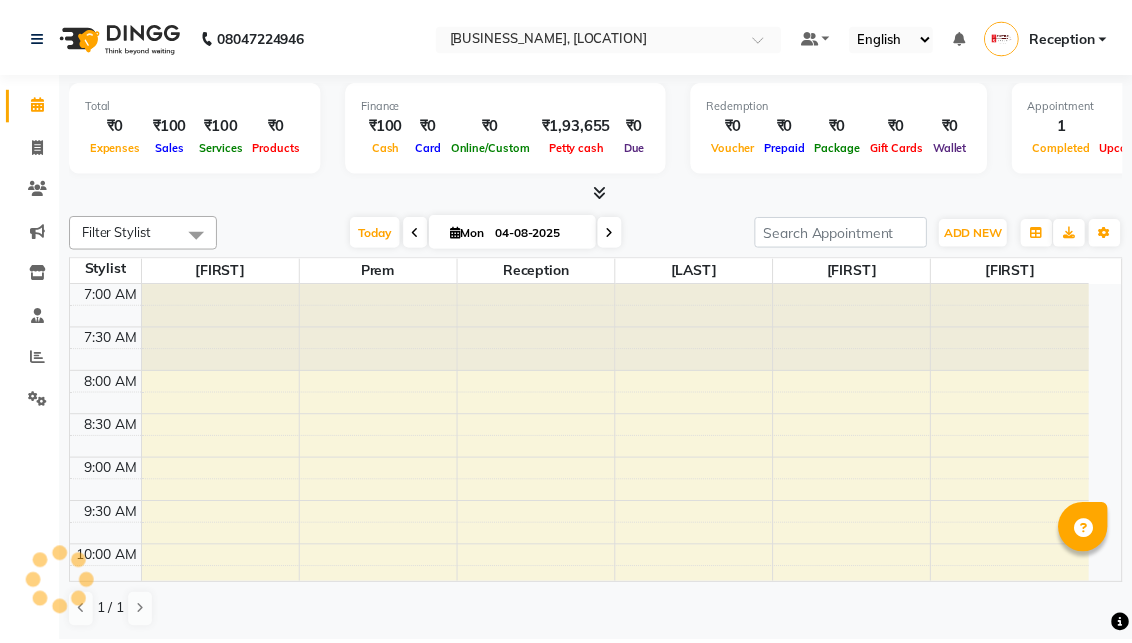 scroll, scrollTop: 0, scrollLeft: 0, axis: both 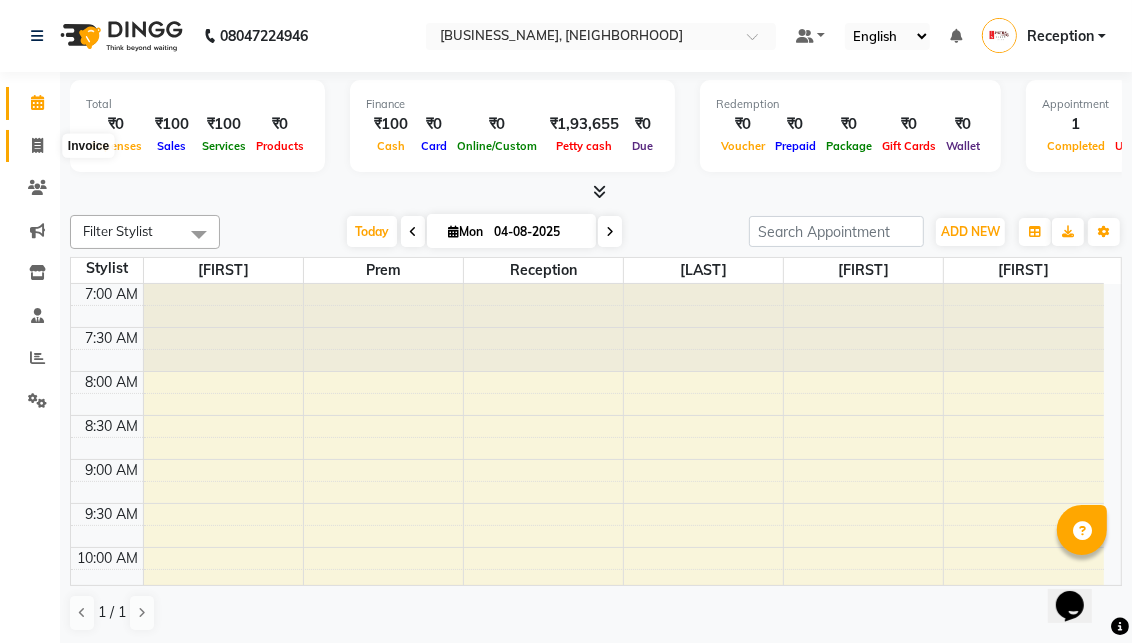 click 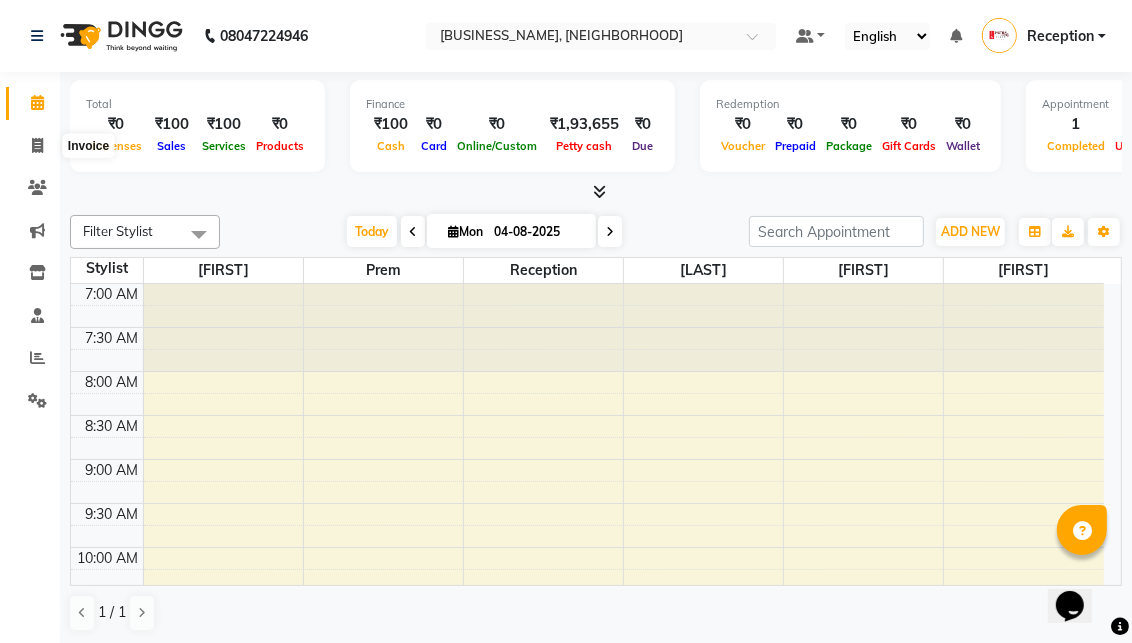 select on "643" 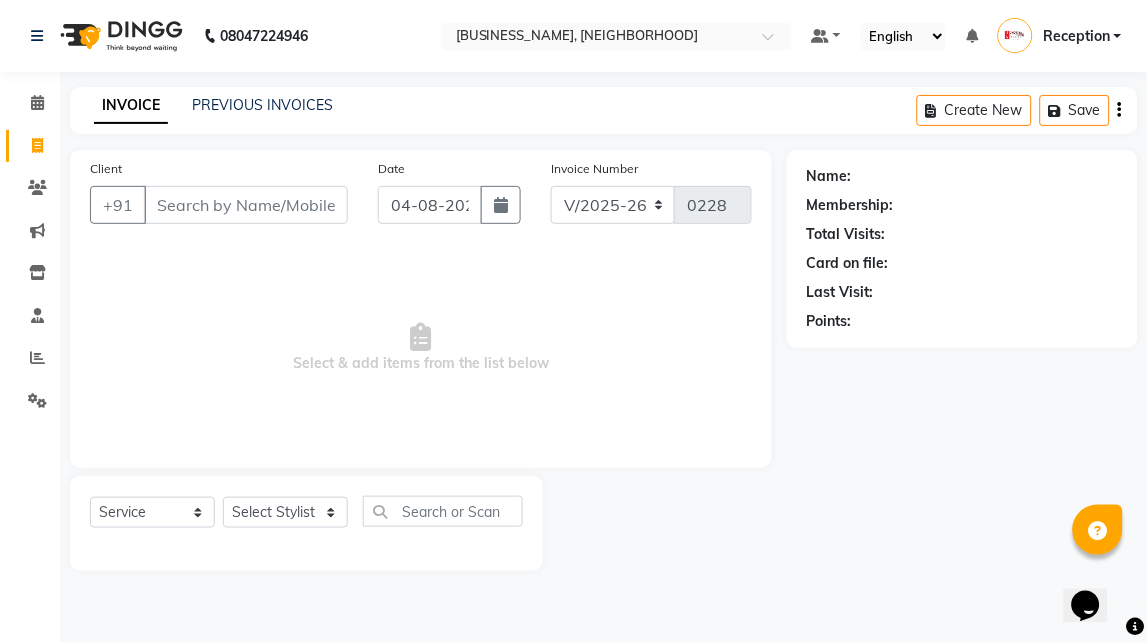 click on "Client" at bounding box center (246, 205) 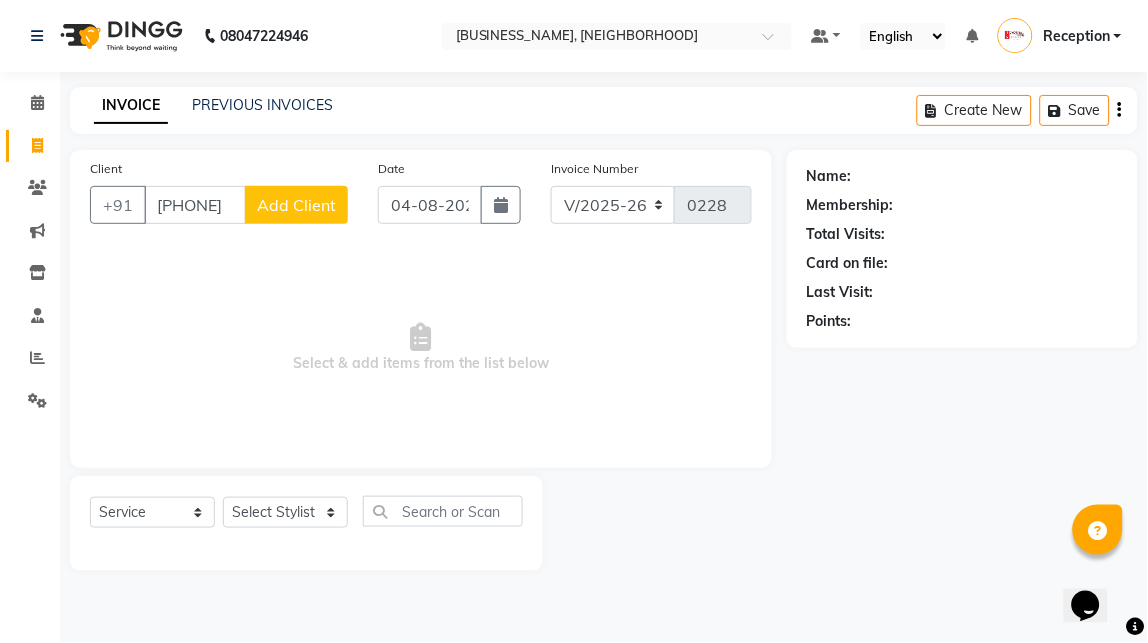 type on "97622065854" 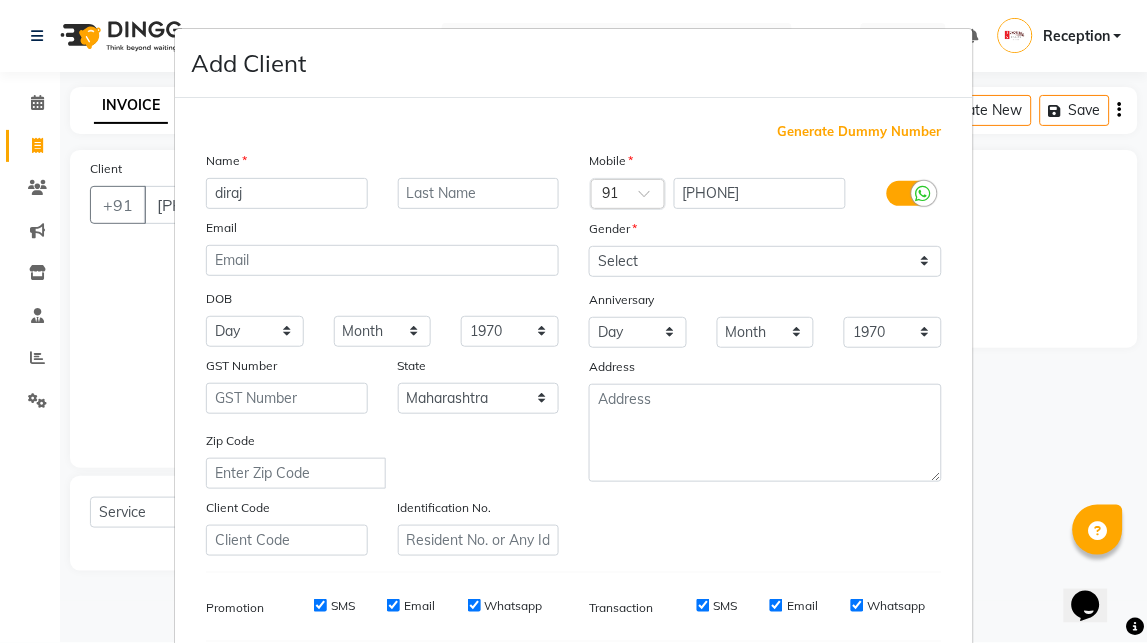 type on "diraj" 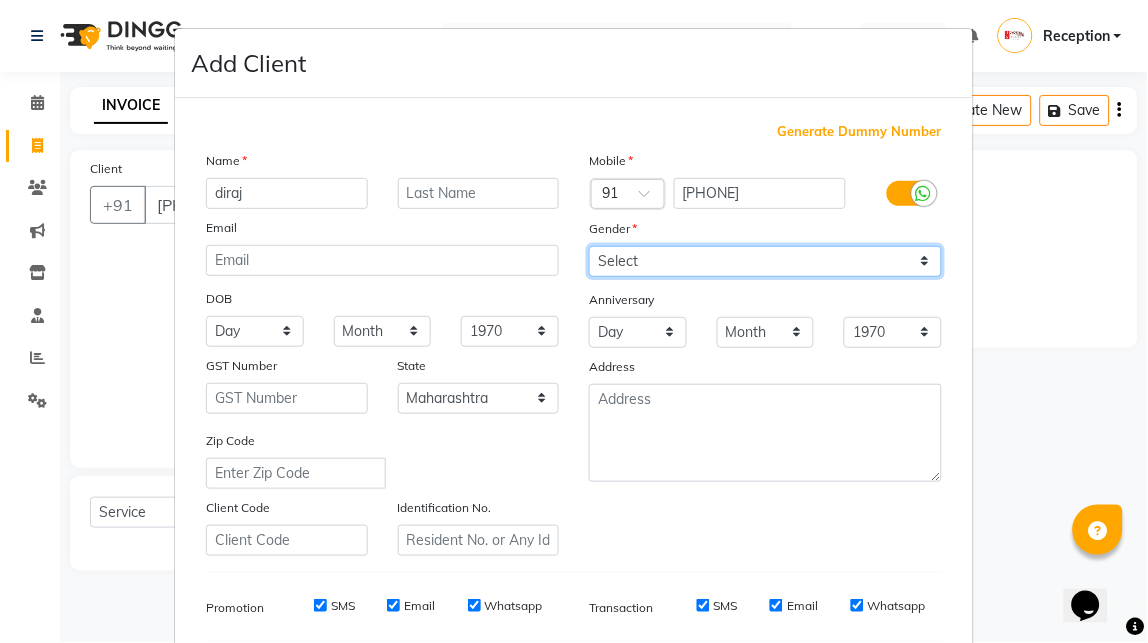 click on "Select Male Female Other Prefer Not To Say" at bounding box center (765, 261) 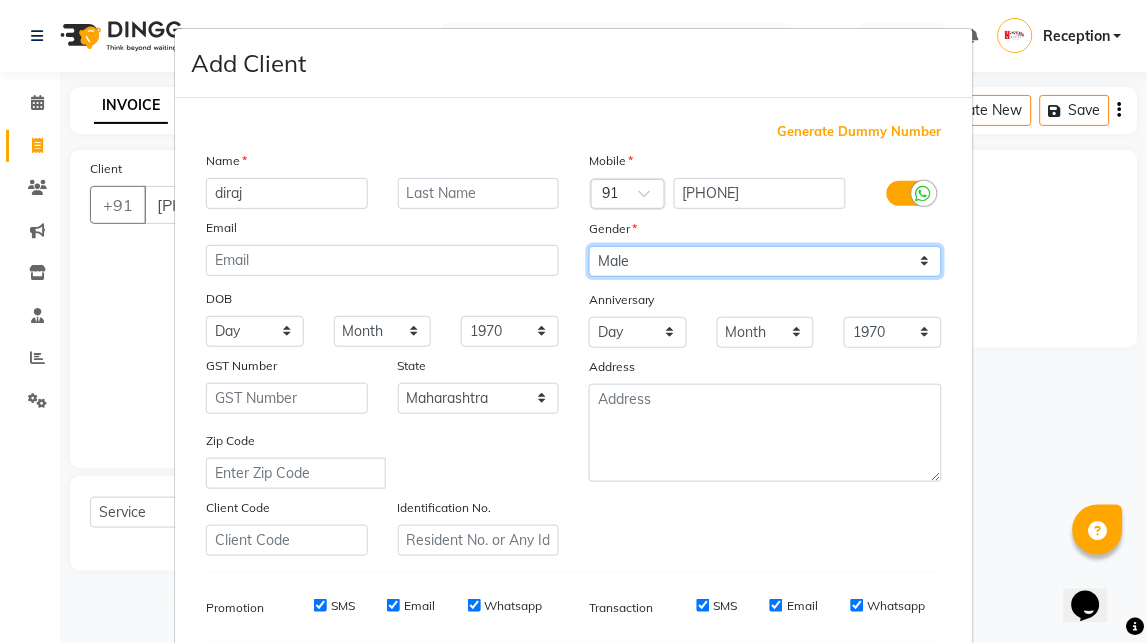click on "Select Male Female Other Prefer Not To Say" at bounding box center (765, 261) 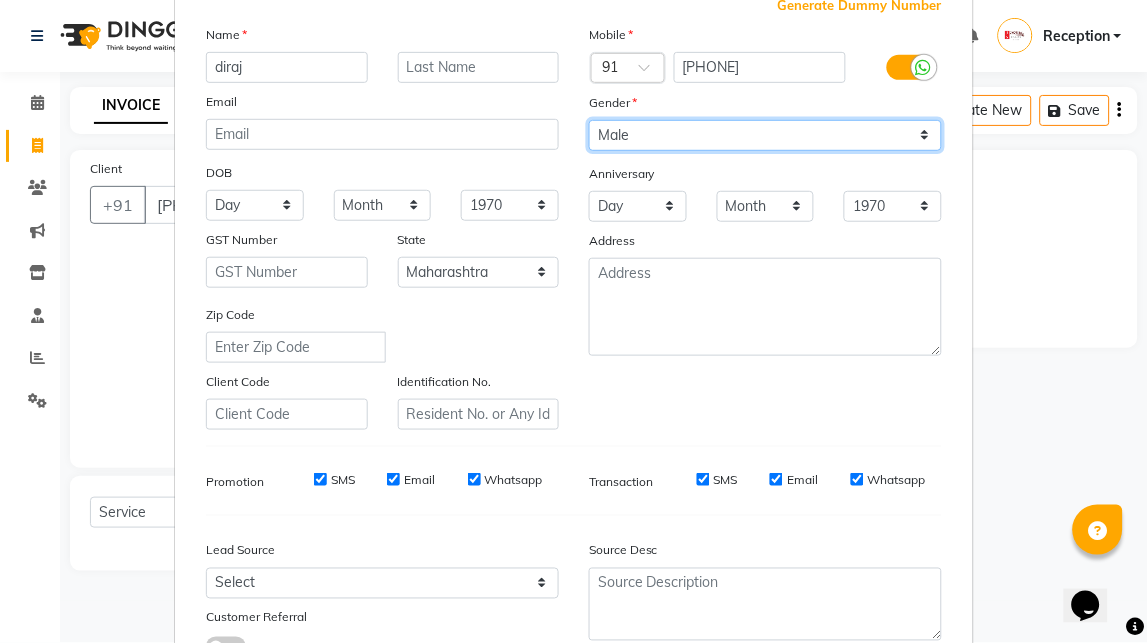 scroll, scrollTop: 281, scrollLeft: 0, axis: vertical 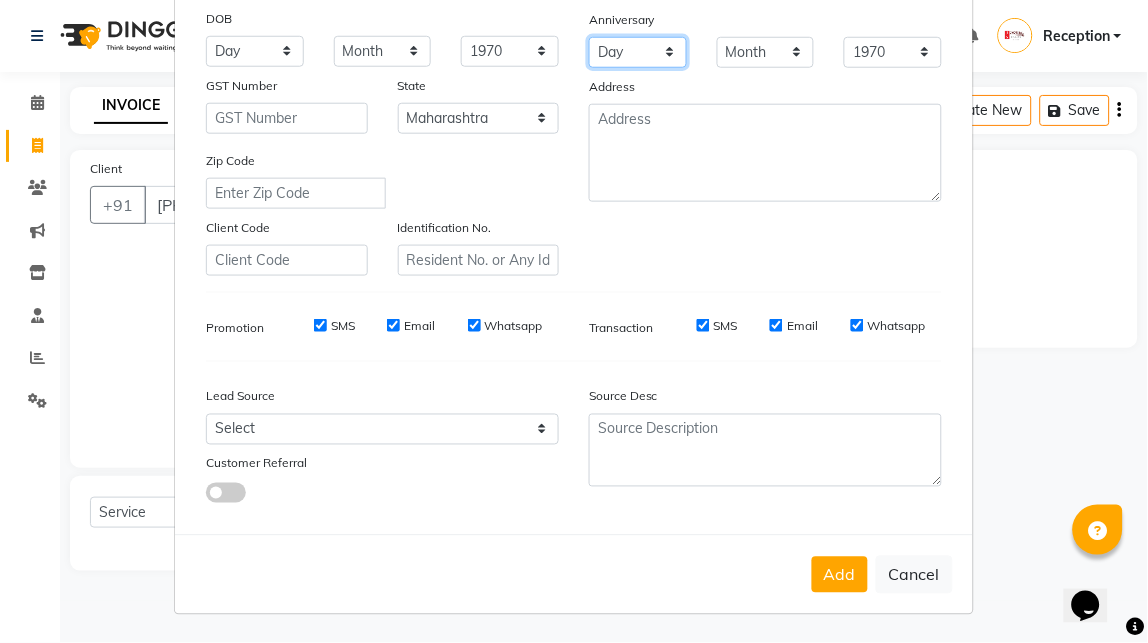 click on "Day 01 02 03 04 05 06 07 08 09 10 11 12 13 14 15 16 17 18 19 20 21 22 23 24 25 26 27 28 29 30 31" at bounding box center [638, 52] 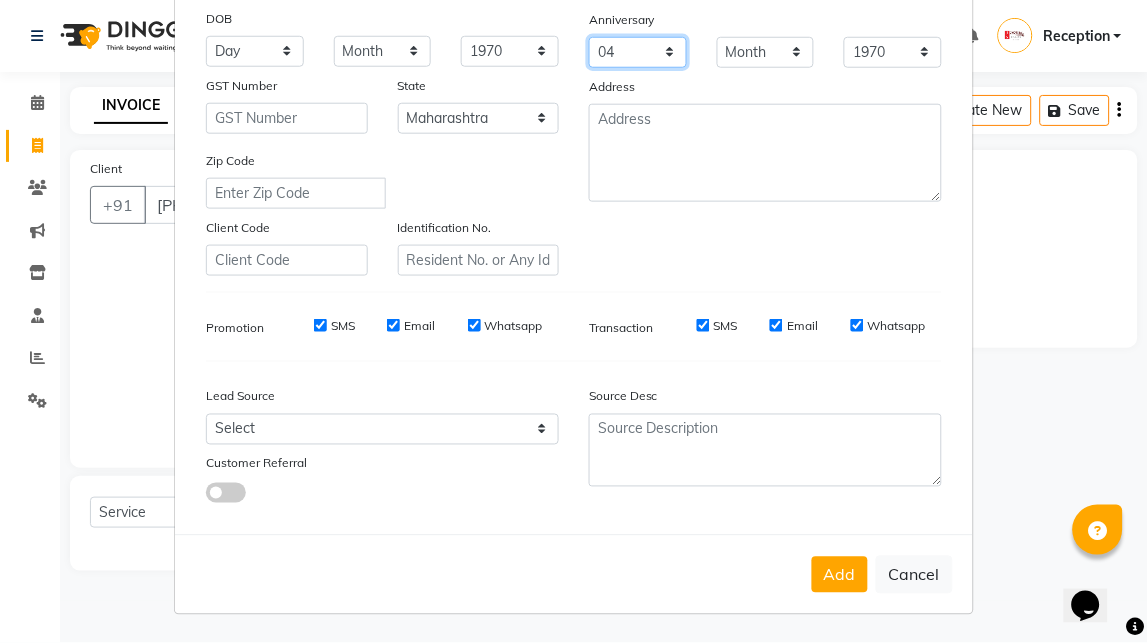 click on "Day 01 02 03 04 05 06 07 08 09 10 11 12 13 14 15 16 17 18 19 20 21 22 23 24 25 26 27 28 29 30 31" at bounding box center (638, 52) 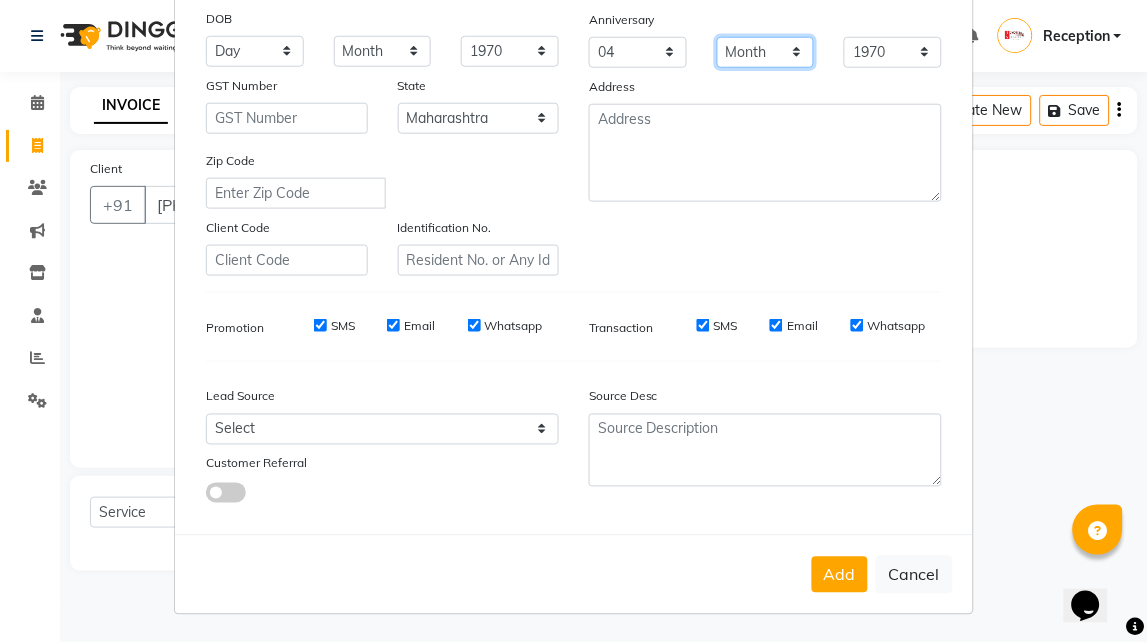 click on "Month January February March April May June July August September October November December" at bounding box center [766, 52] 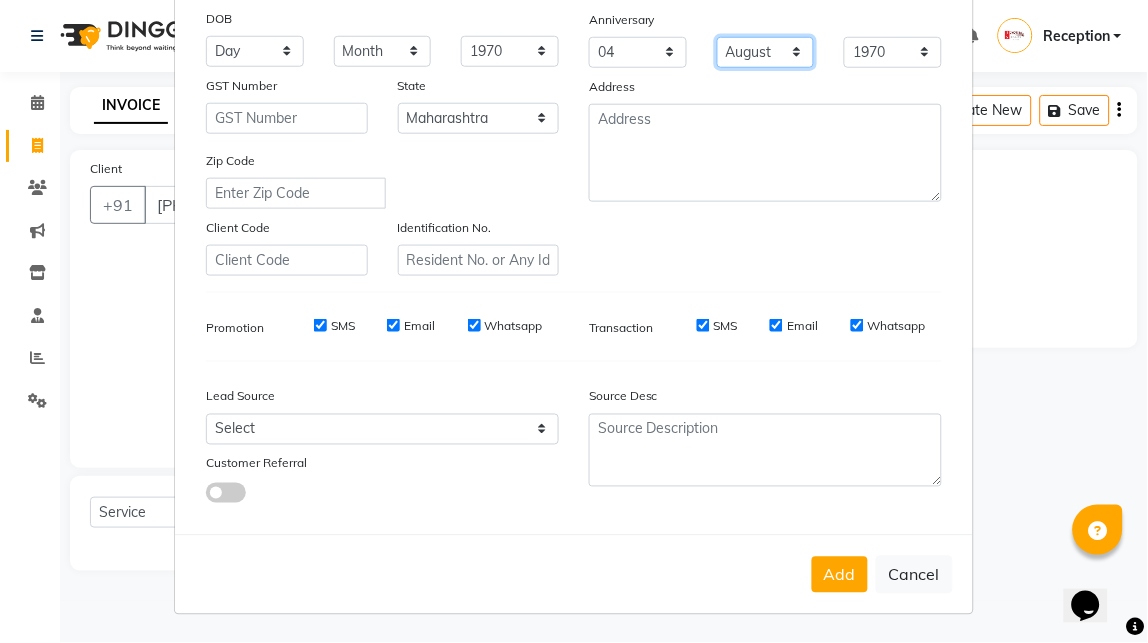 click on "Month January February March April May June July August September October November December" at bounding box center (766, 52) 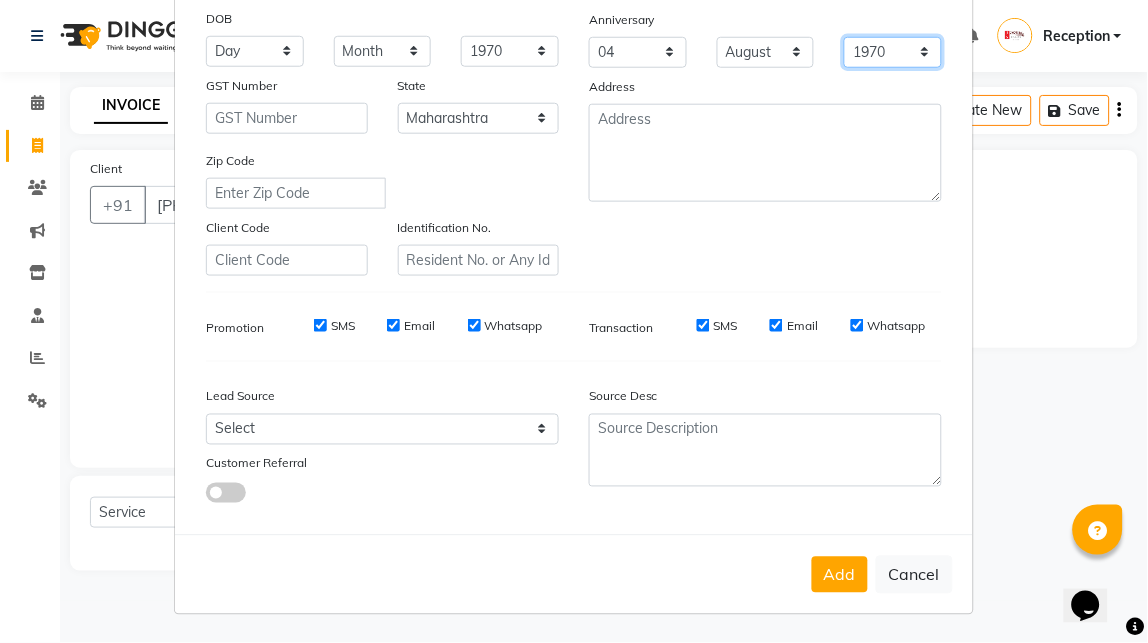 click on "1970 1971 1972 1973 1974 1975 1976 1977 1978 1979 1980 1981 1982 1983 1984 1985 1986 1987 1988 1989 1990 1991 1992 1993 1994 1995 1996 1997 1998 1999 2000 2001 2002 2003 2004 2005 2006 2007 2008 2009 2010 2011 2012 2013 2014 2015 2016 2017 2018 2019 2020 2021 2022 2023 2024 2025" at bounding box center (893, 52) 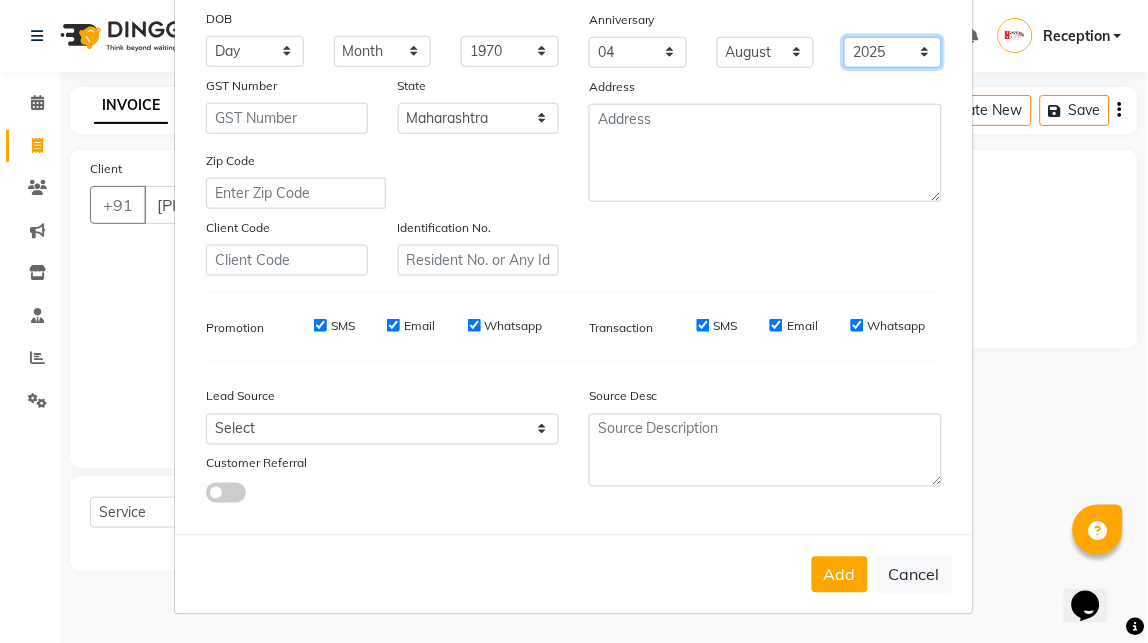 click on "1970 1971 1972 1973 1974 1975 1976 1977 1978 1979 1980 1981 1982 1983 1984 1985 1986 1987 1988 1989 1990 1991 1992 1993 1994 1995 1996 1997 1998 1999 2000 2001 2002 2003 2004 2005 2006 2007 2008 2009 2010 2011 2012 2013 2014 2015 2016 2017 2018 2019 2020 2021 2022 2023 2024 2025" at bounding box center [893, 52] 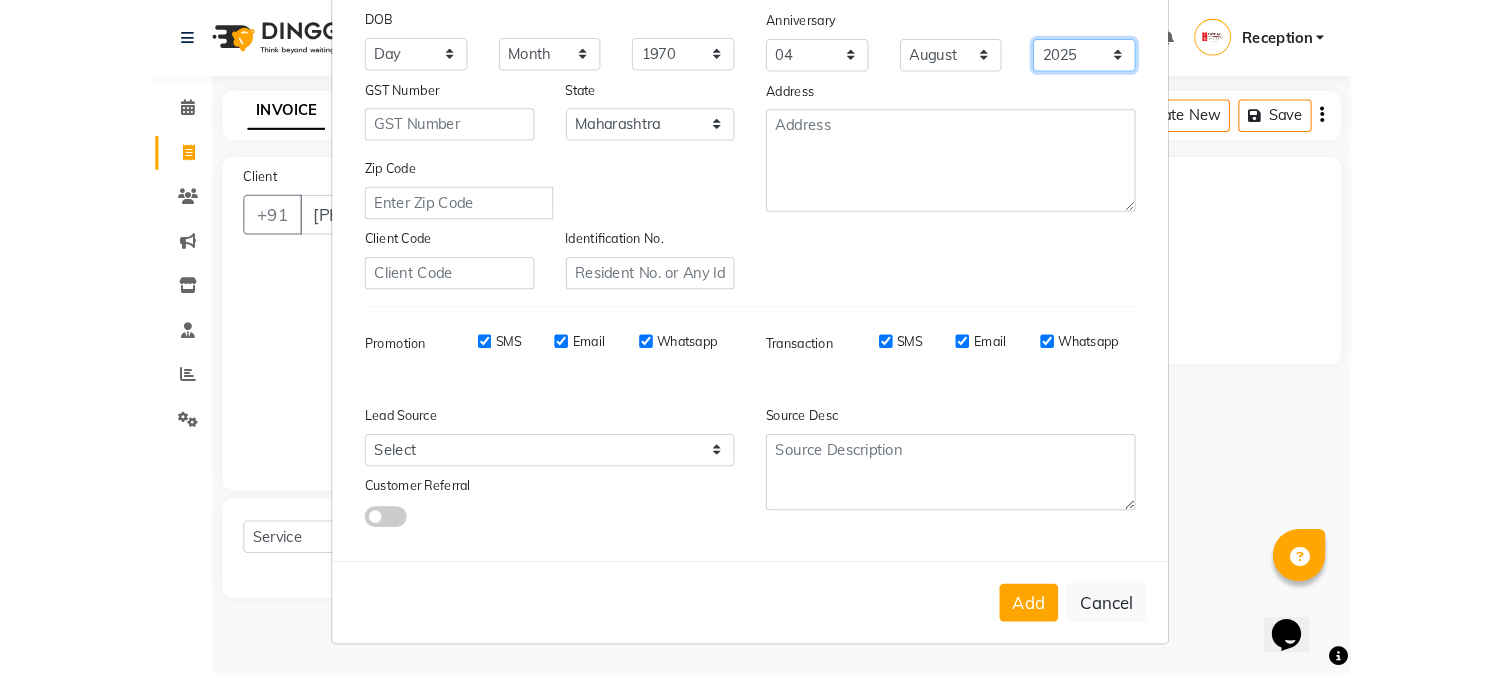 scroll, scrollTop: 250, scrollLeft: 0, axis: vertical 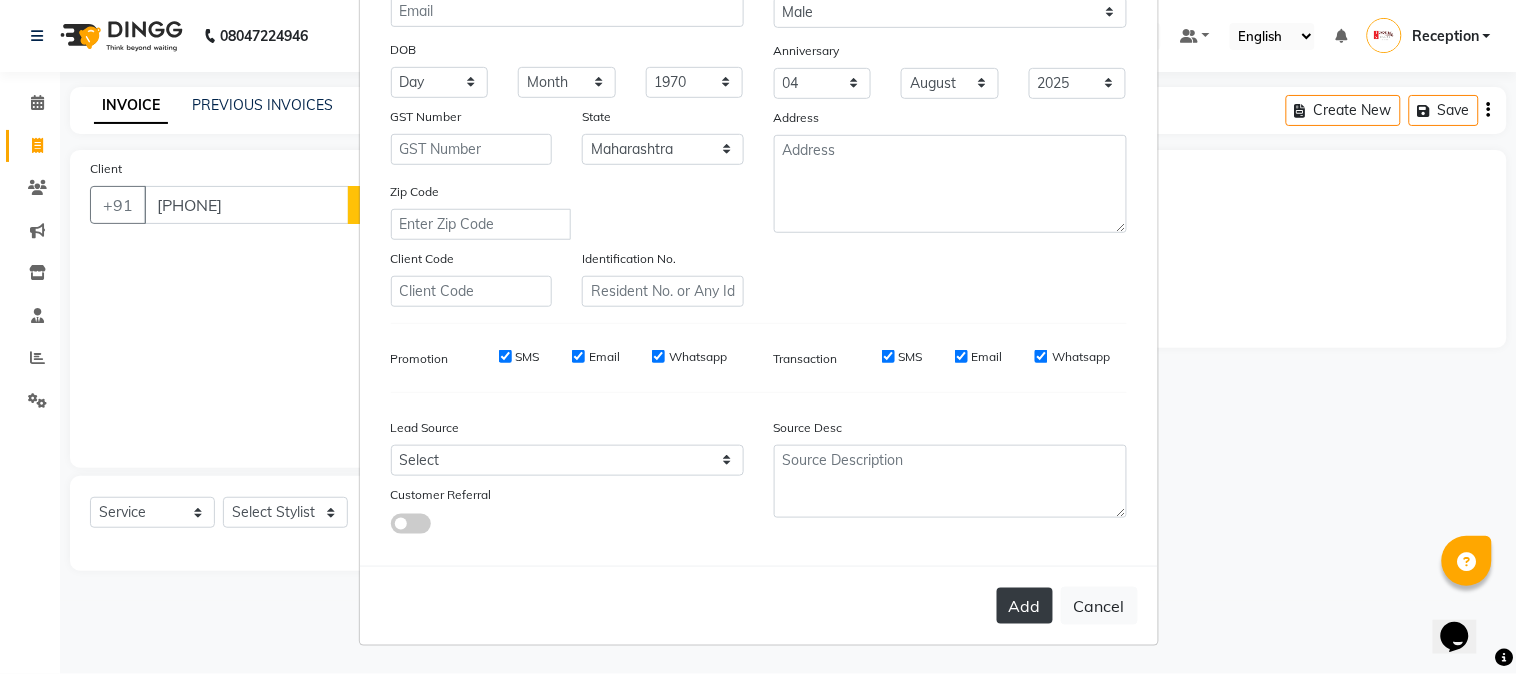 click on "Add" at bounding box center [1025, 606] 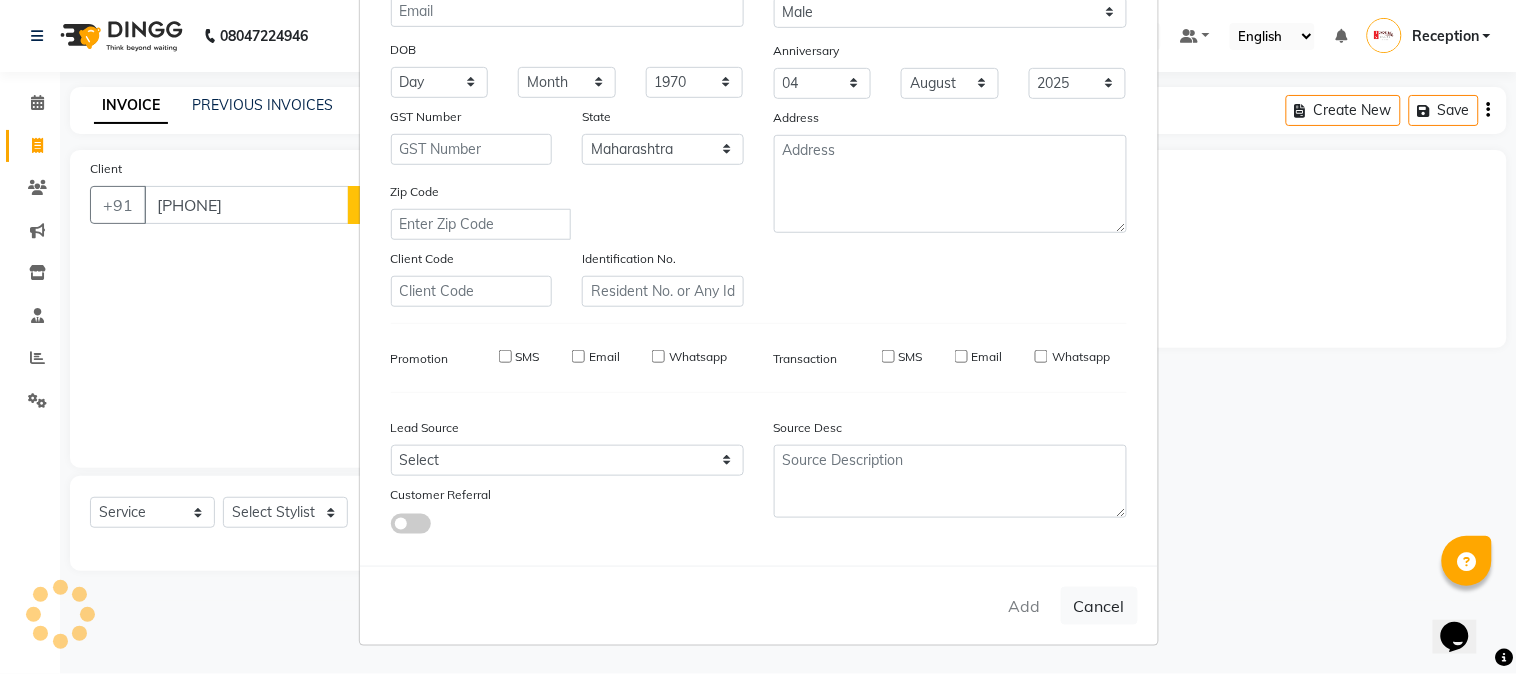 type on "97*******54" 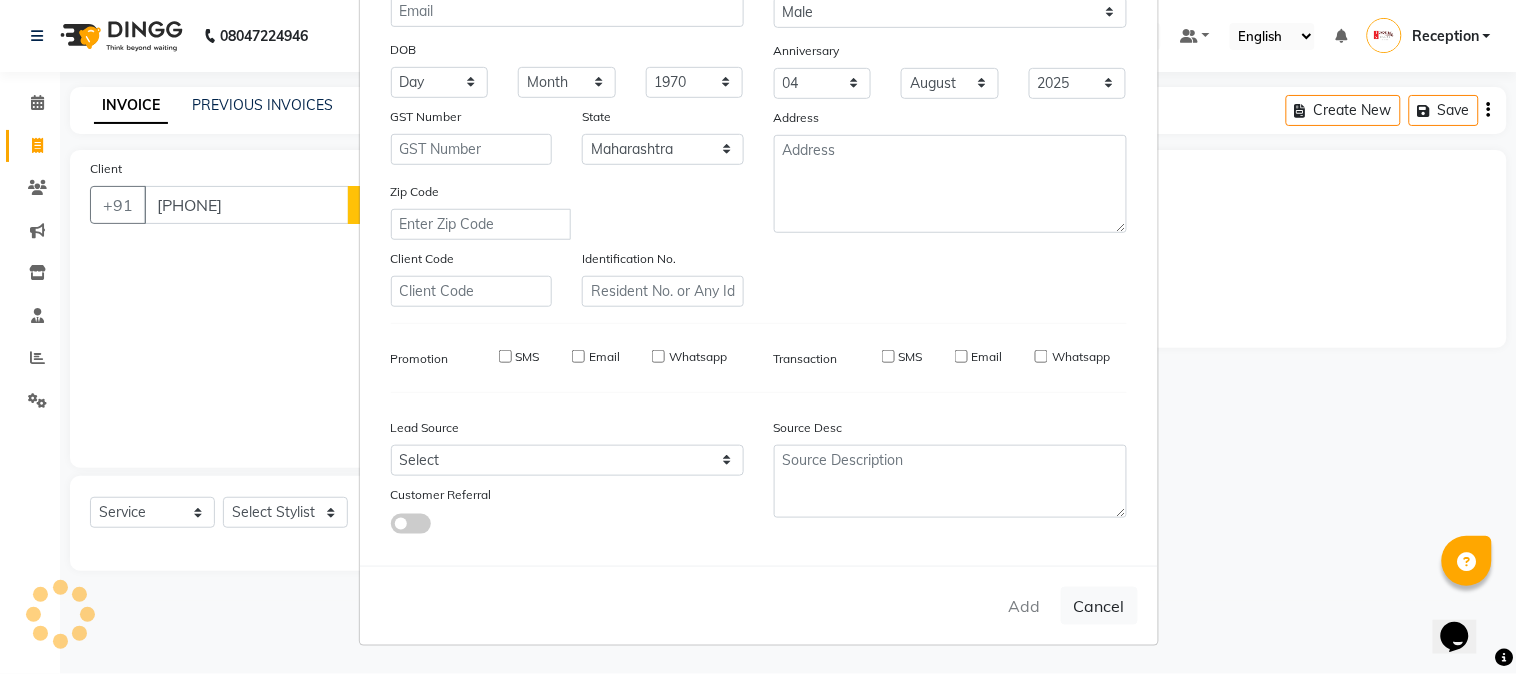 select 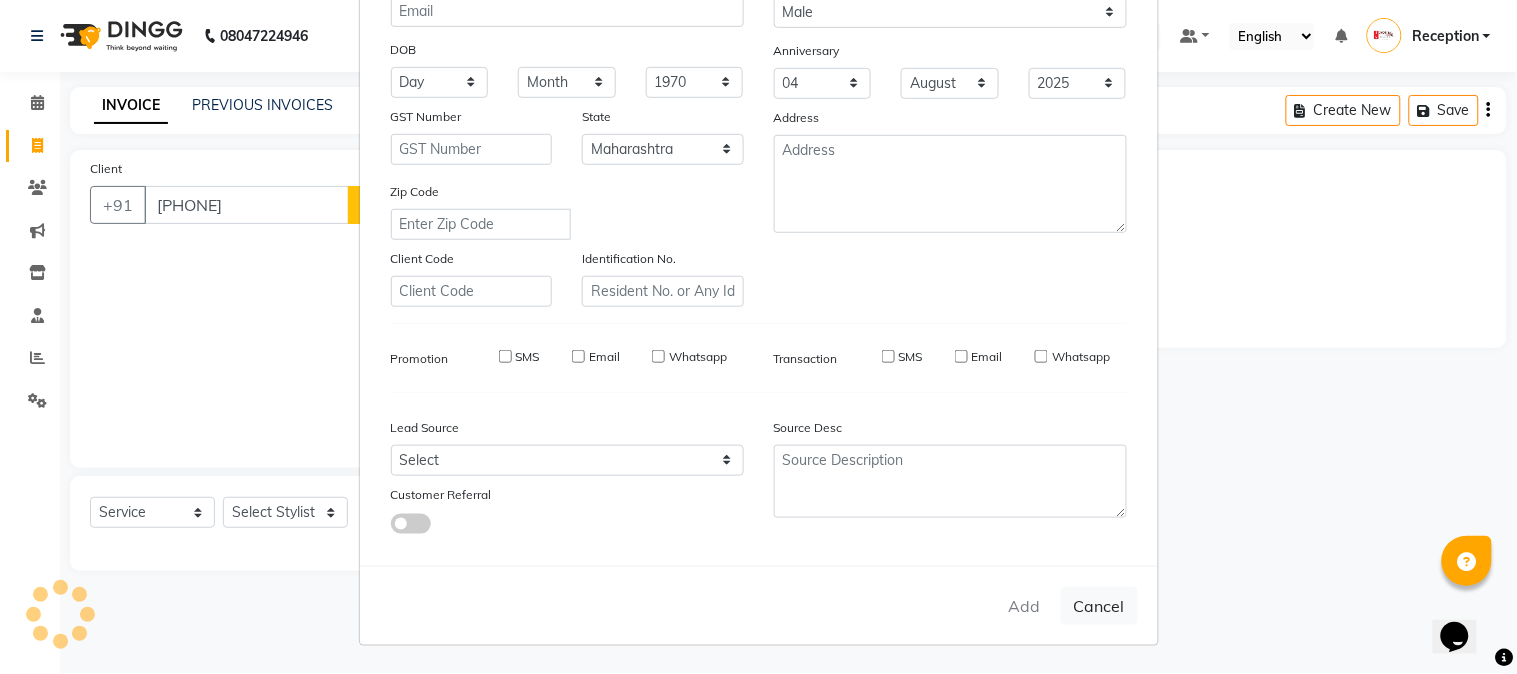select 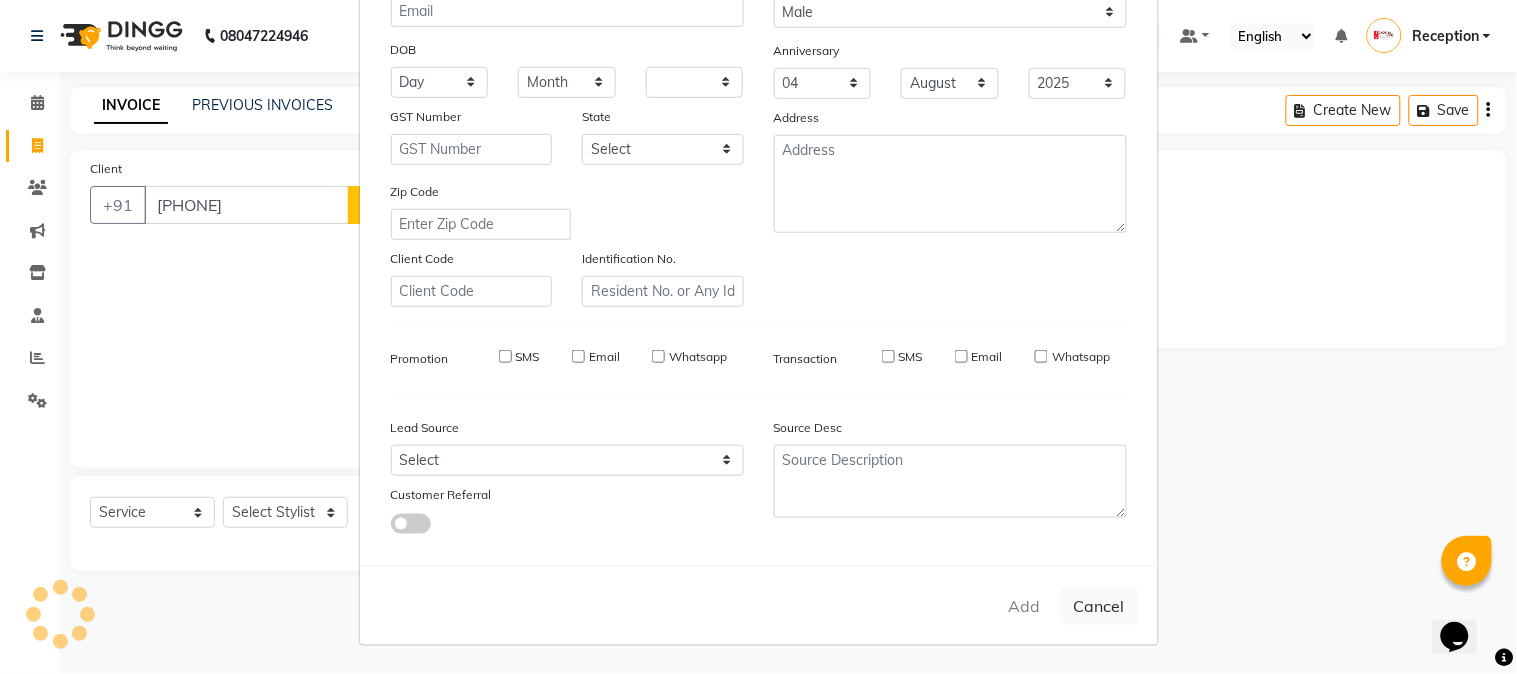select 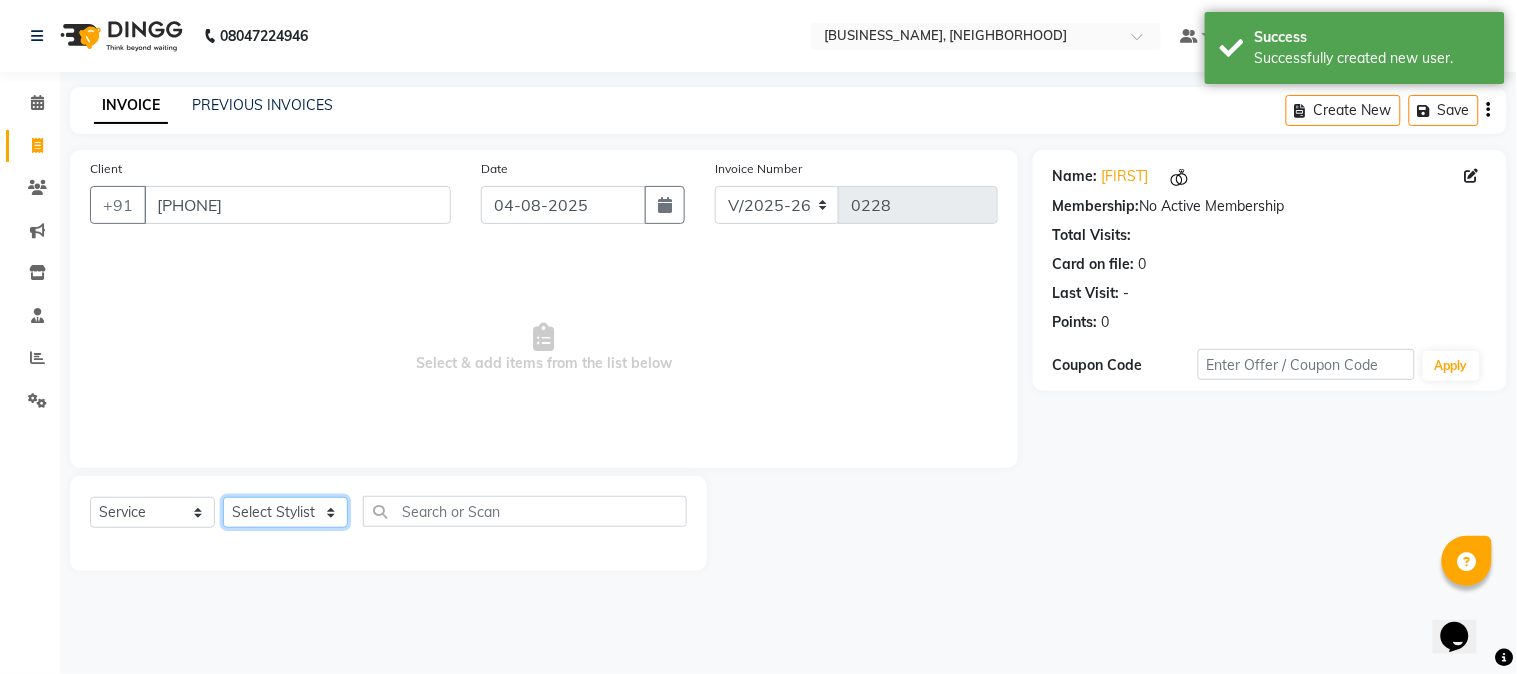 click on "Select Stylist [PERSON] [PERSON]  [PERSON]  [PERSON]  [PERSON]  [PERSON]" 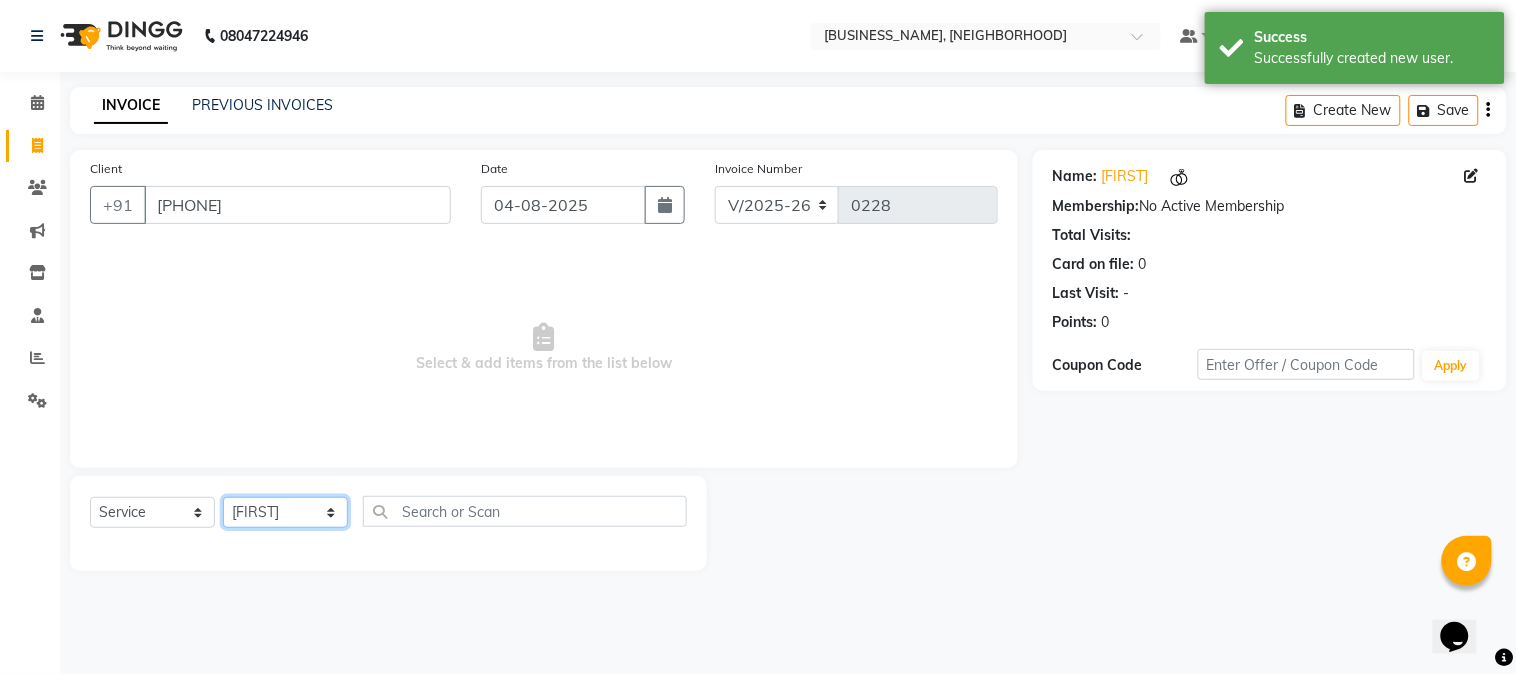 click on "Select Stylist [PERSON] [PERSON]  [PERSON]  [PERSON]  [PERSON]  [PERSON]" 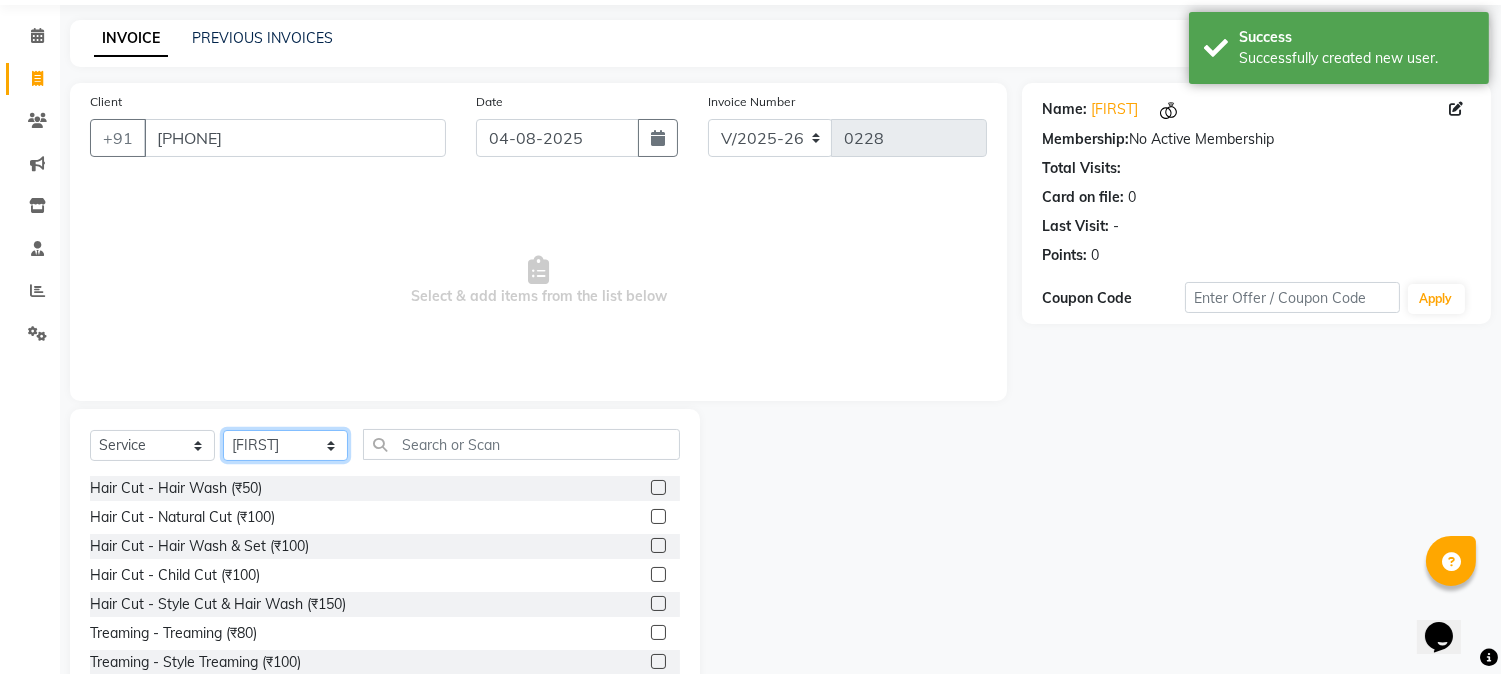 scroll, scrollTop: 126, scrollLeft: 0, axis: vertical 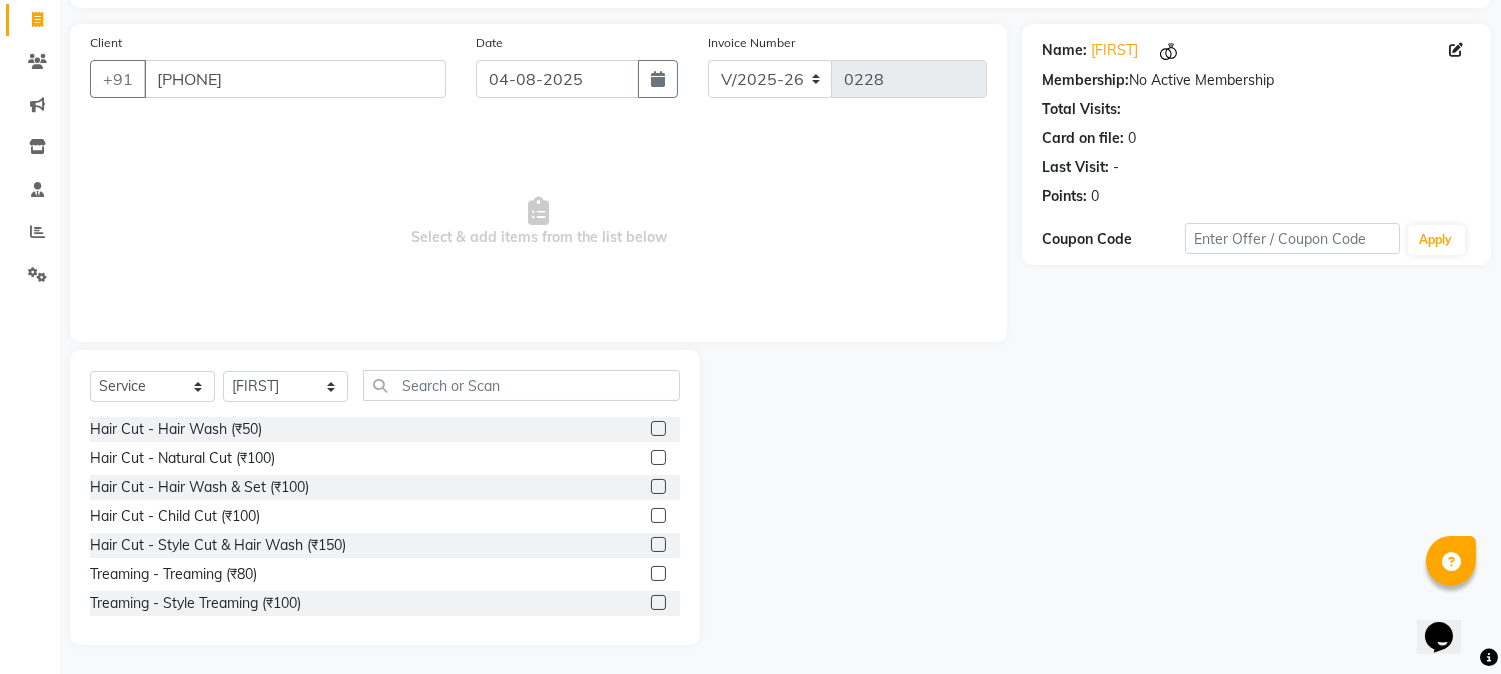 click 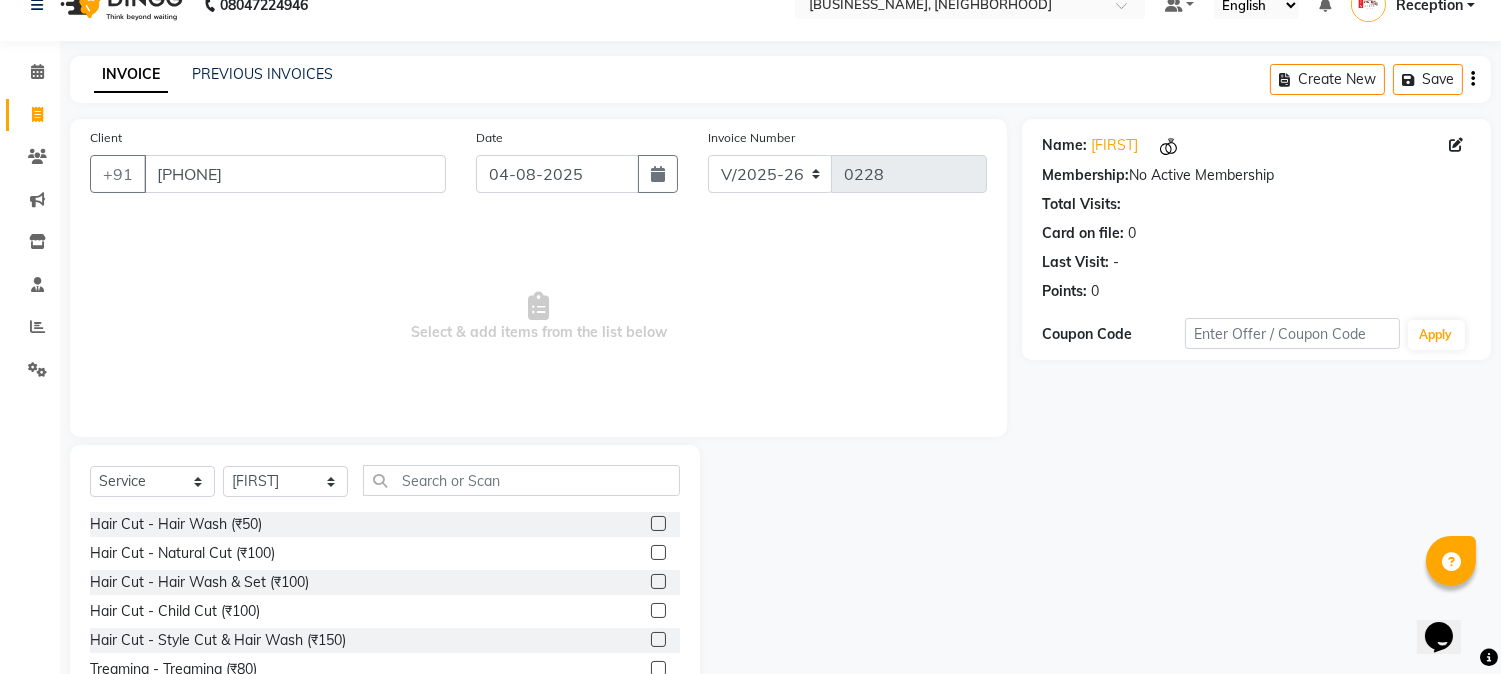 scroll, scrollTop: 126, scrollLeft: 0, axis: vertical 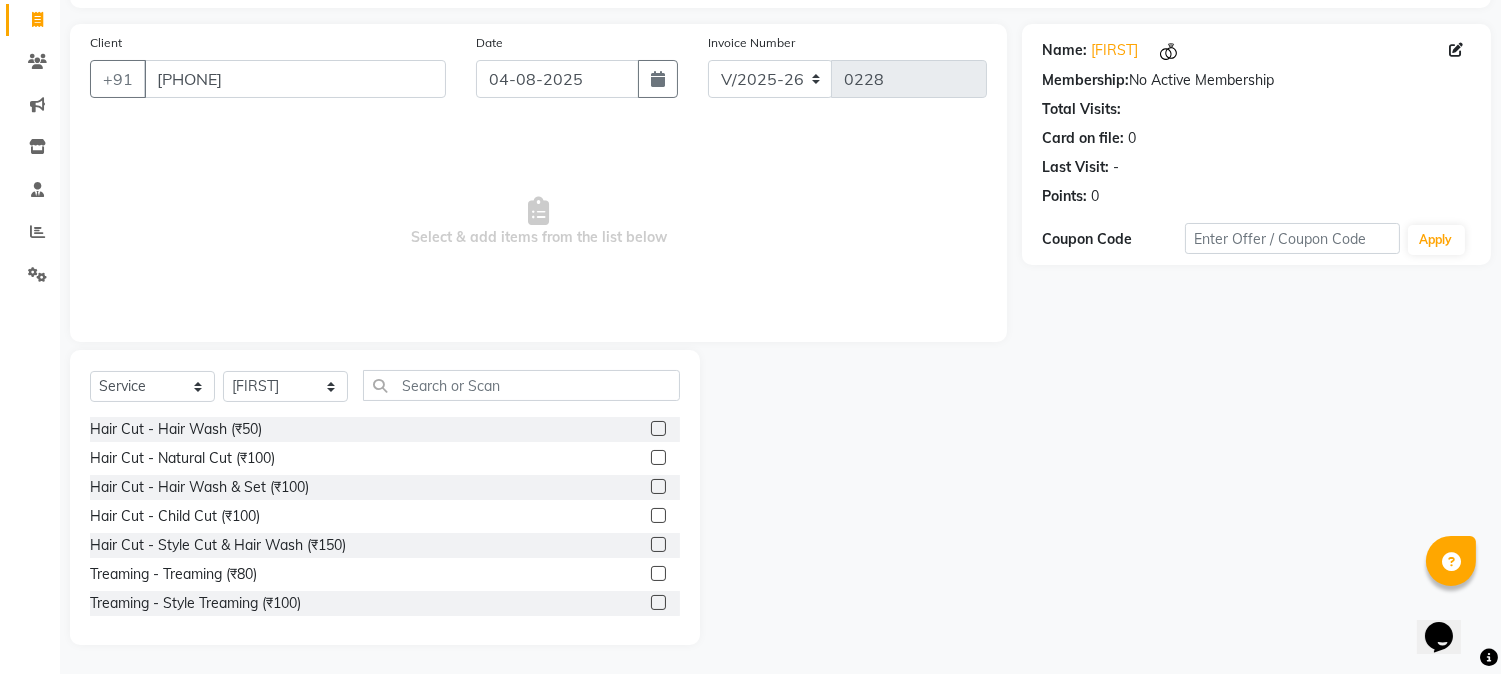 click on "Hair Cut - Child Cut (₹100)" 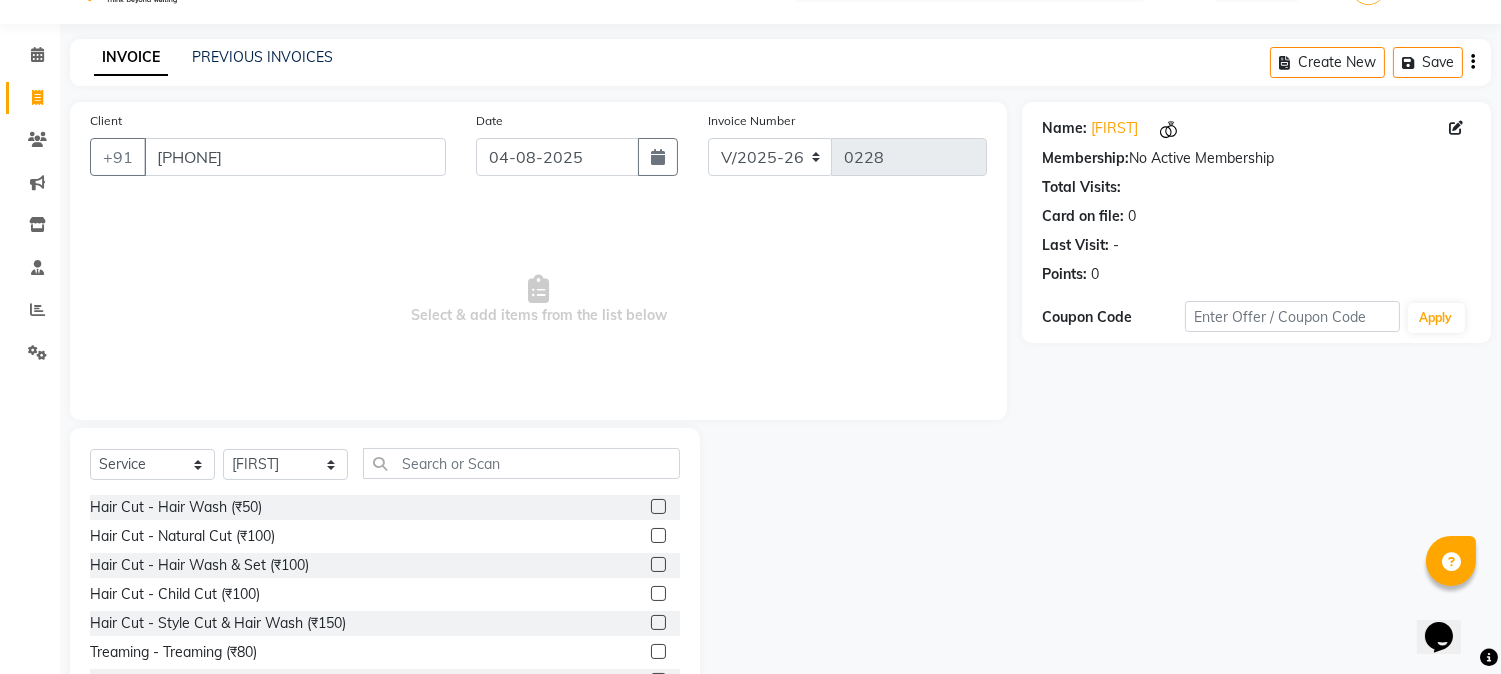 scroll, scrollTop: 126, scrollLeft: 0, axis: vertical 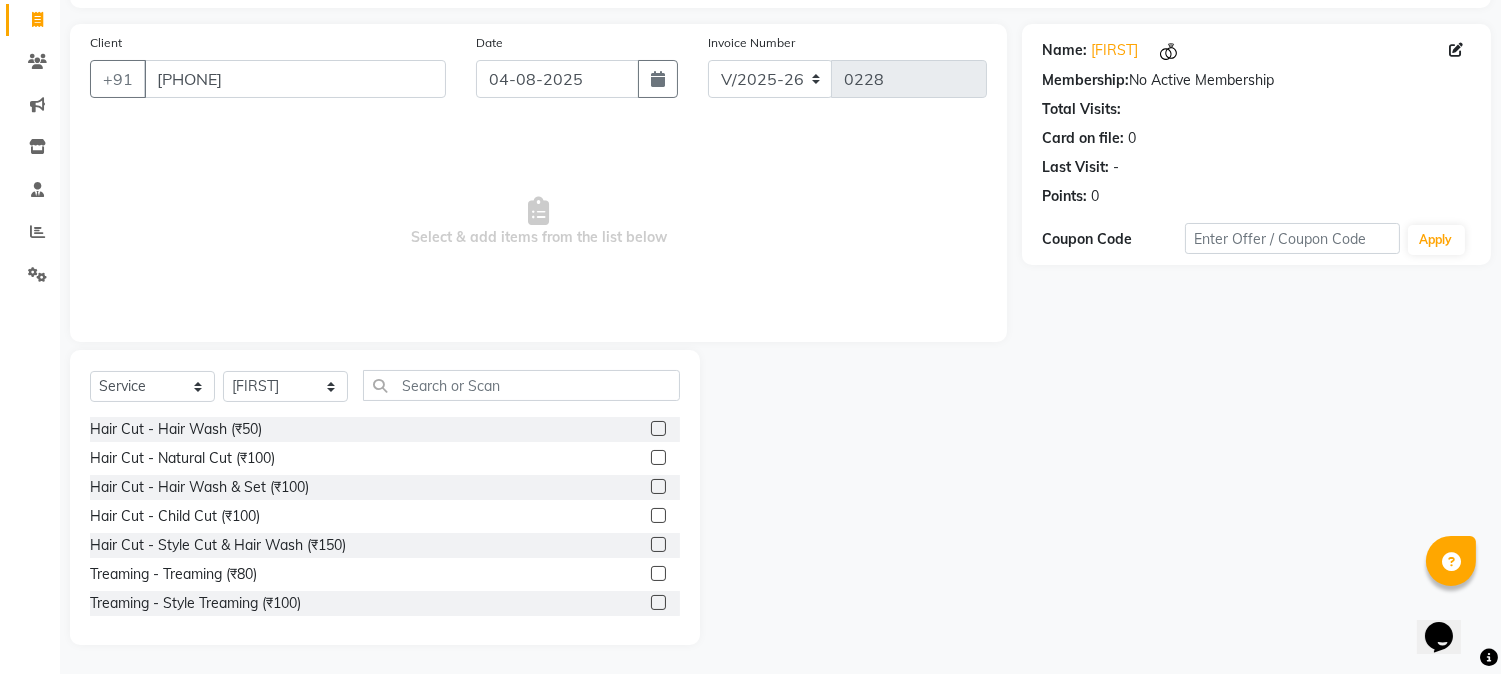 click 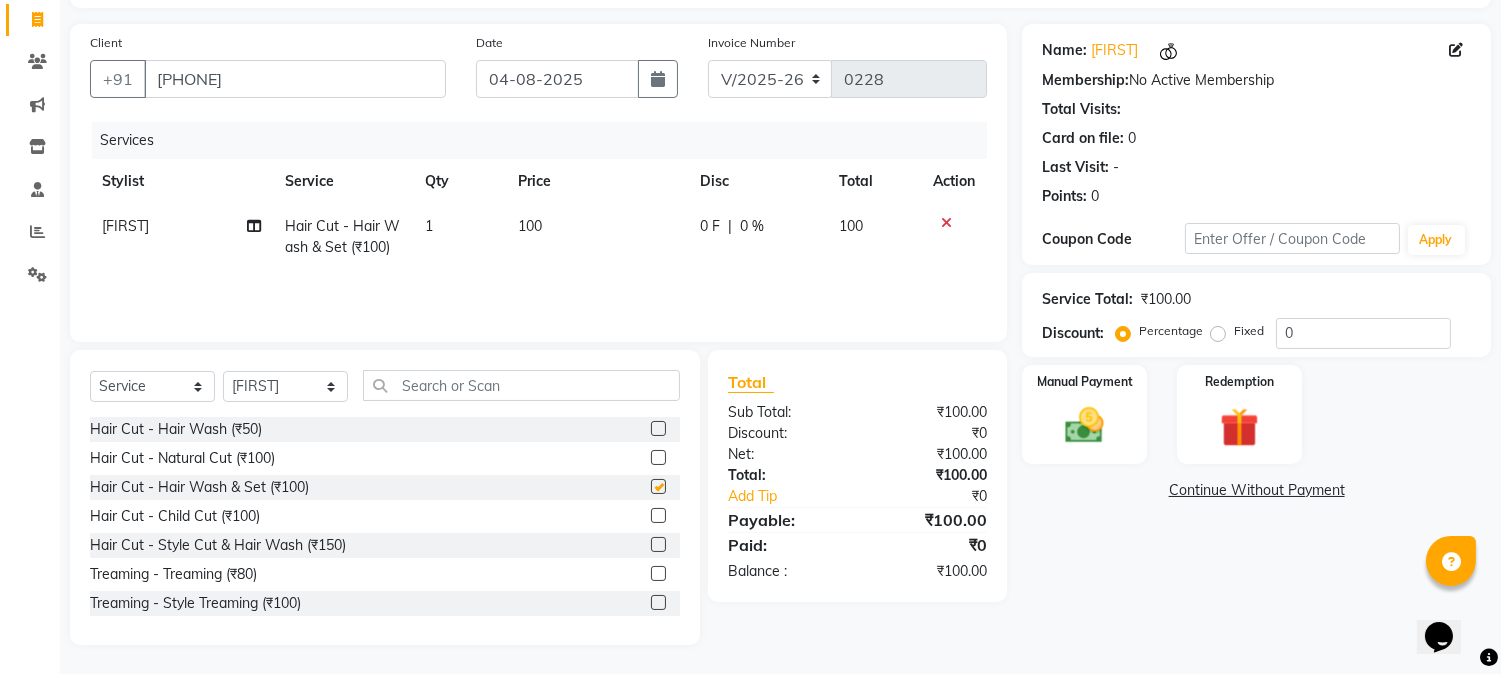 checkbox on "false" 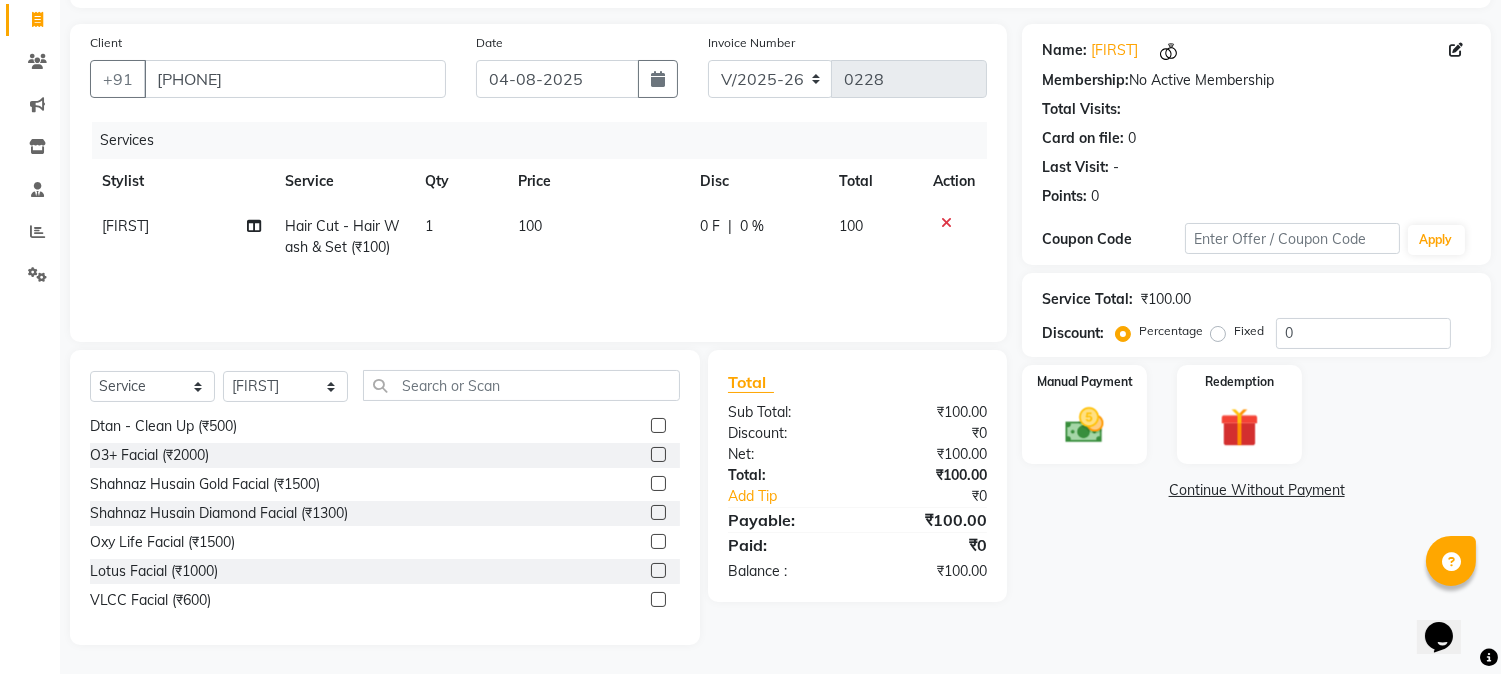 scroll, scrollTop: 185, scrollLeft: 0, axis: vertical 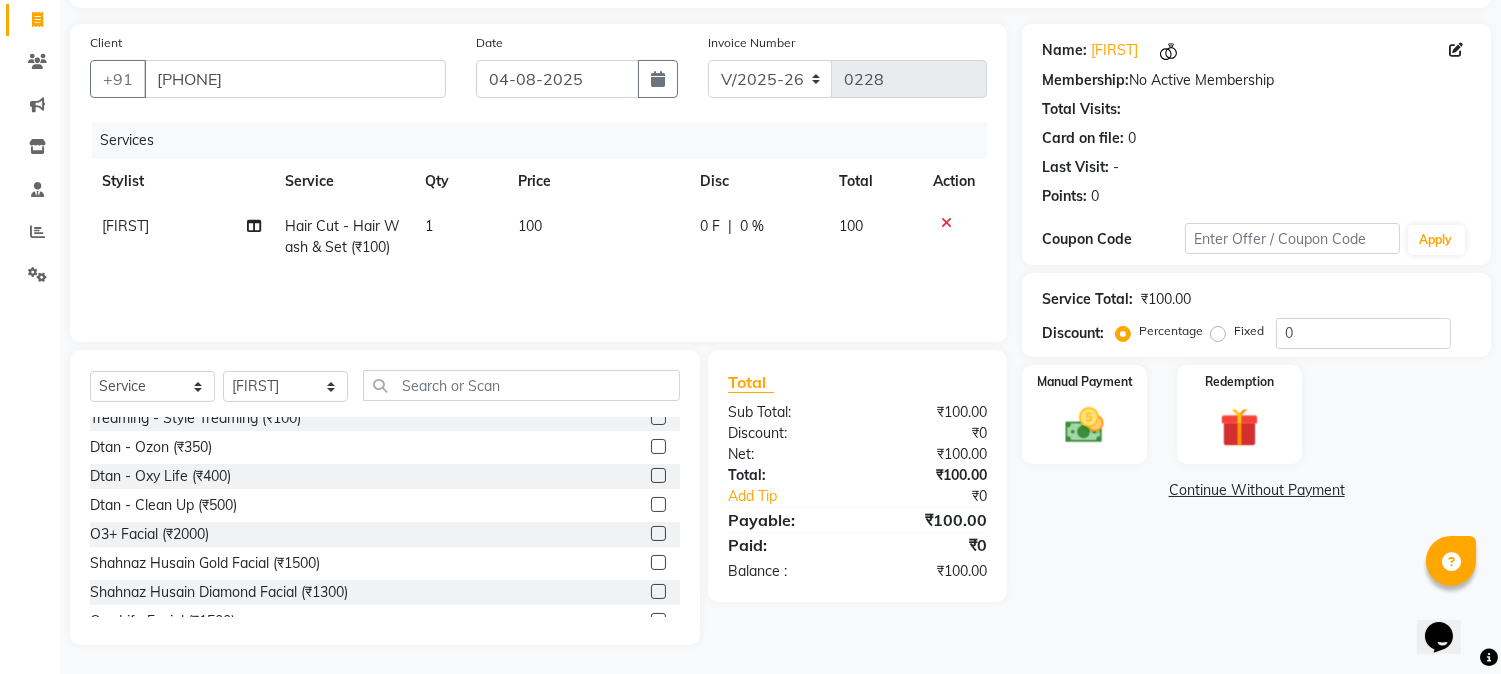 click 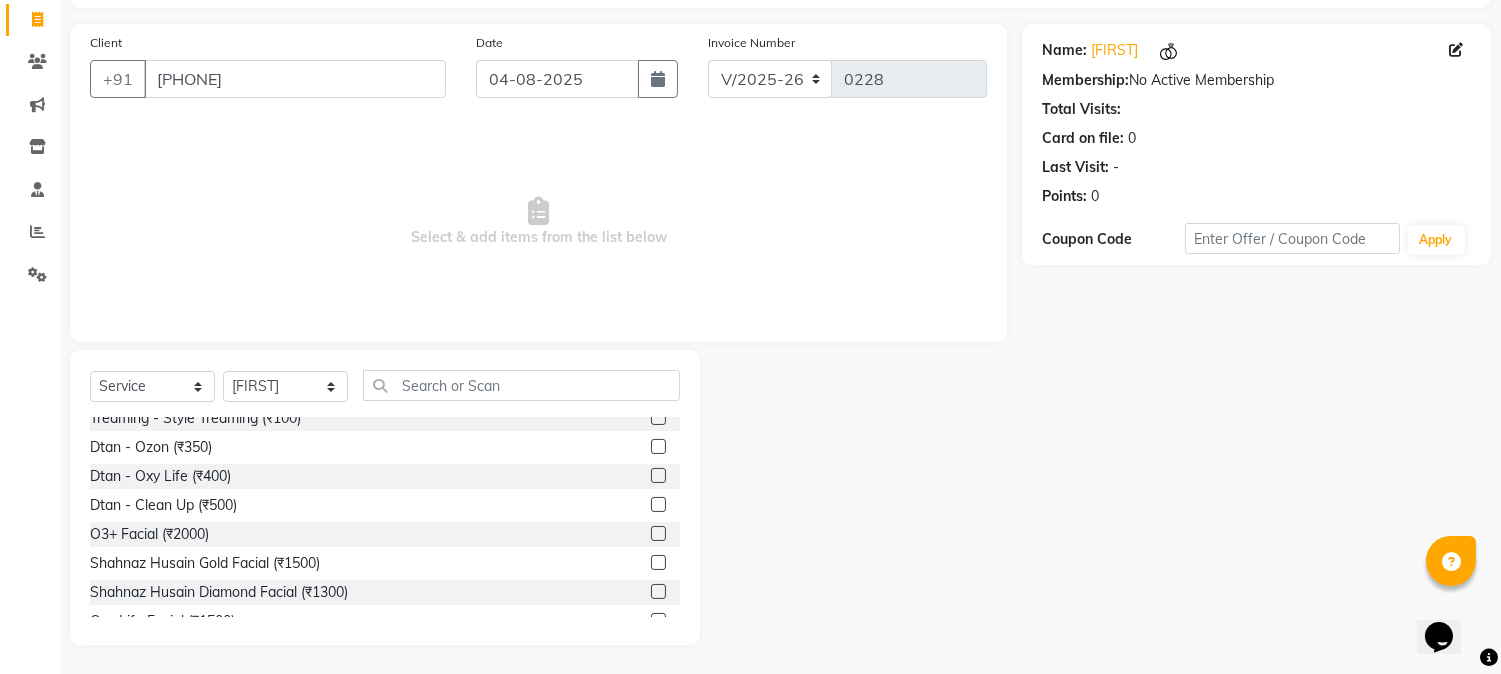 scroll, scrollTop: 0, scrollLeft: 0, axis: both 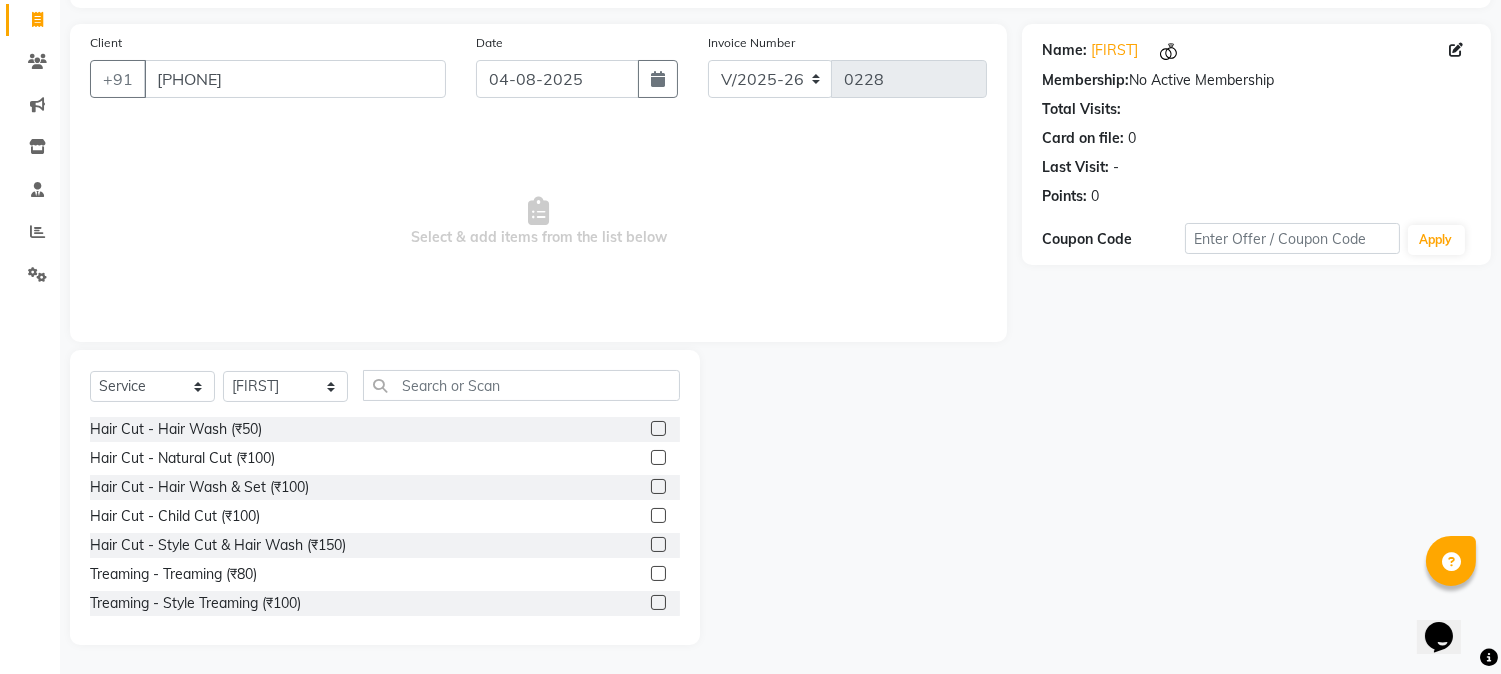 click 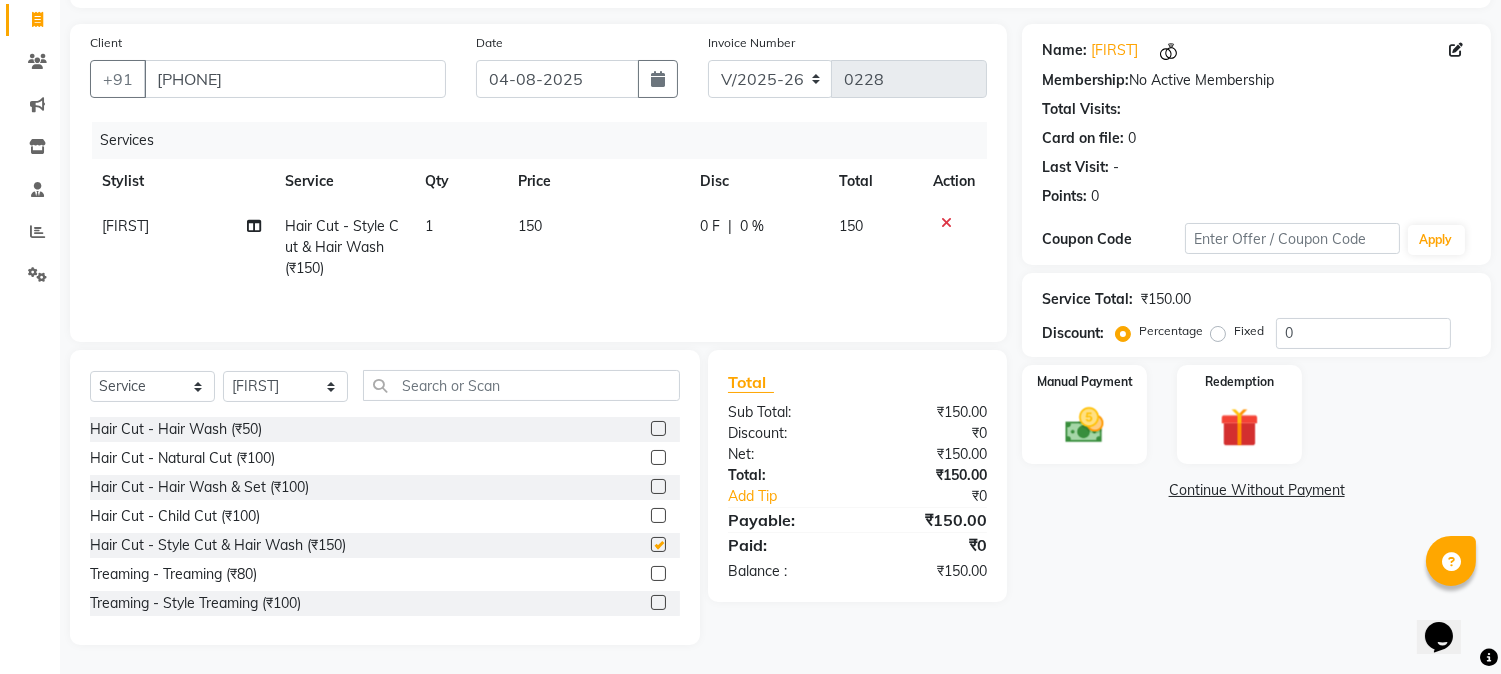 checkbox on "false" 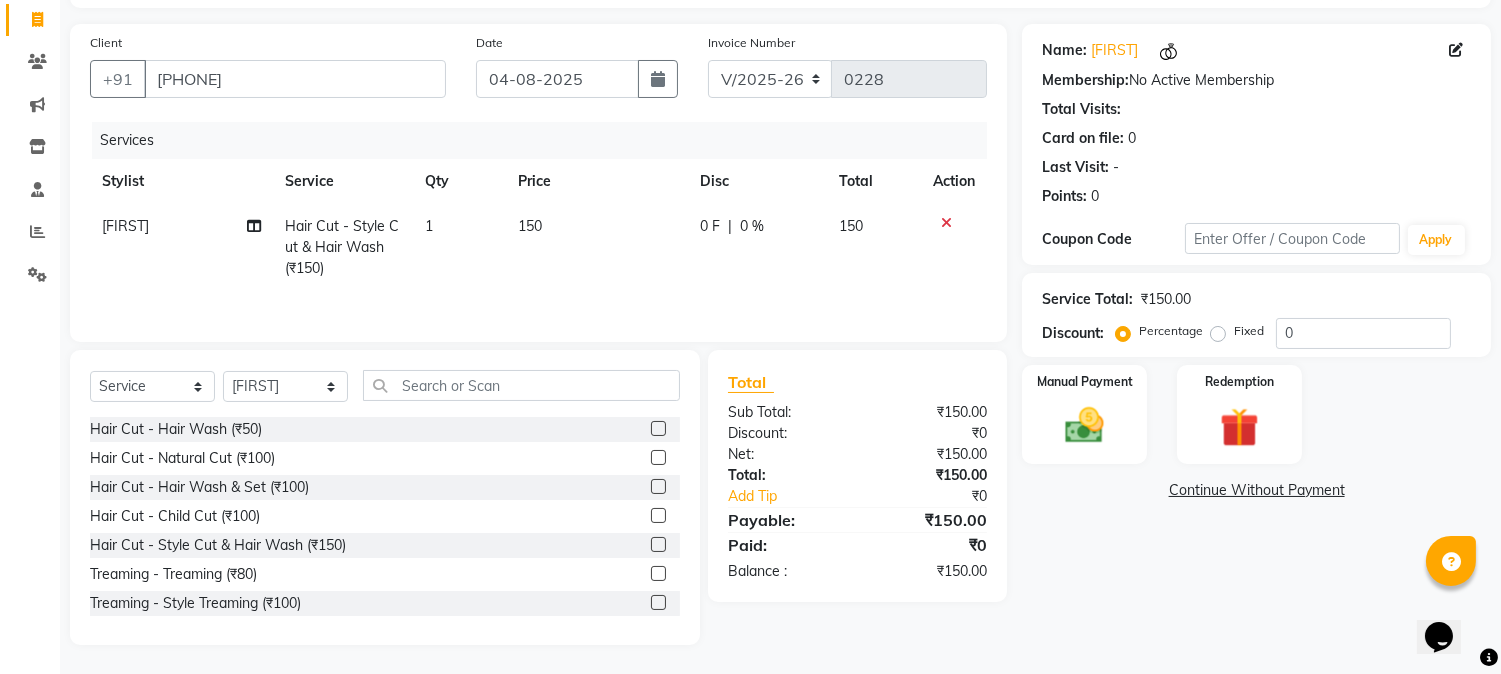click 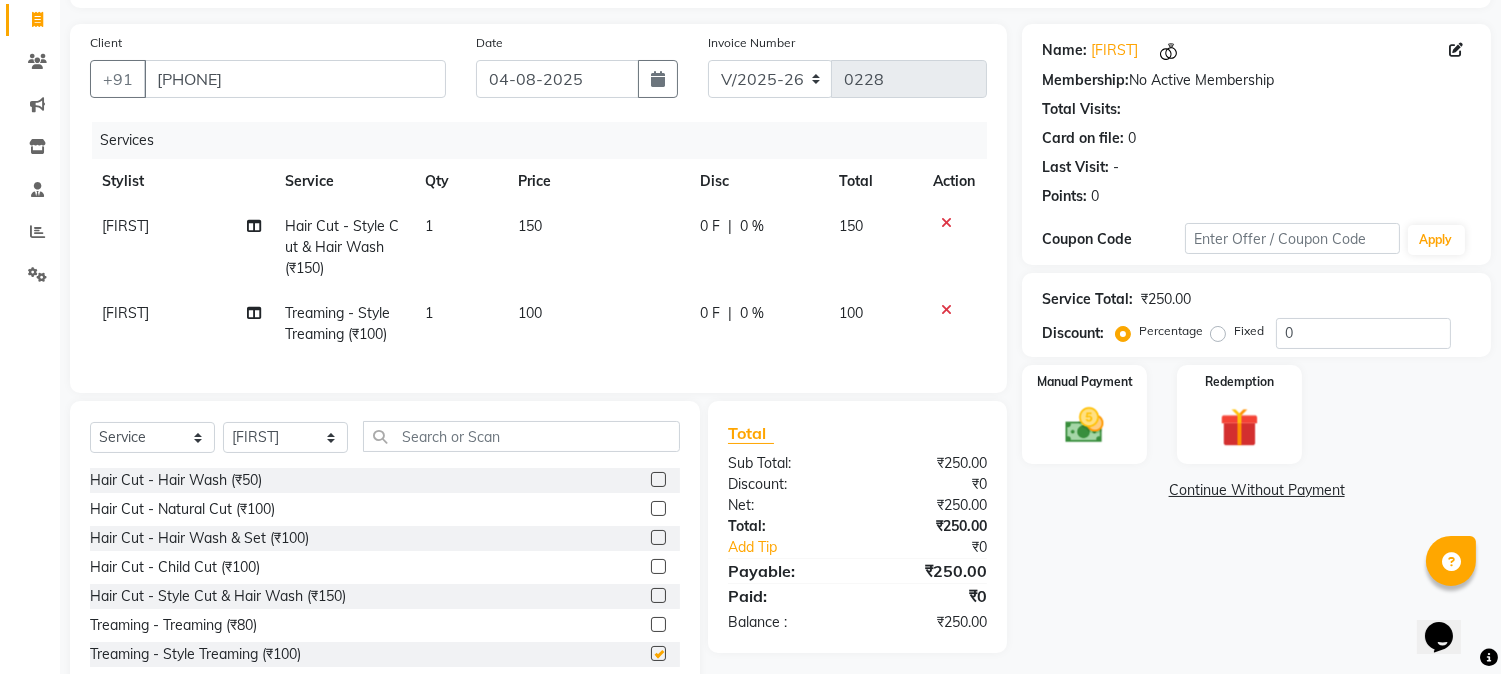 checkbox on "false" 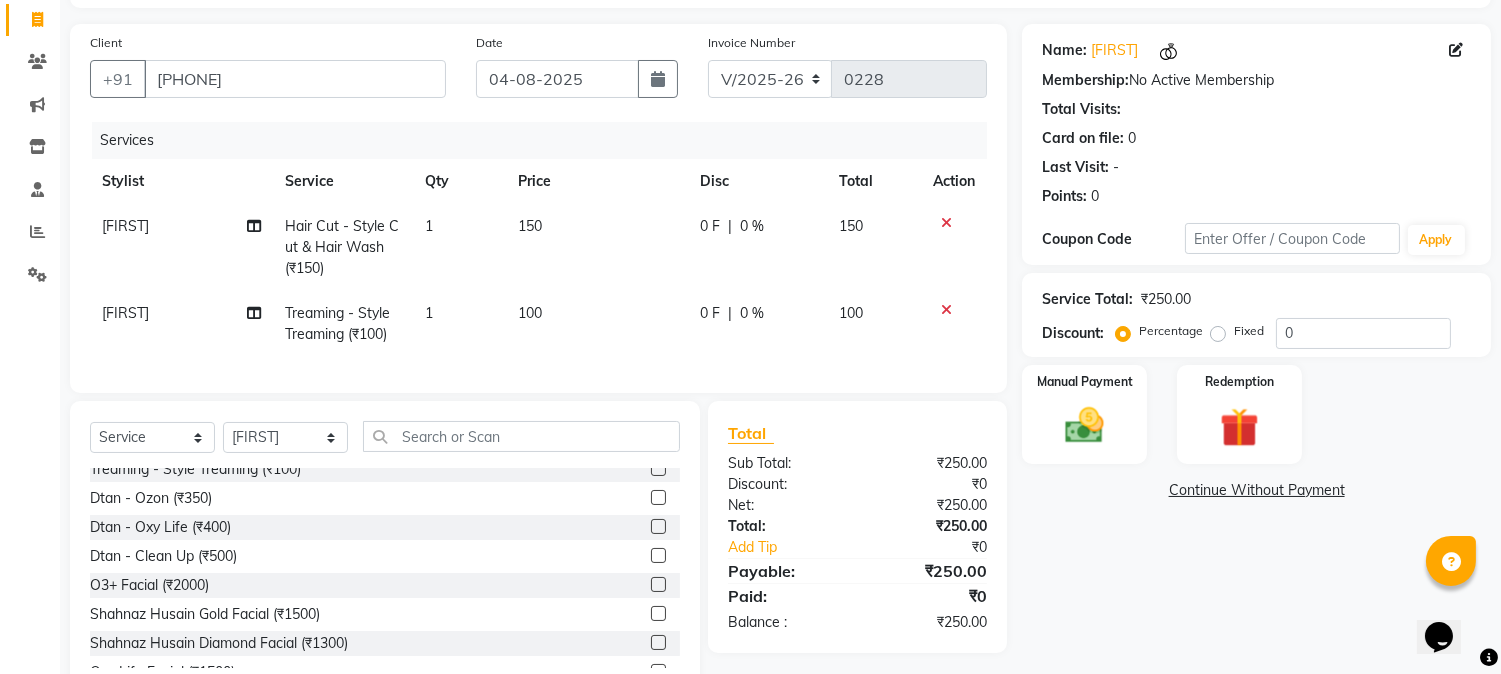 scroll, scrollTop: 0, scrollLeft: 0, axis: both 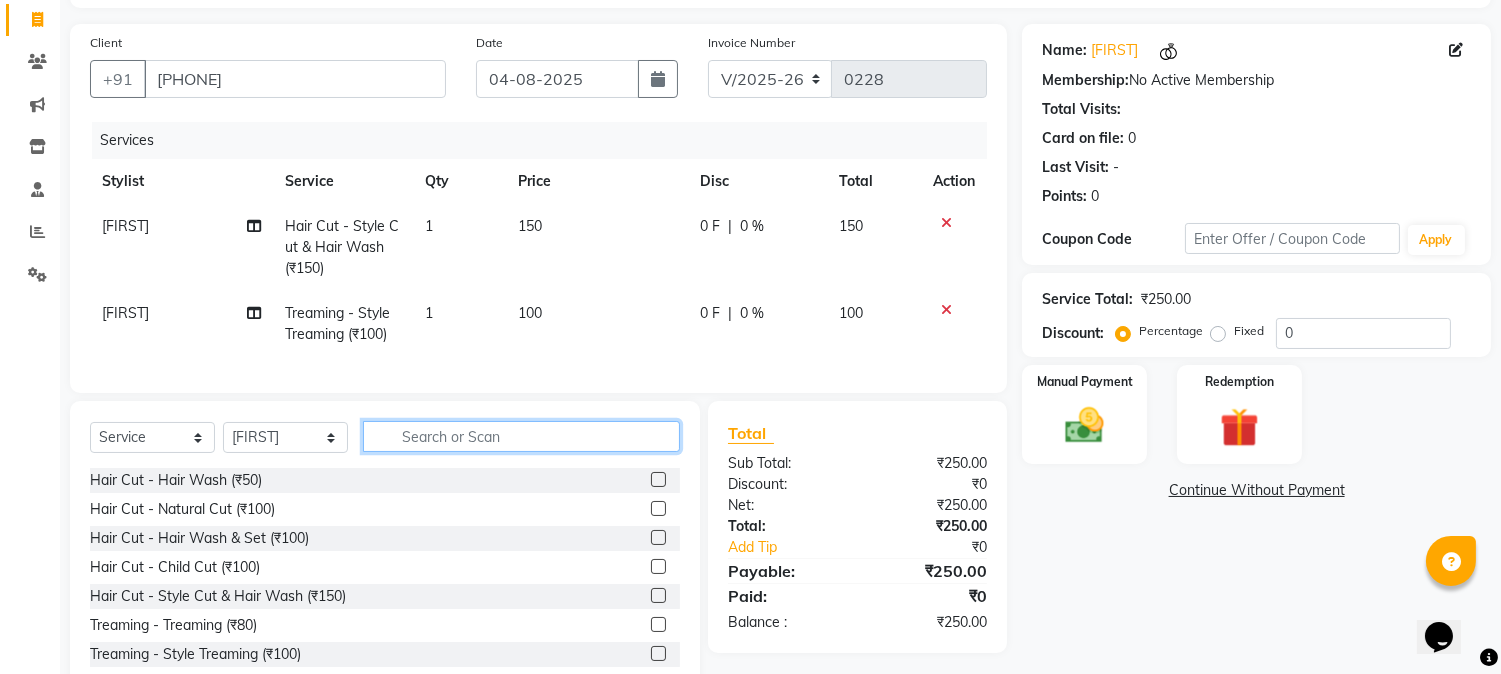 click 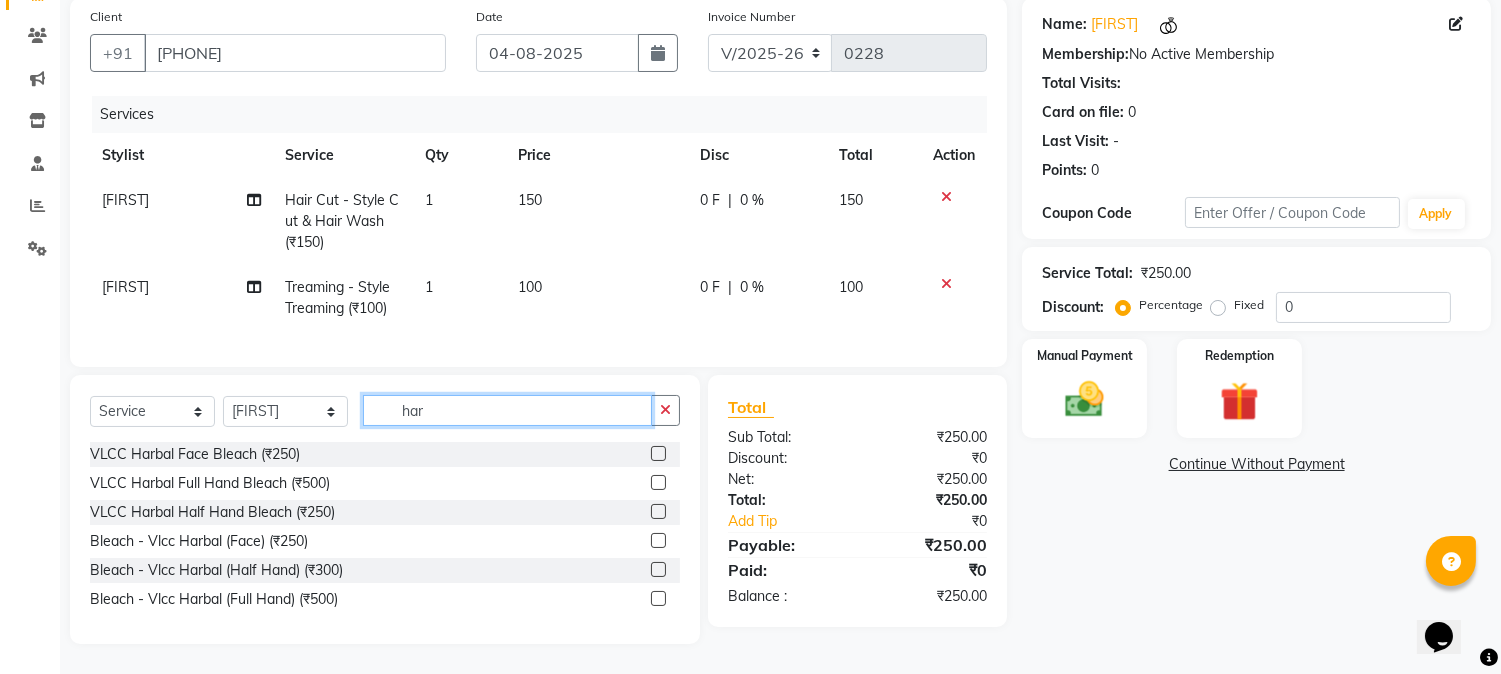 scroll, scrollTop: 168, scrollLeft: 0, axis: vertical 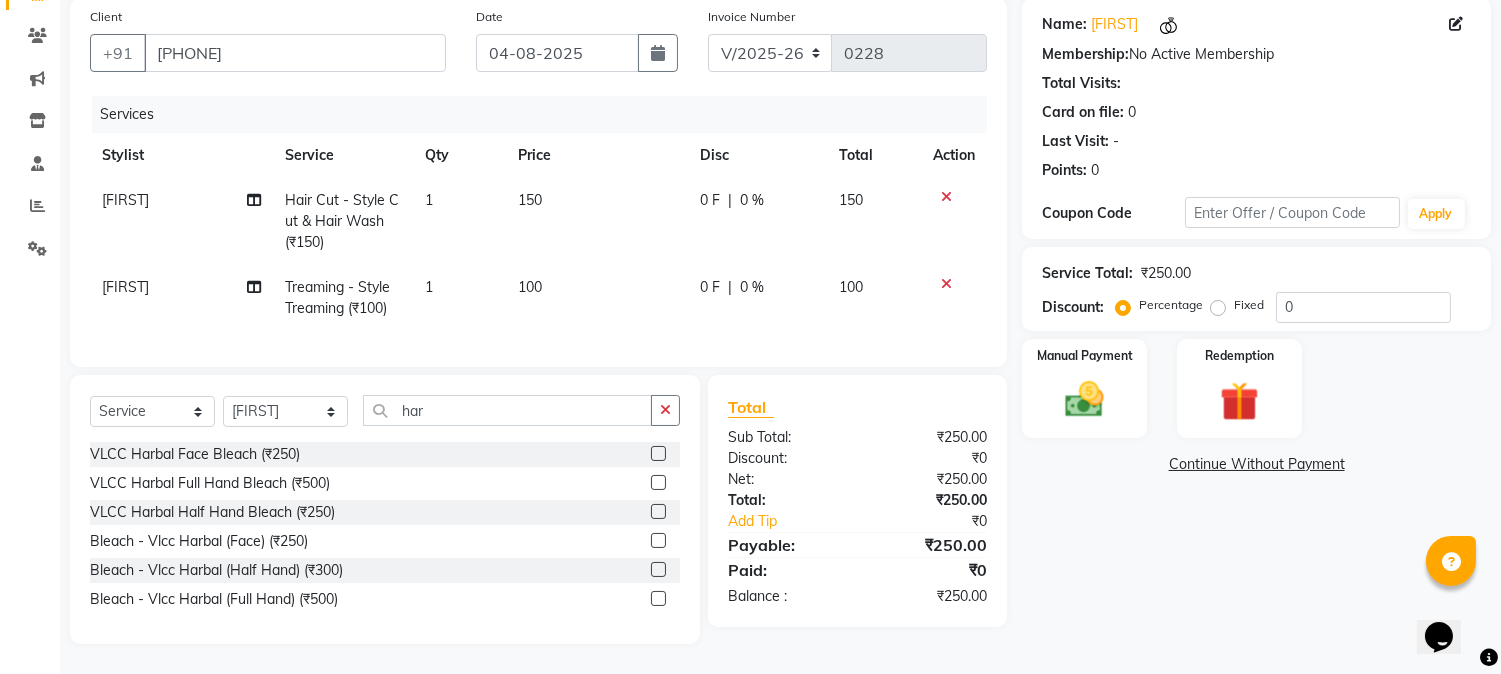 click 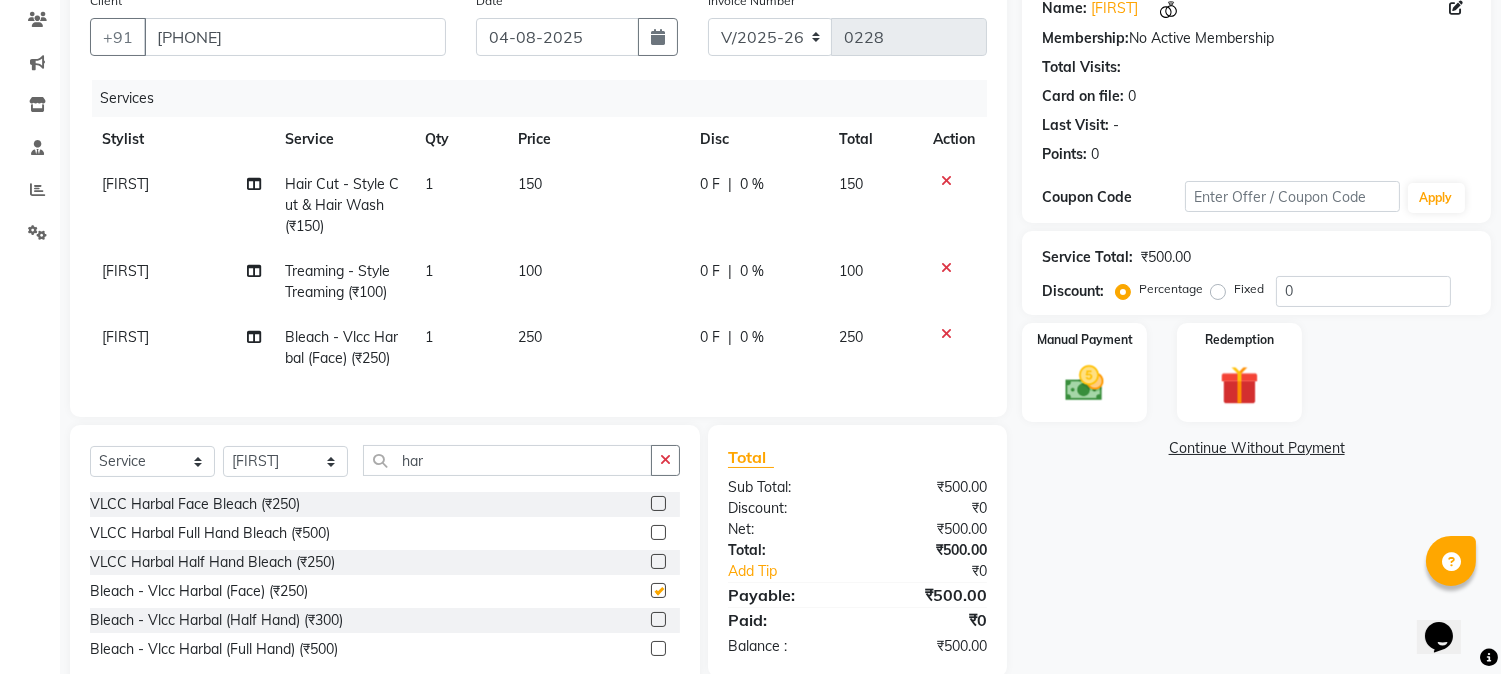 checkbox on "false" 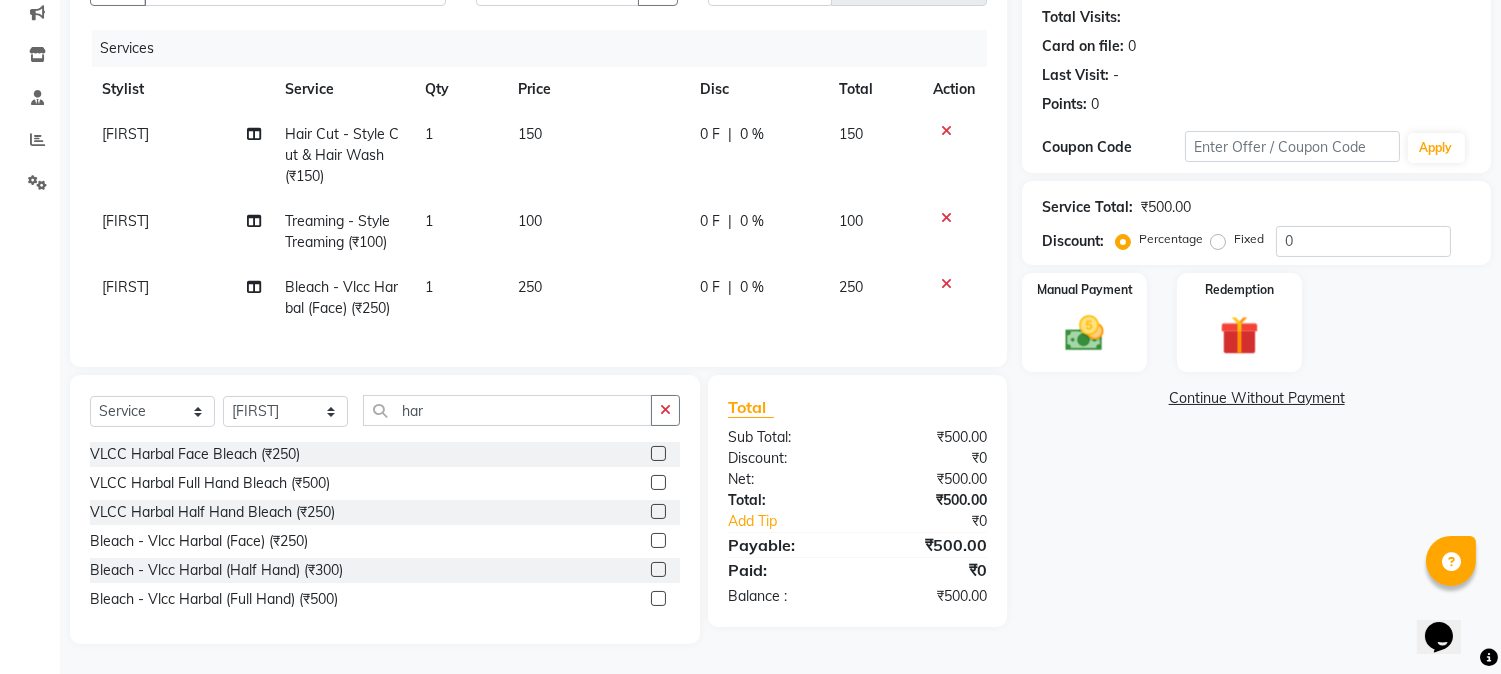 scroll, scrollTop: 234, scrollLeft: 0, axis: vertical 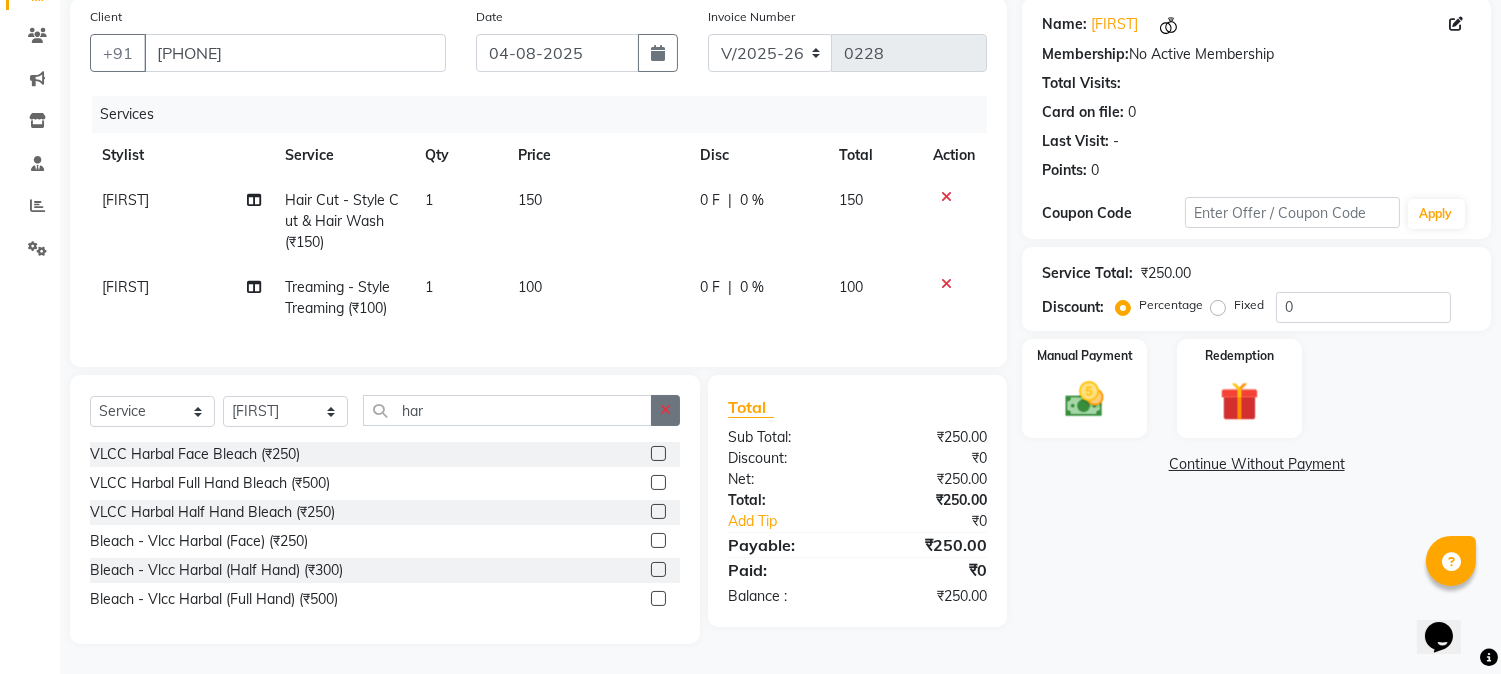 click 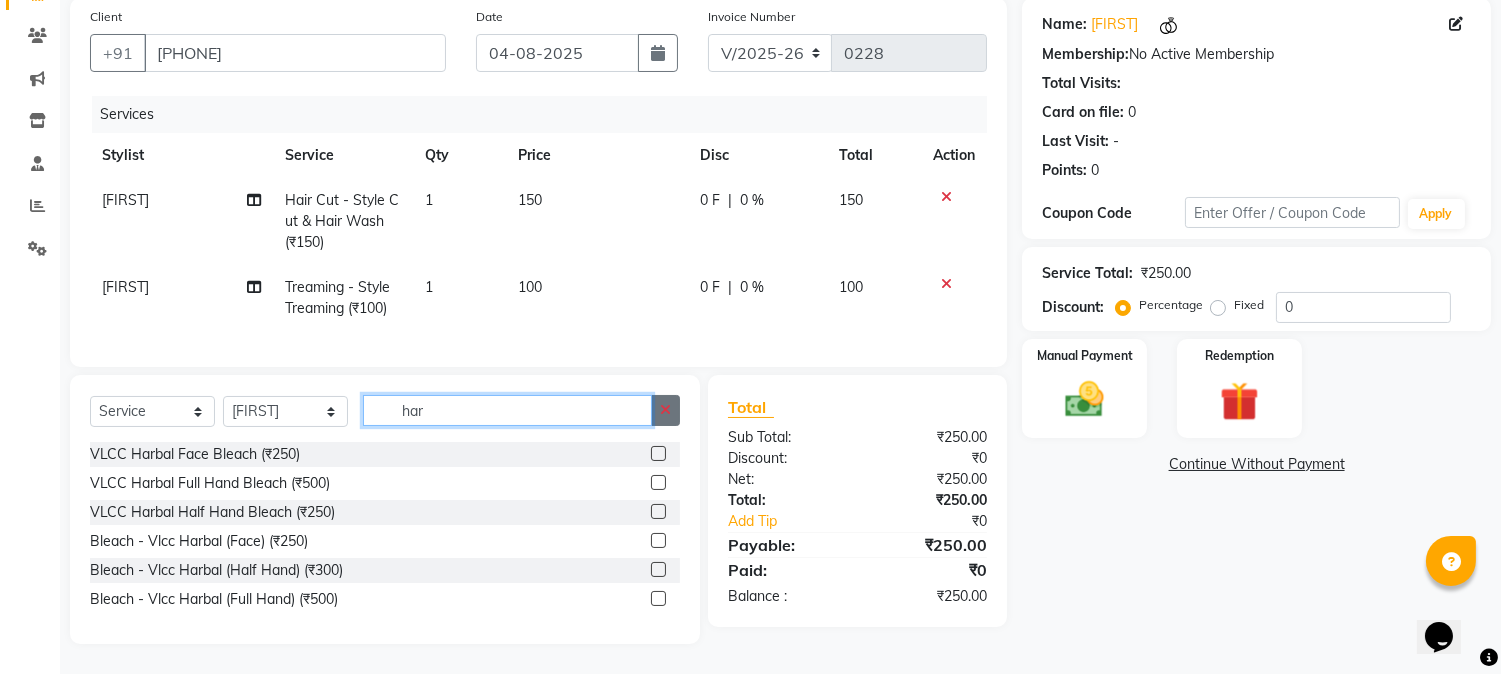 type 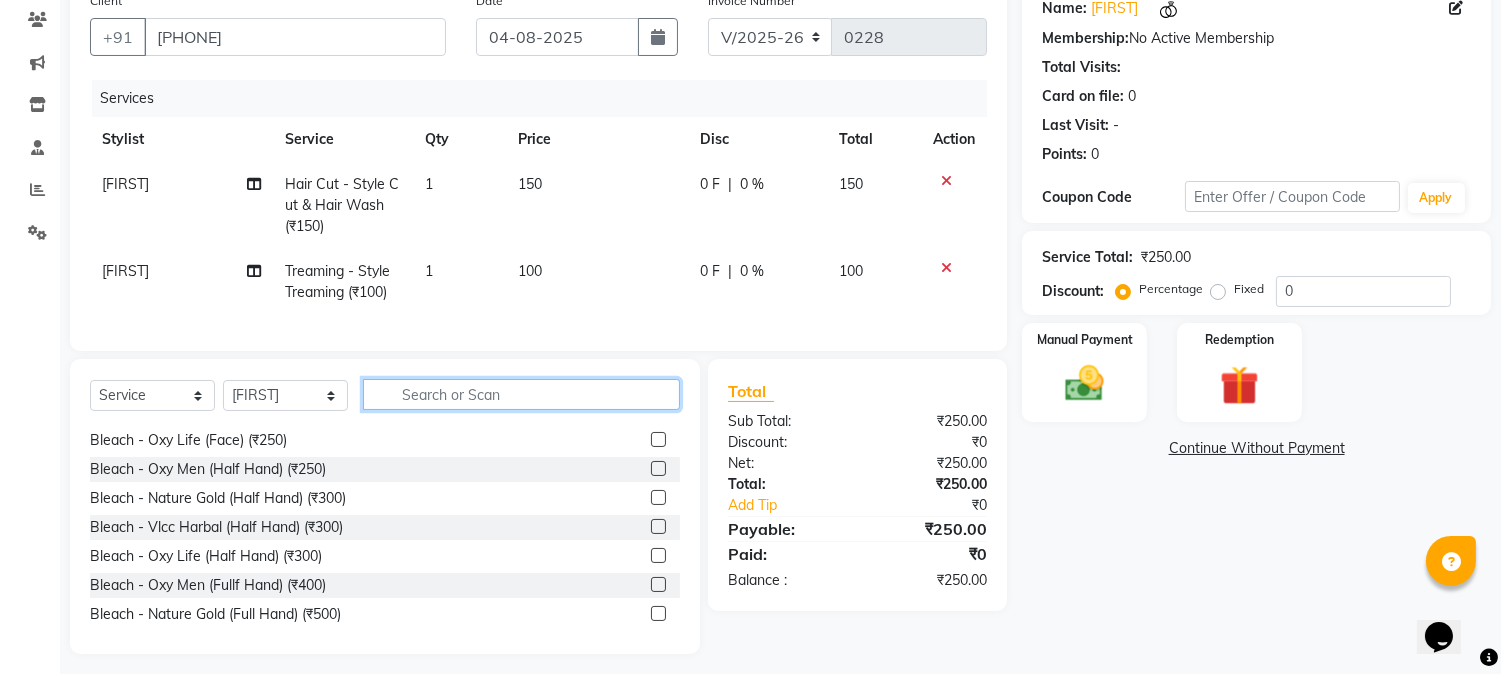 scroll, scrollTop: 1248, scrollLeft: 0, axis: vertical 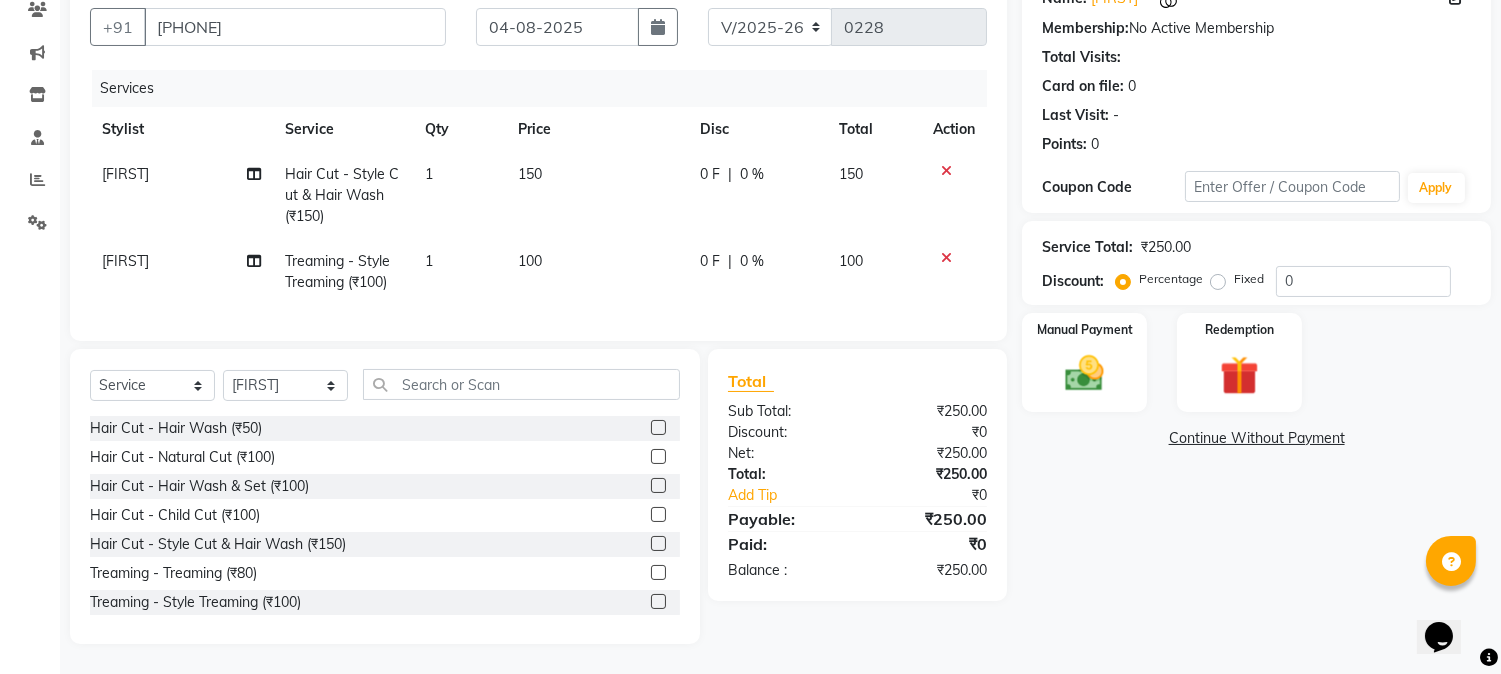 click 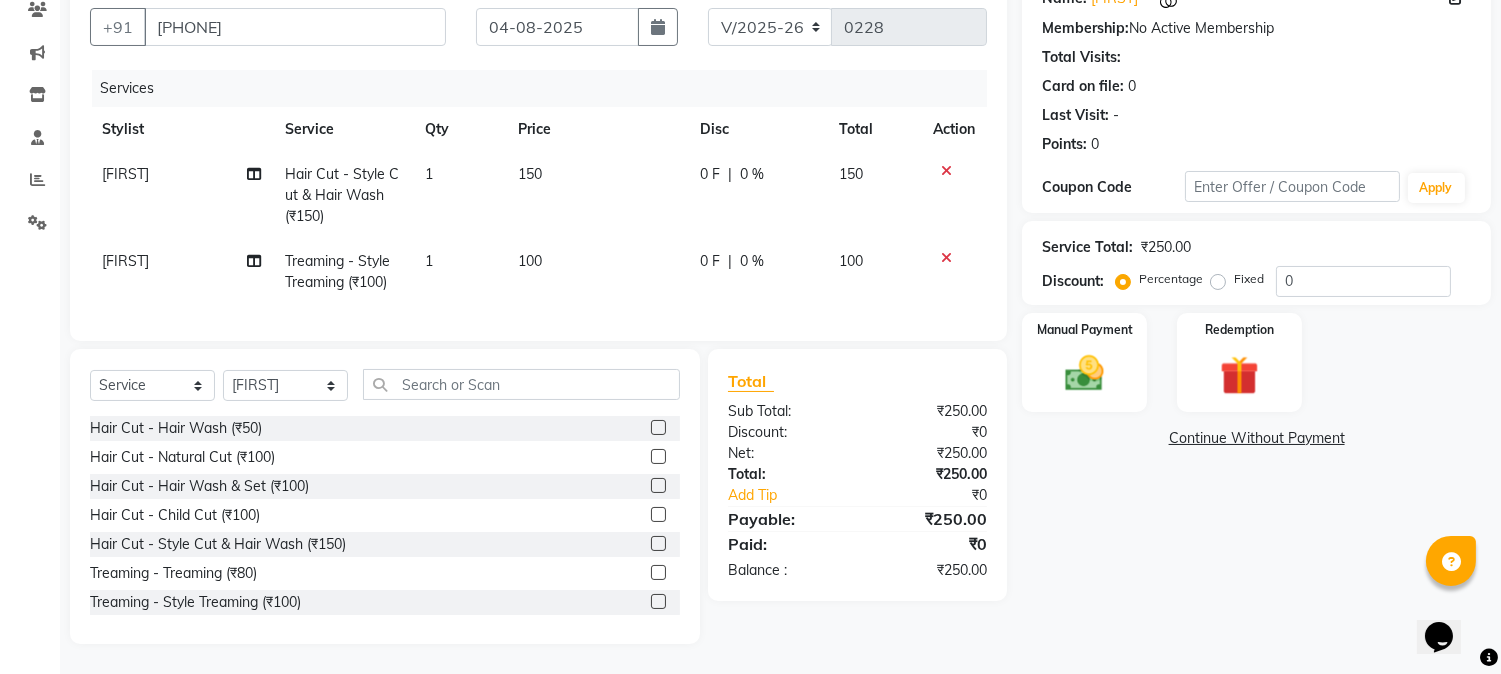 click 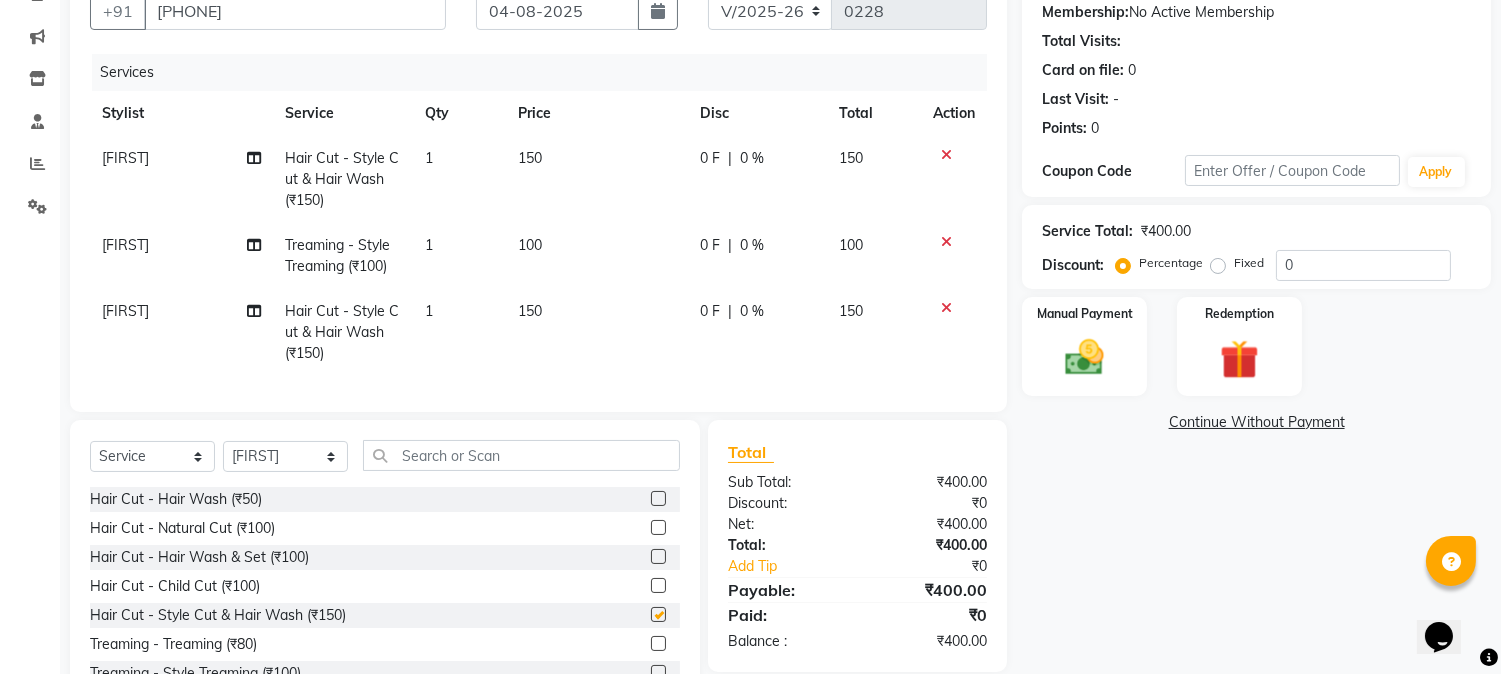 checkbox on "false" 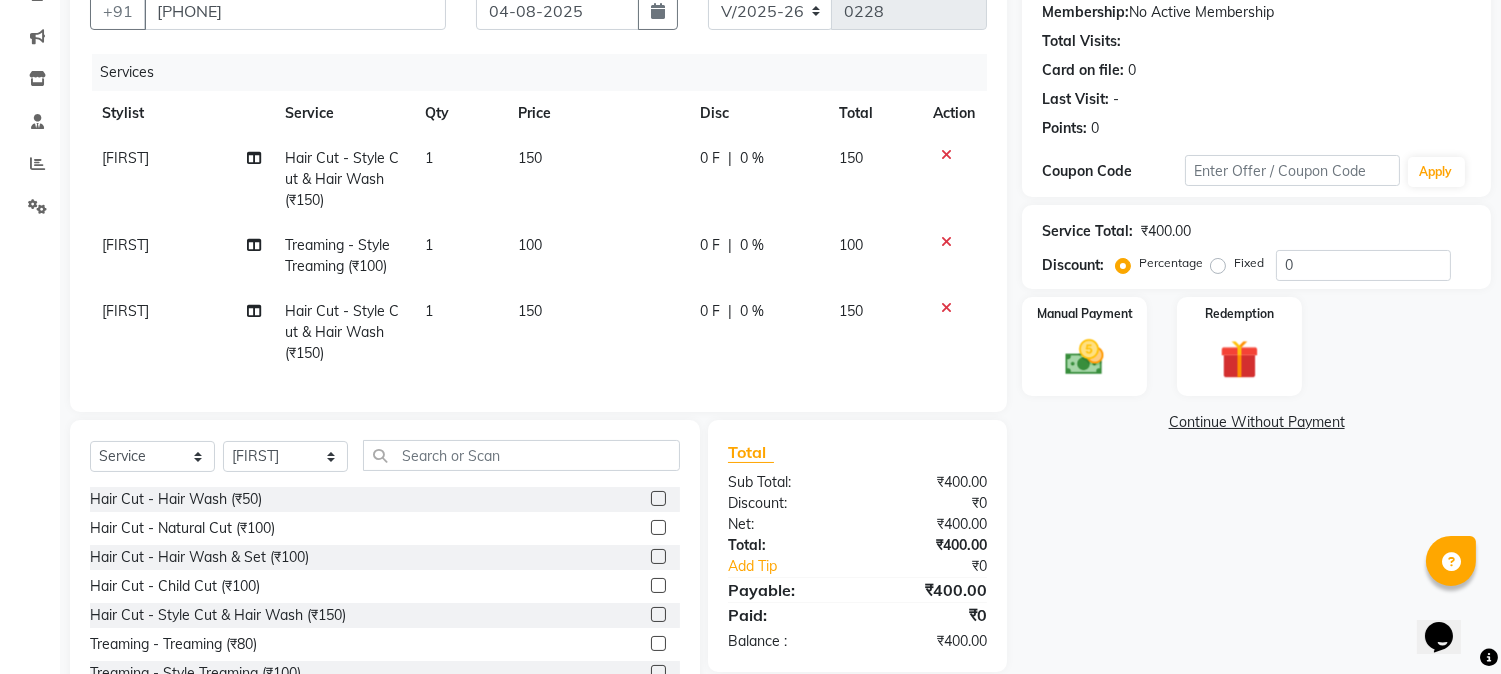 click on "Continue Without Payment" 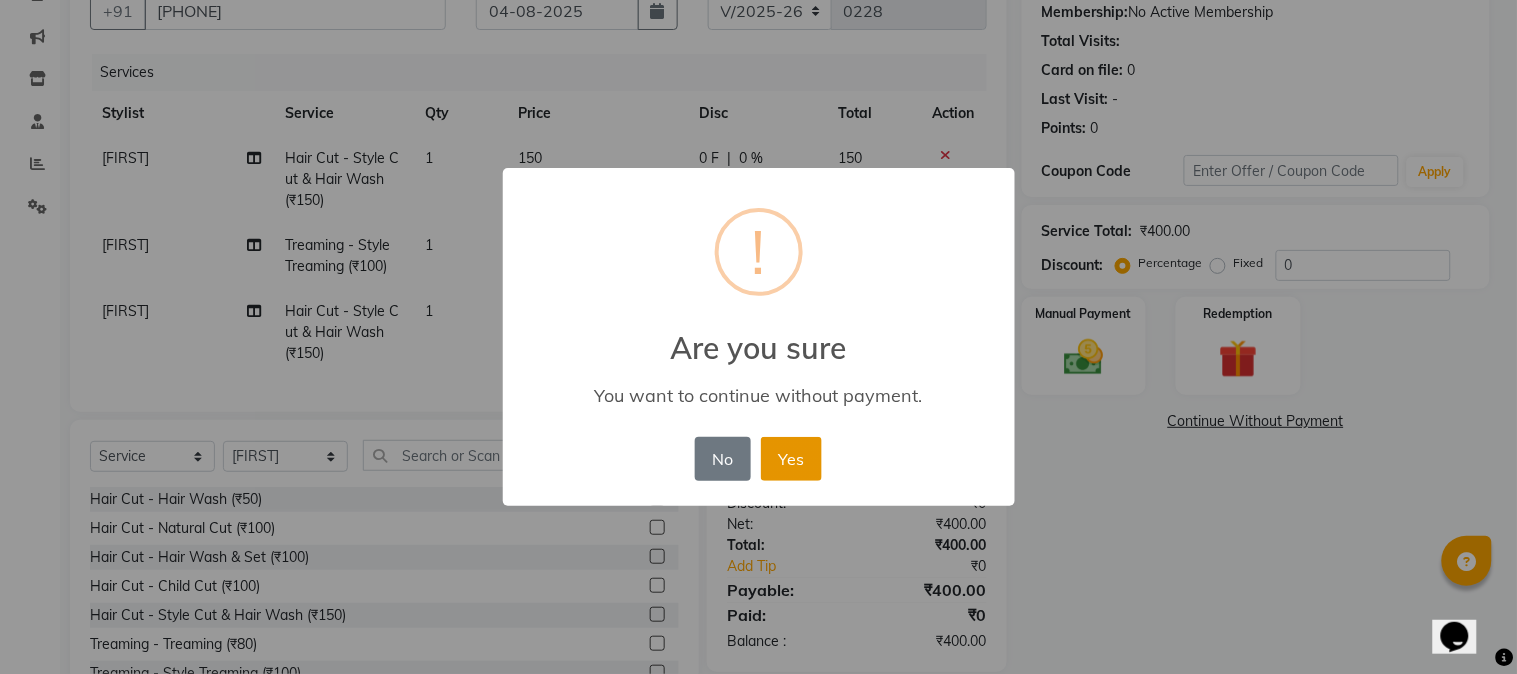 click on "Yes" at bounding box center [791, 459] 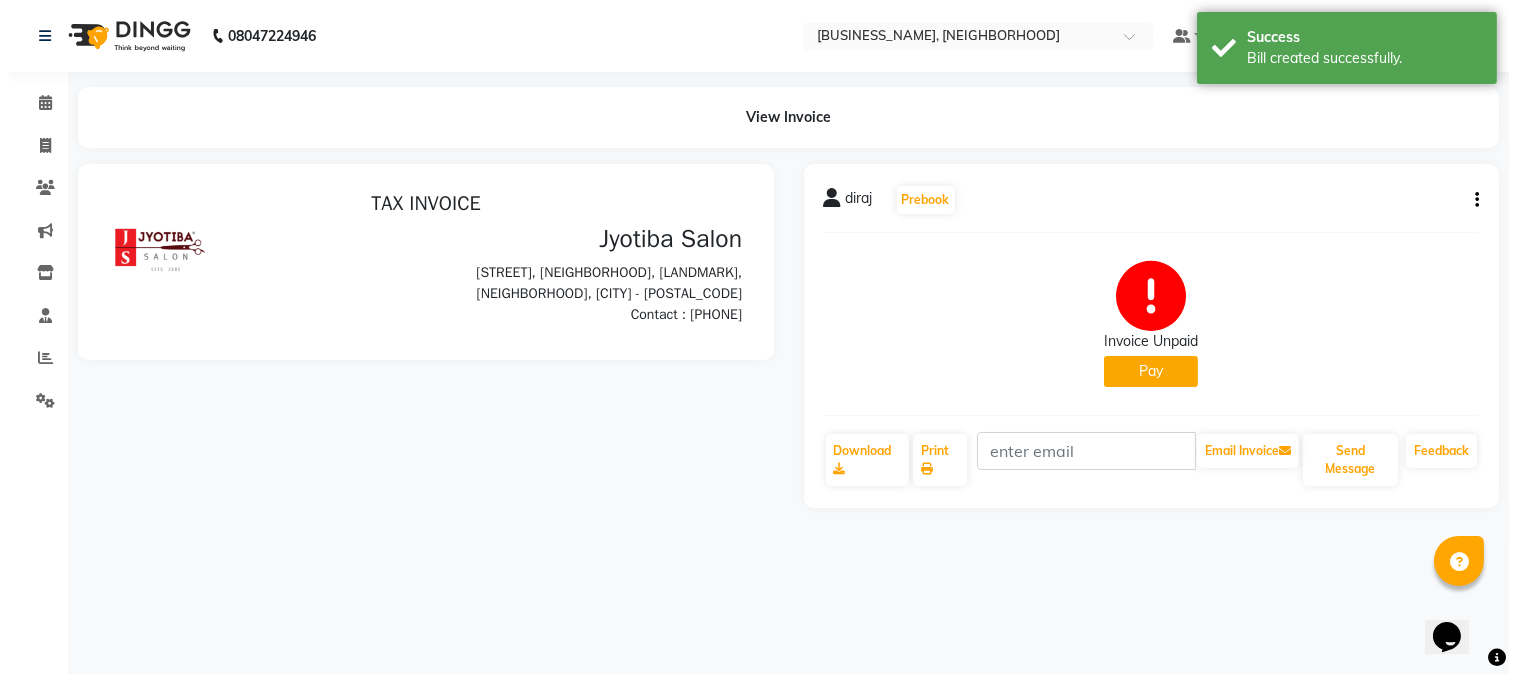scroll, scrollTop: 0, scrollLeft: 0, axis: both 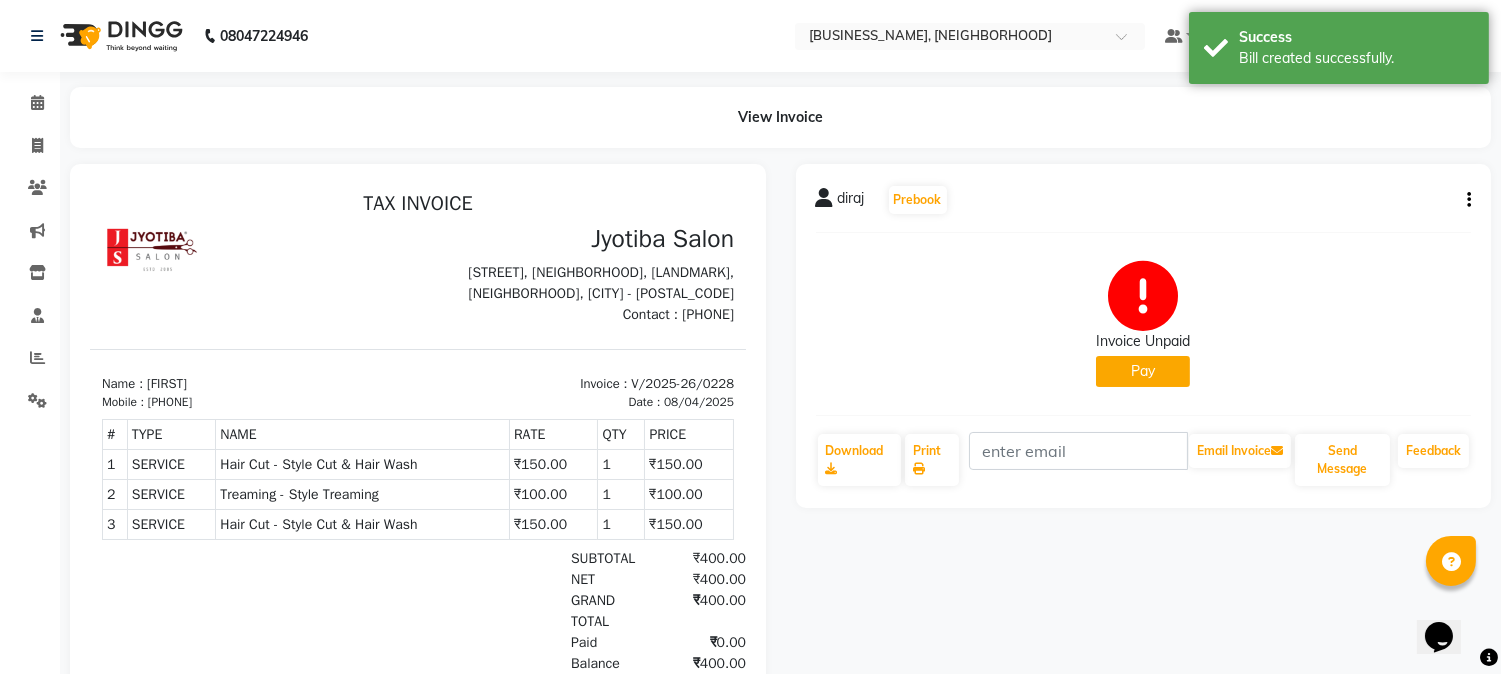 click on "Pay" 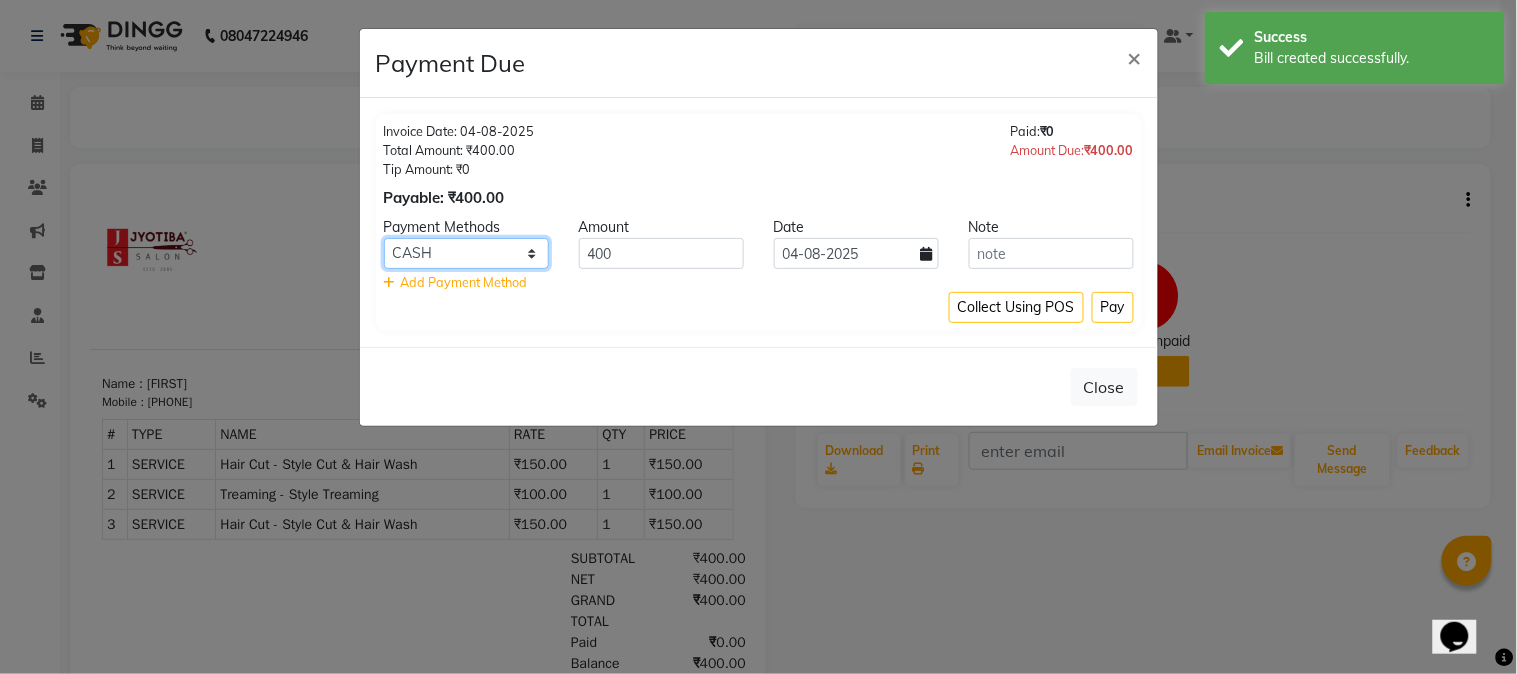 click on "CASH ONLINE CARD" 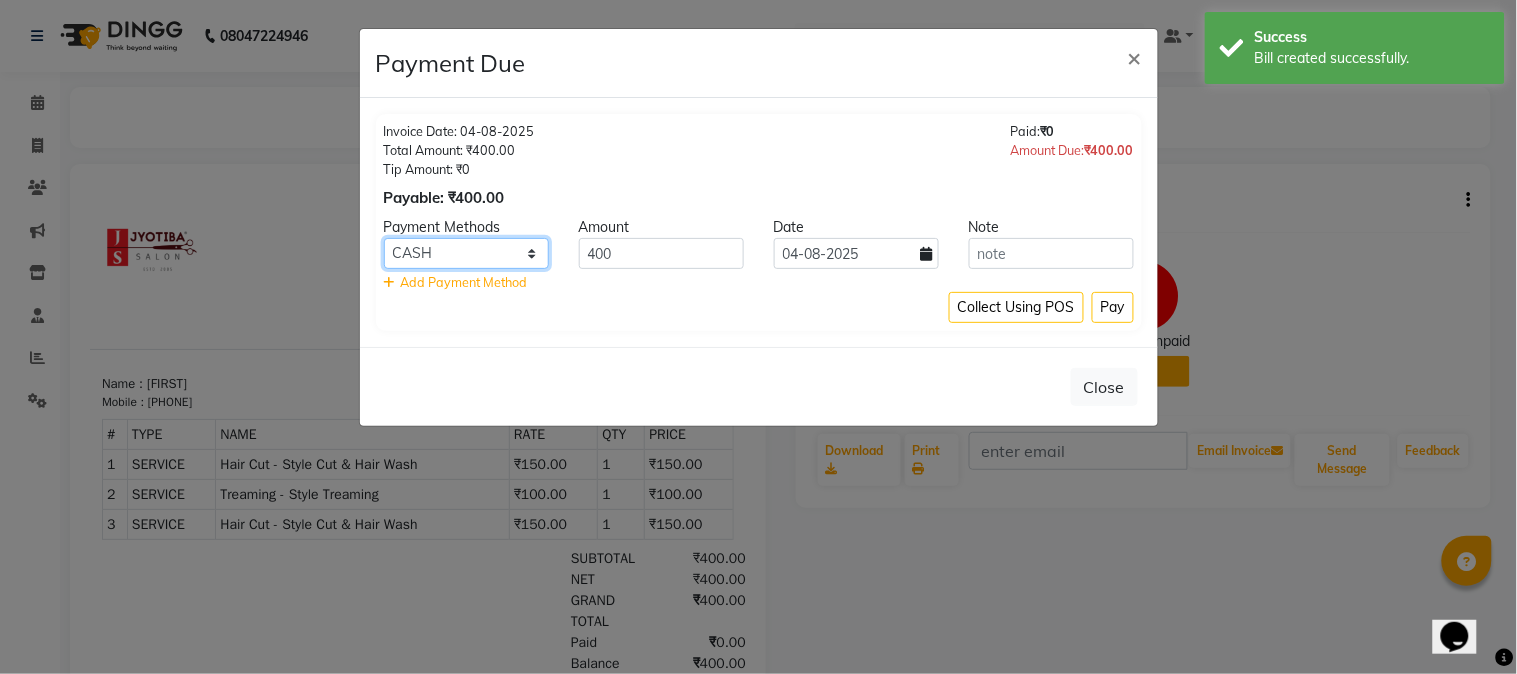 select on "3" 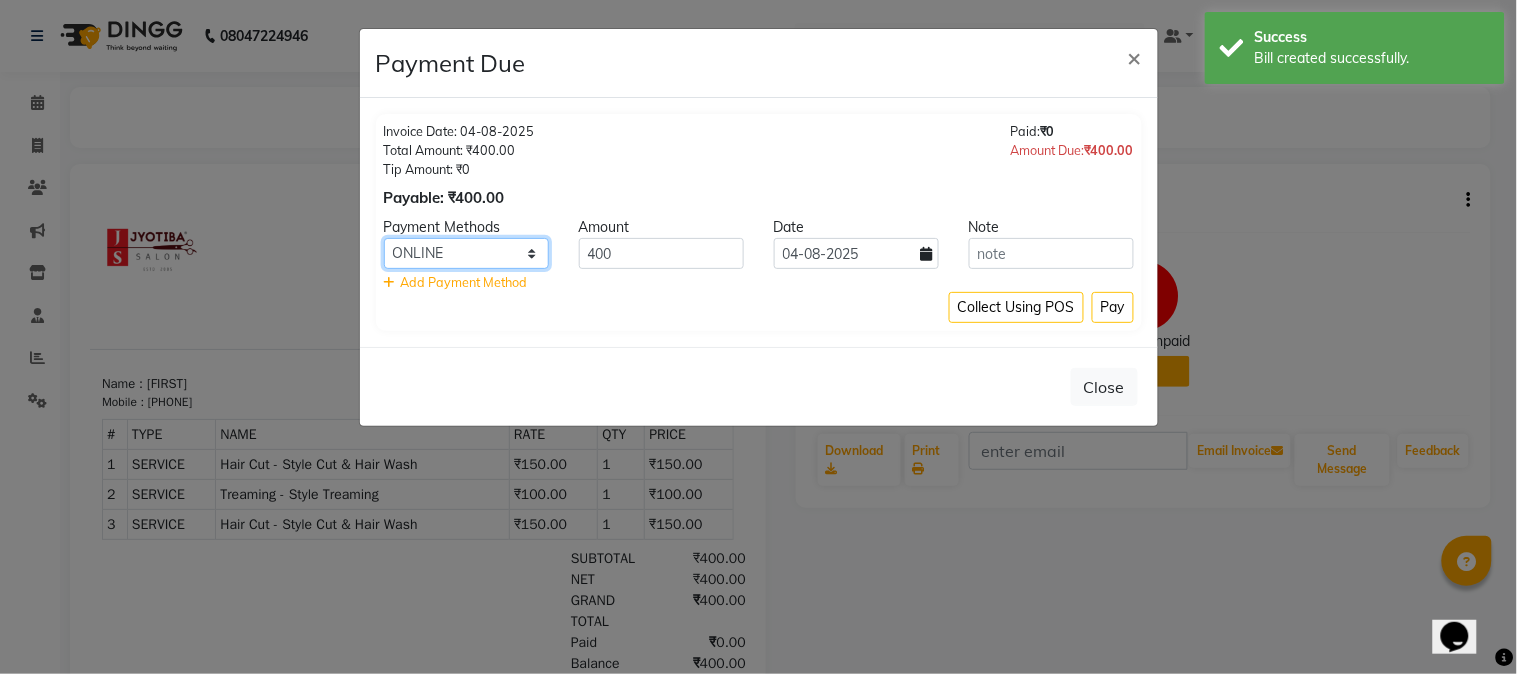 click on "CASH ONLINE CARD" 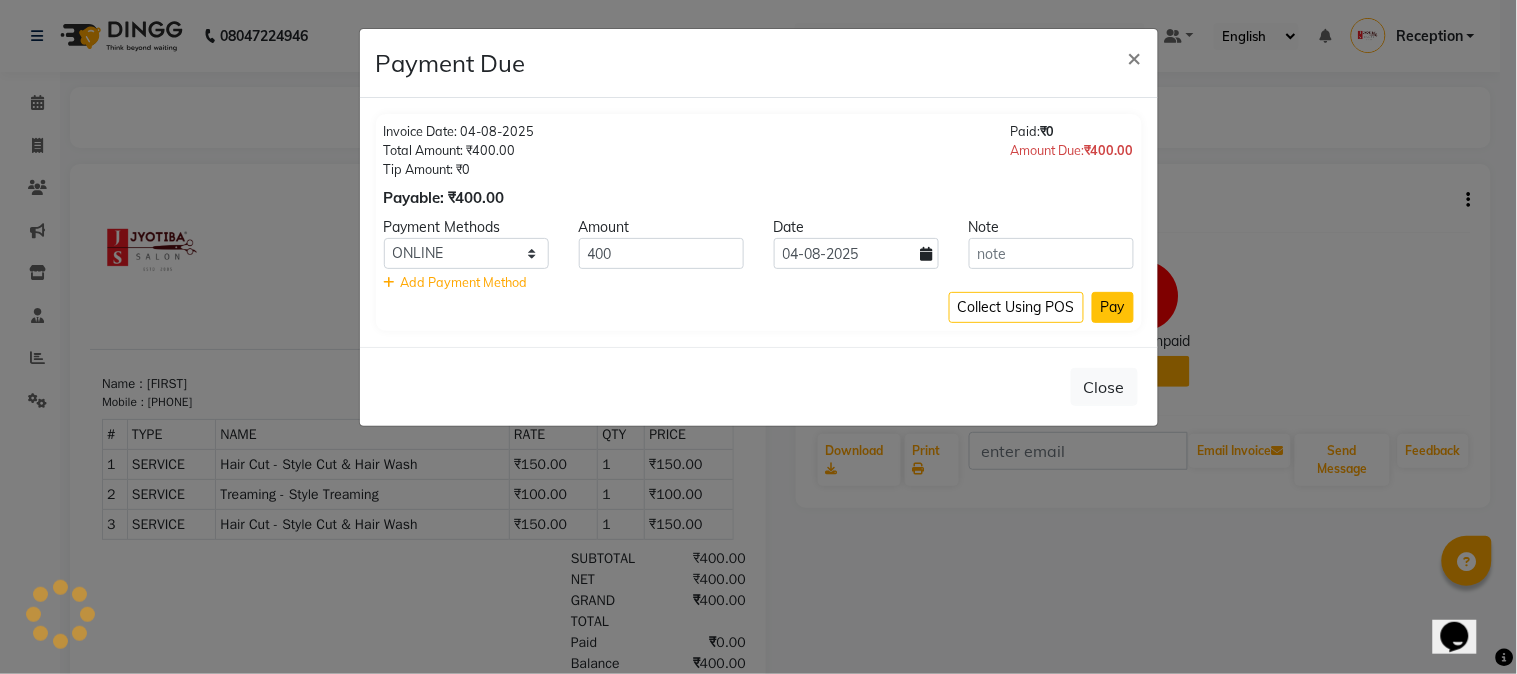 click on "Pay" 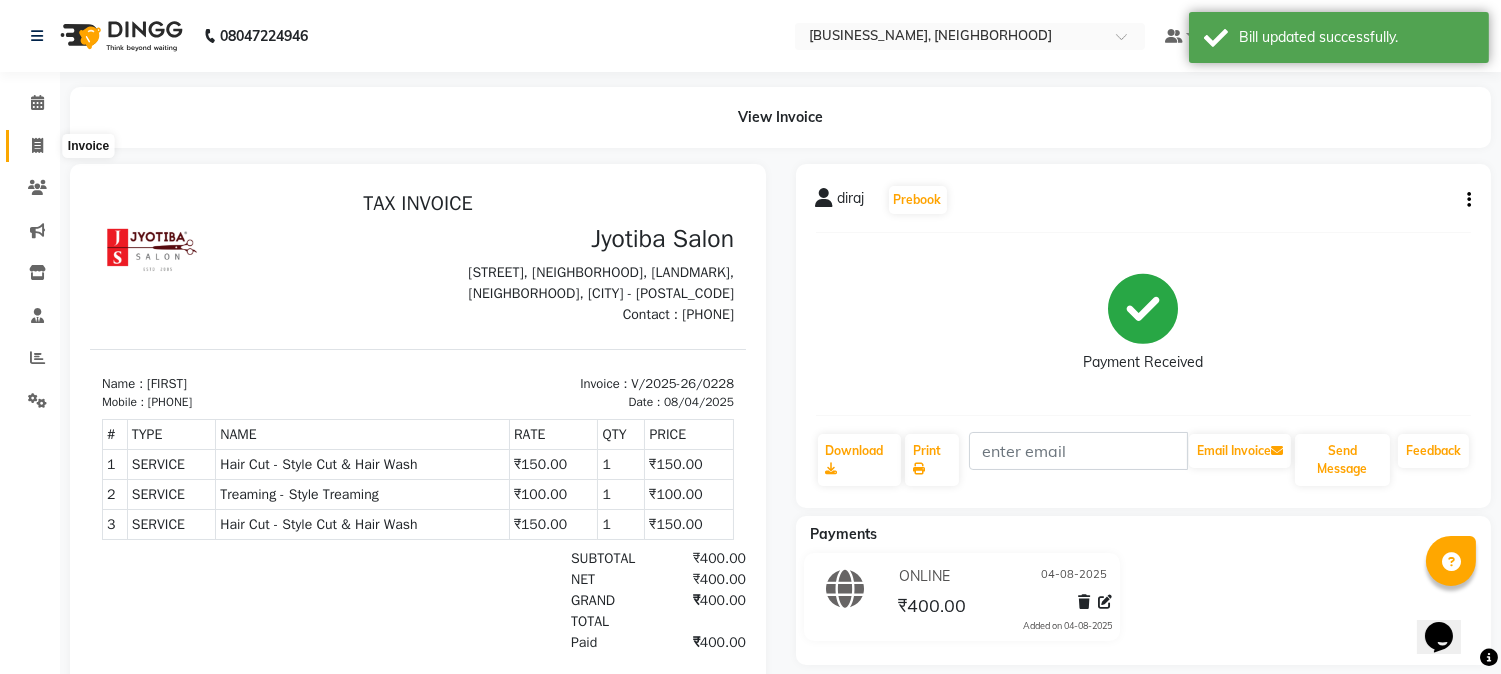click 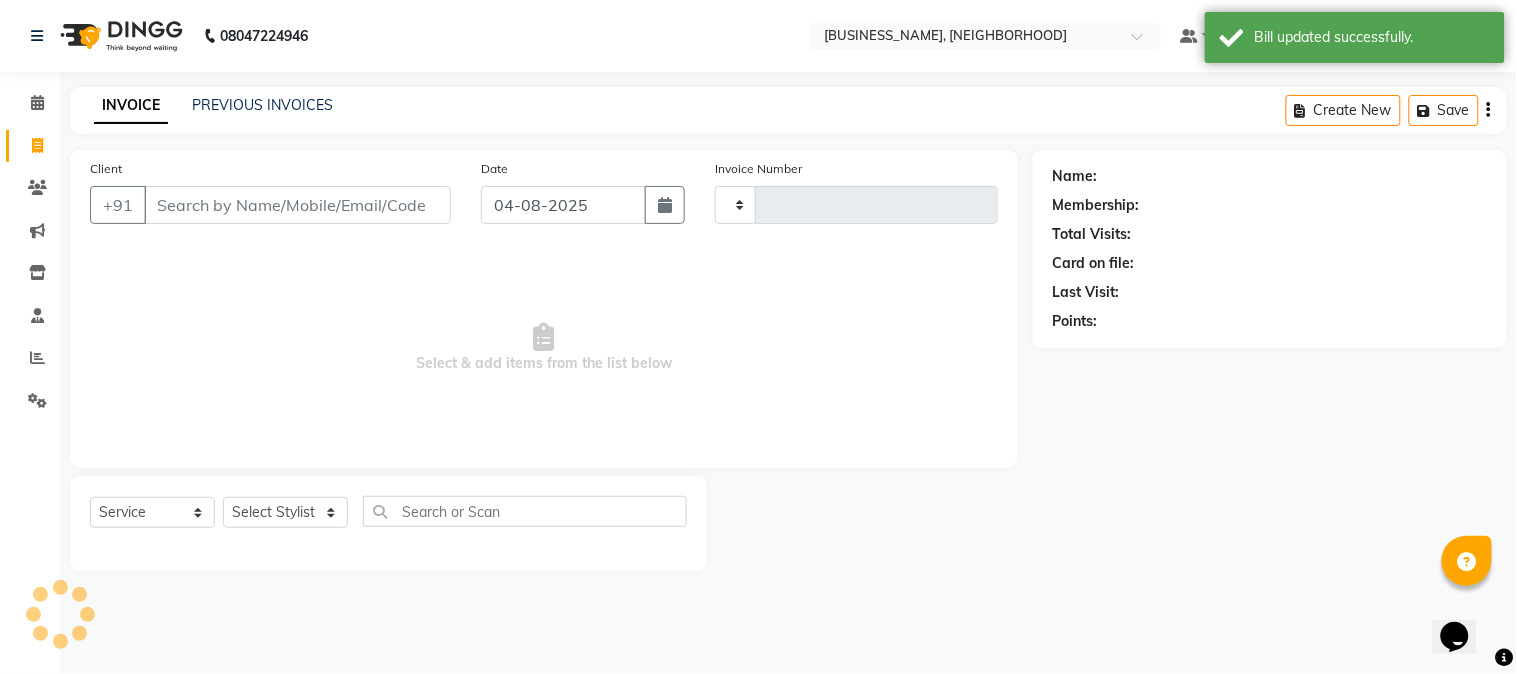 type on "0229" 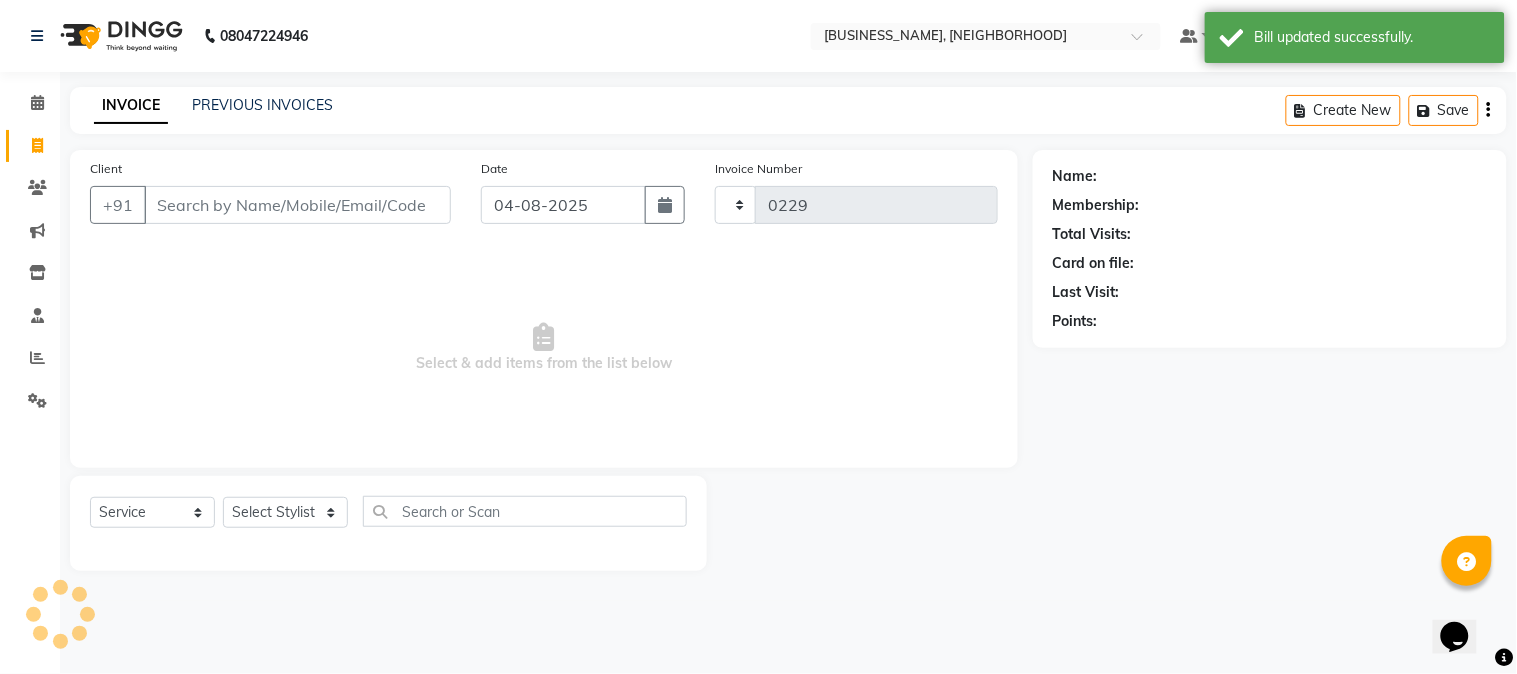 select on "643" 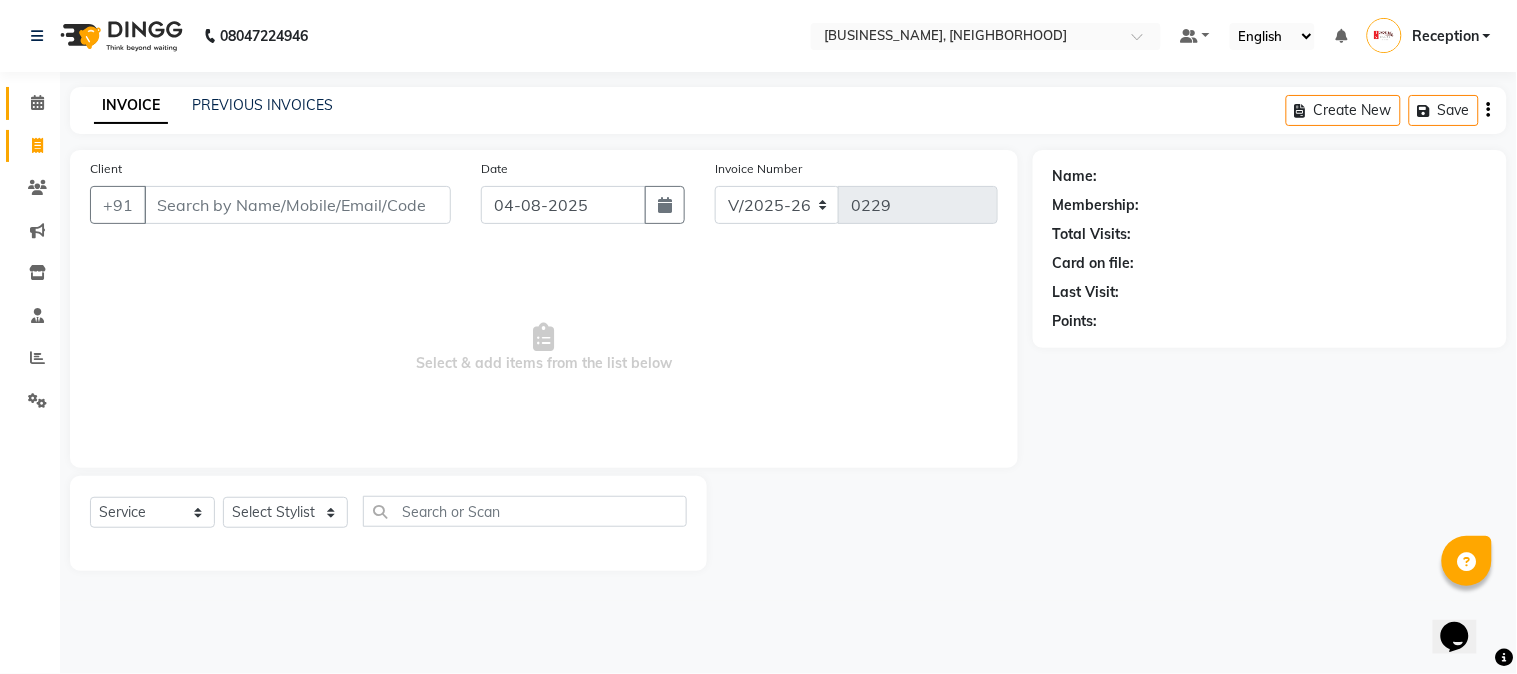 click on "Calendar" 